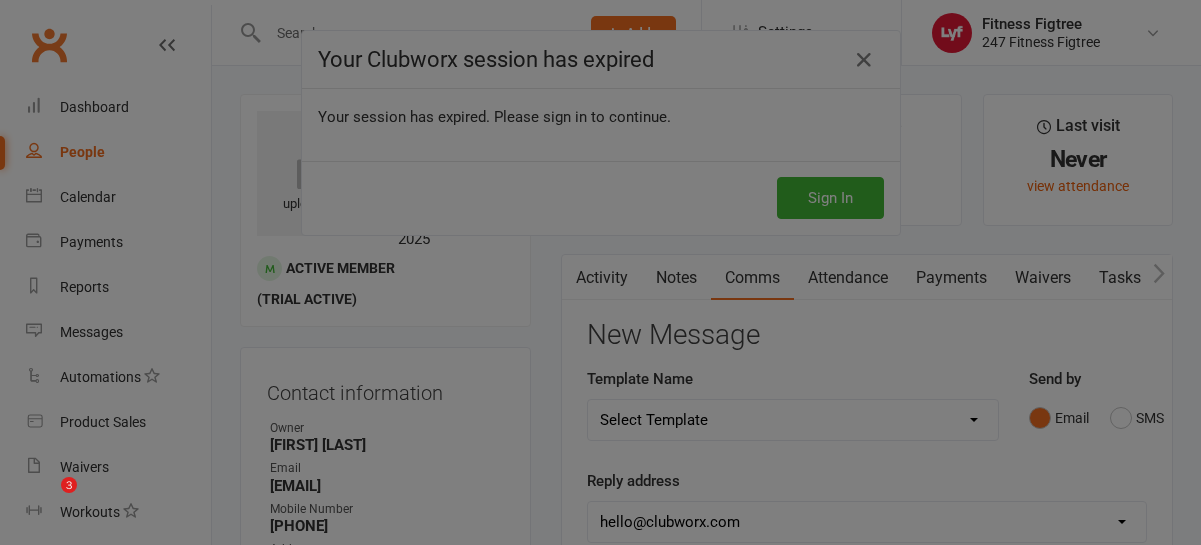 scroll, scrollTop: 829, scrollLeft: 0, axis: vertical 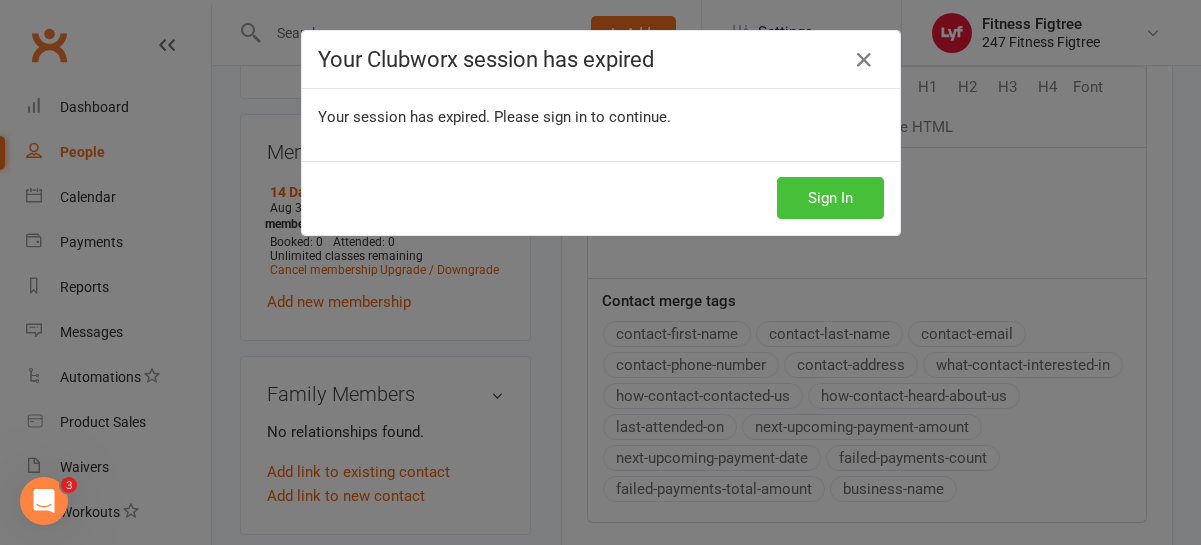 click on "Sign In" at bounding box center (830, 198) 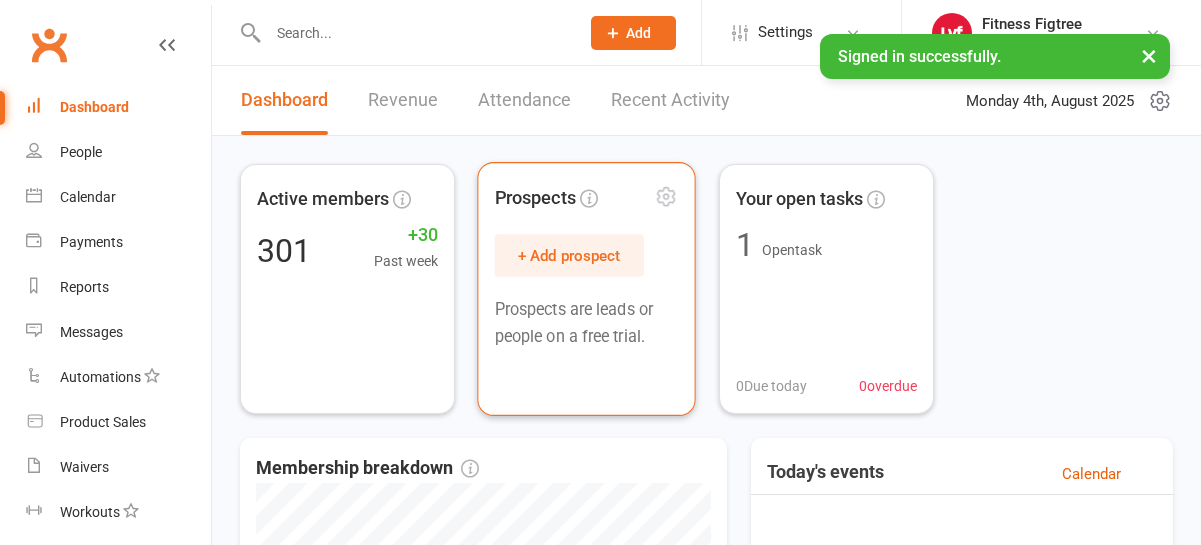 scroll, scrollTop: 0, scrollLeft: 0, axis: both 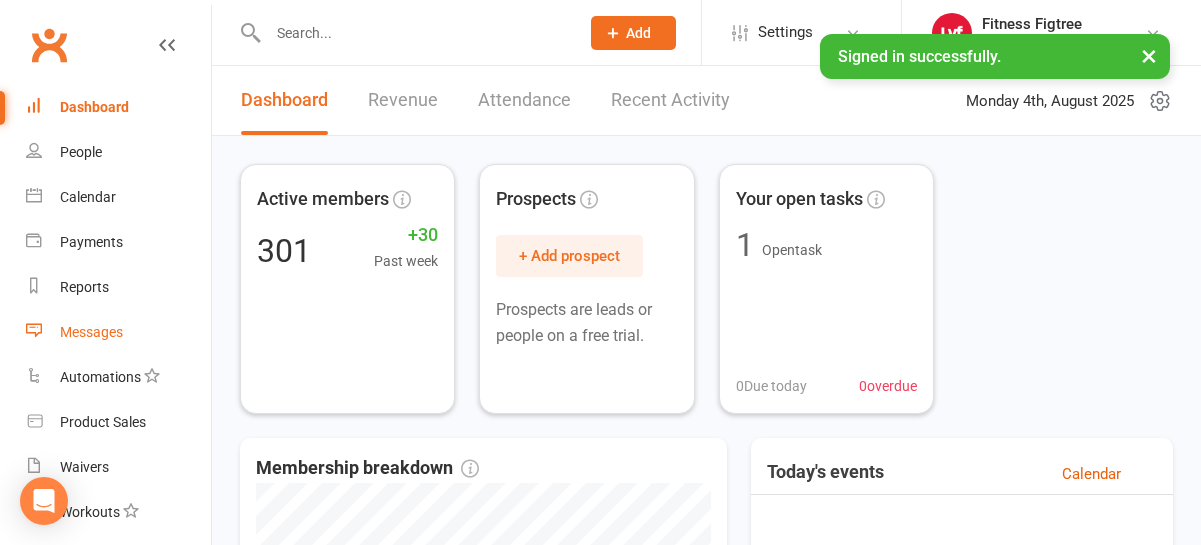 click on "Messages" at bounding box center [118, 332] 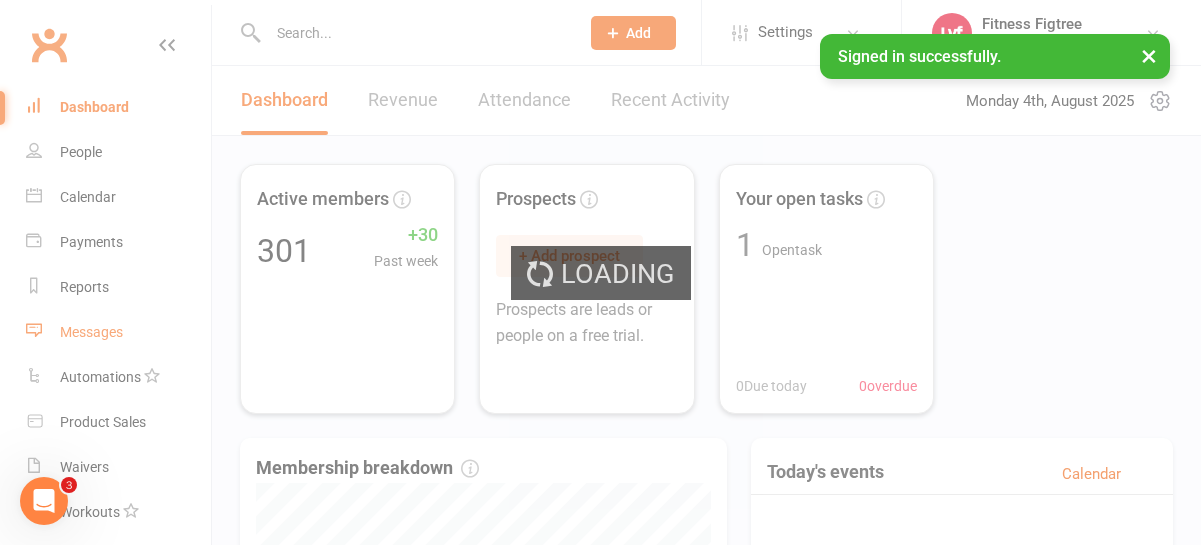 scroll, scrollTop: 0, scrollLeft: 0, axis: both 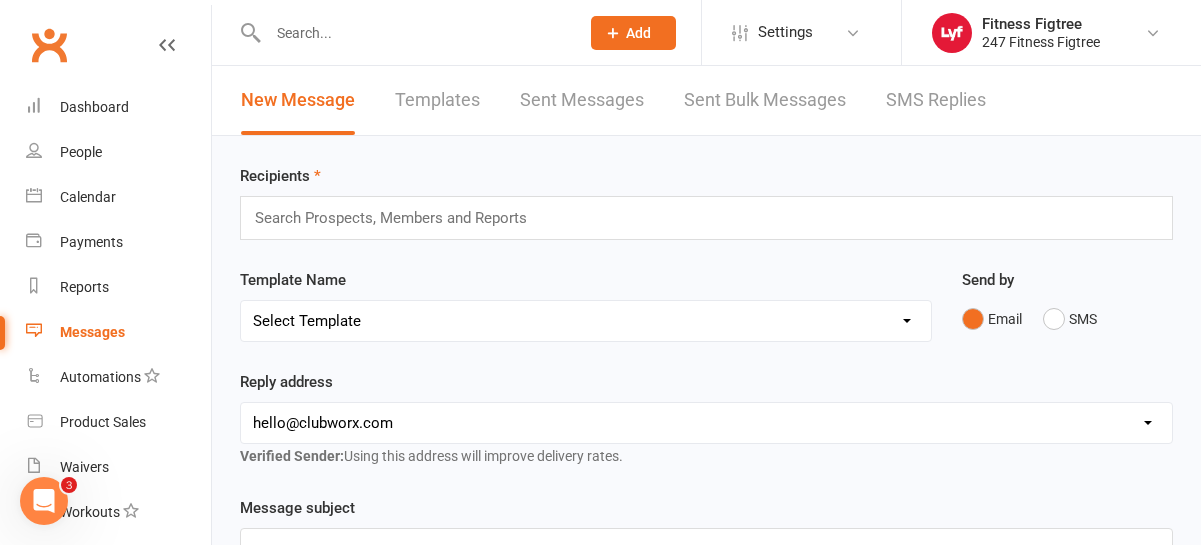 click on "Sent Messages" at bounding box center (582, 100) 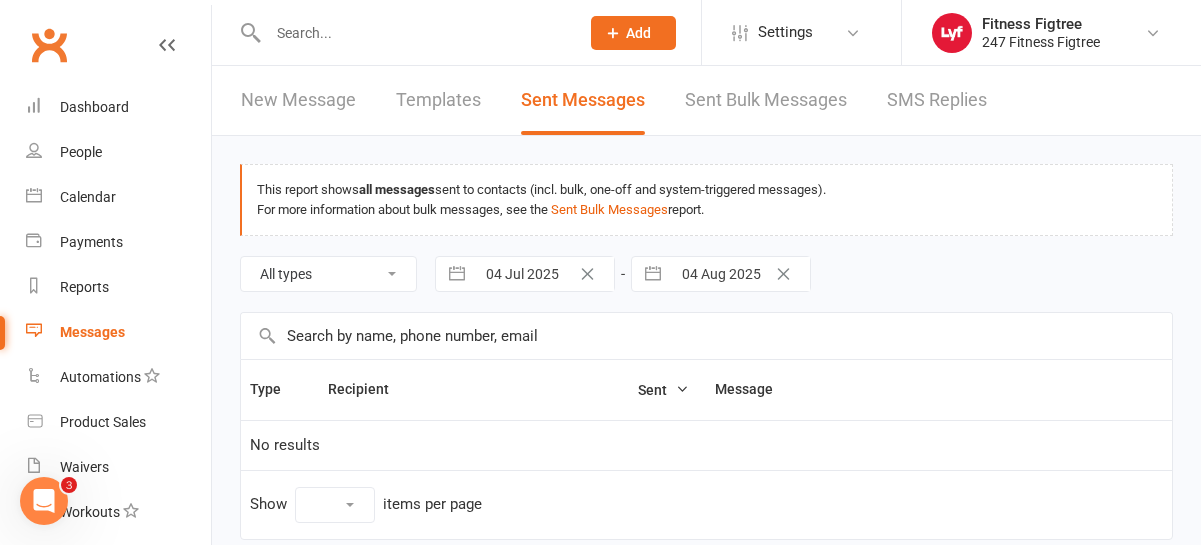 select on "10" 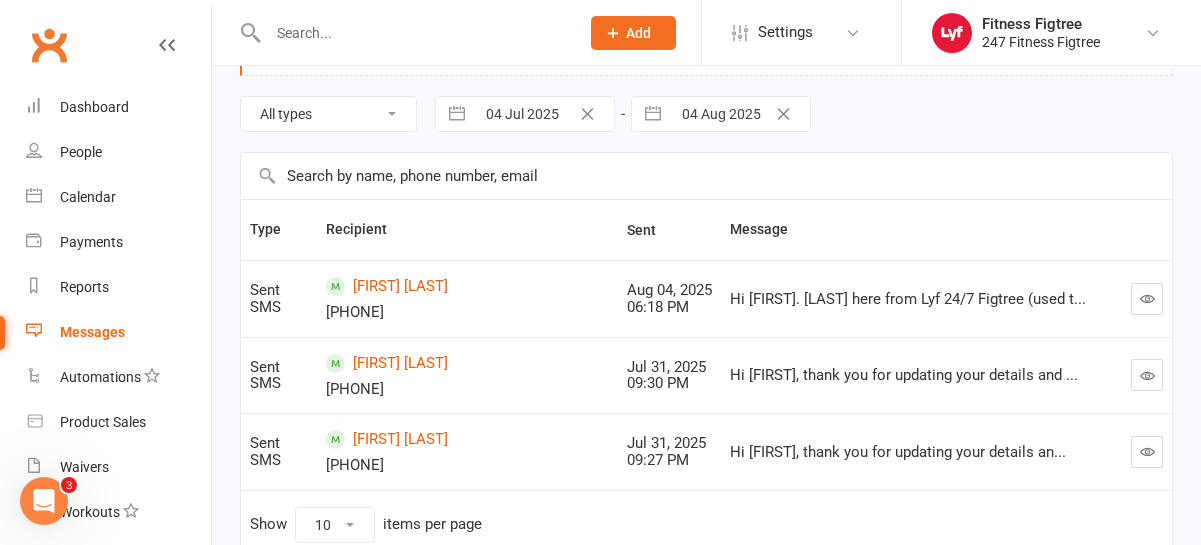 scroll, scrollTop: 203, scrollLeft: 0, axis: vertical 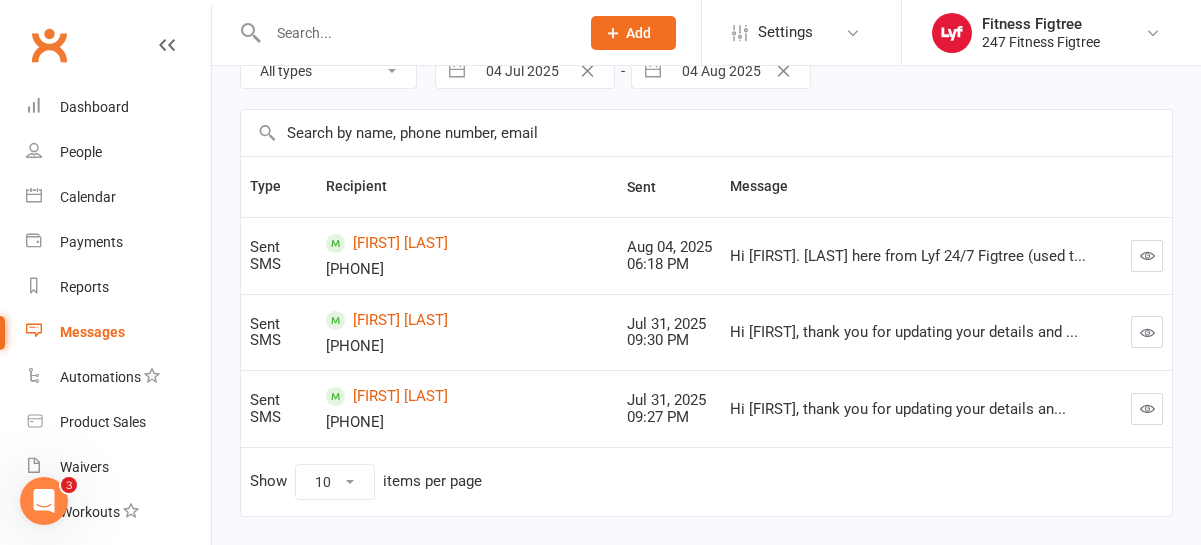 click on "Hi [FIRST]. [LAST] here from Lyf 24/7 Figtree (used t..." at bounding box center (908, 256) 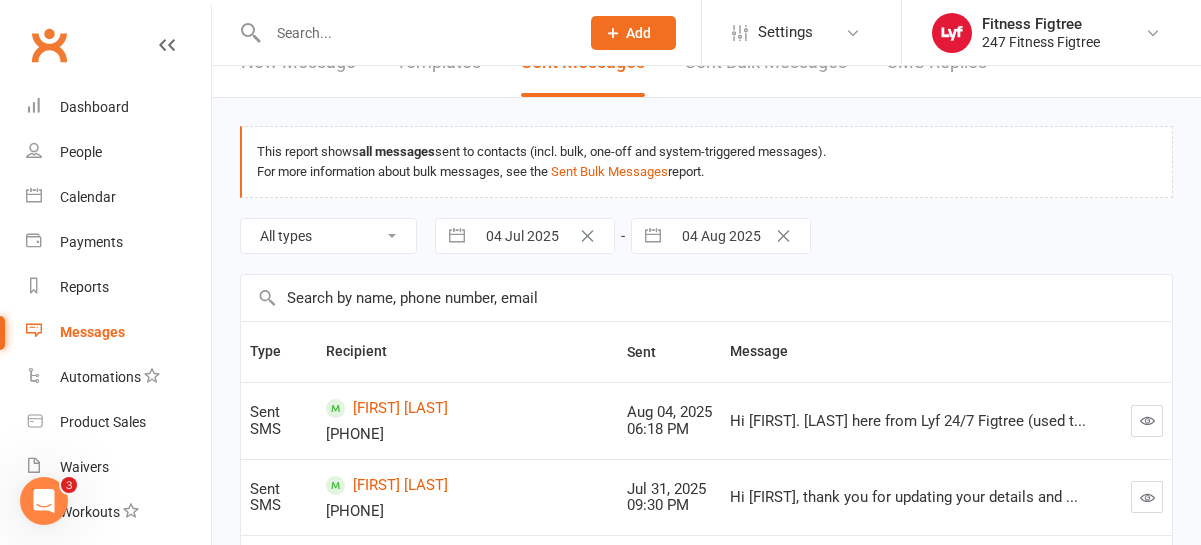 scroll, scrollTop: 35, scrollLeft: 0, axis: vertical 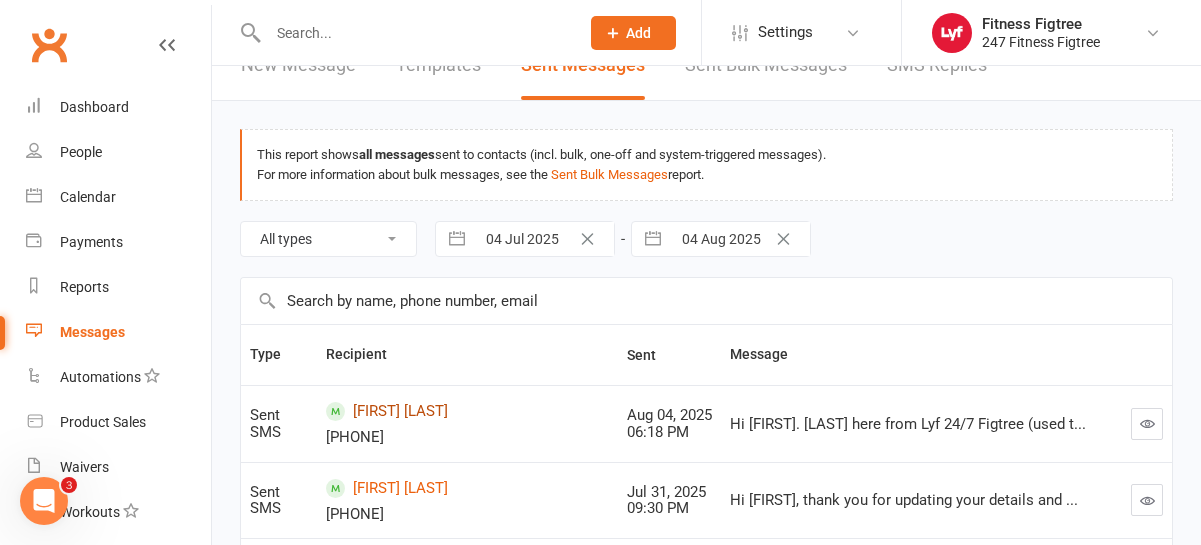 click on "[FIRST] [LAST]" at bounding box center [467, 411] 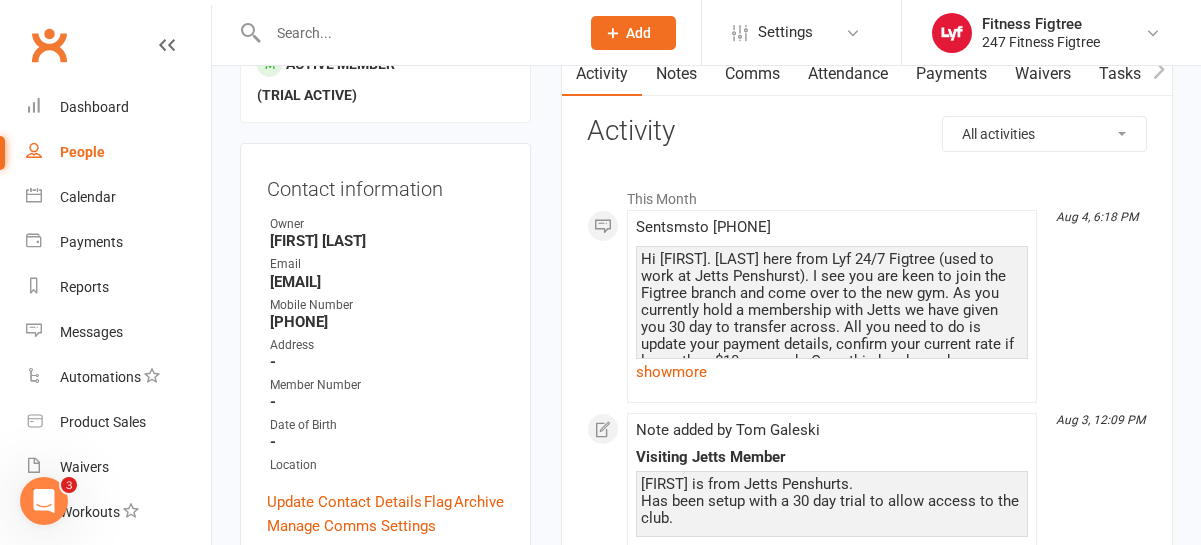 scroll, scrollTop: 207, scrollLeft: 0, axis: vertical 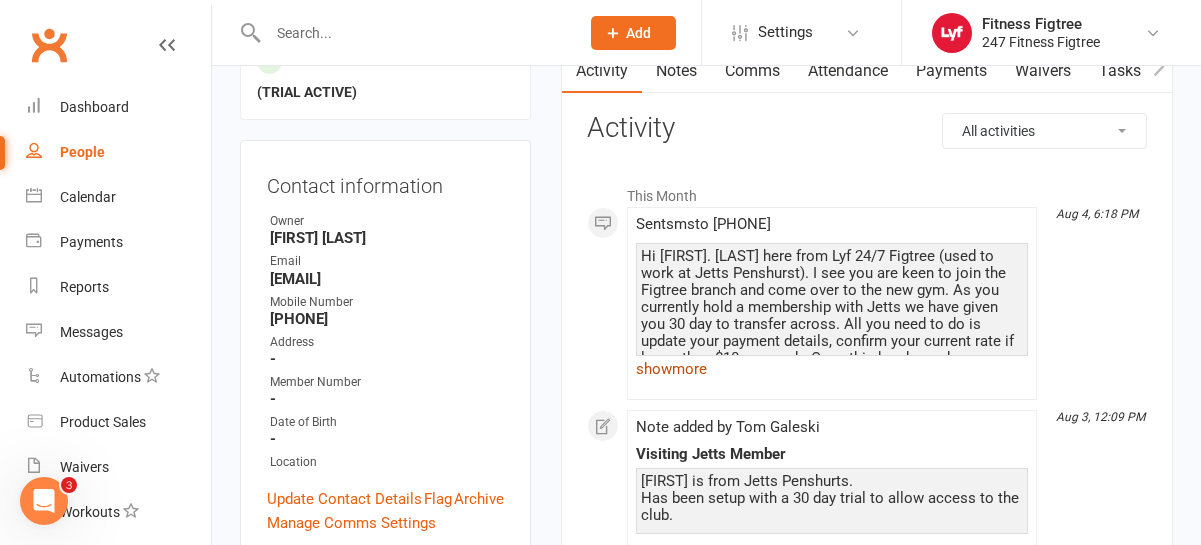 click on "show  more" at bounding box center (832, 369) 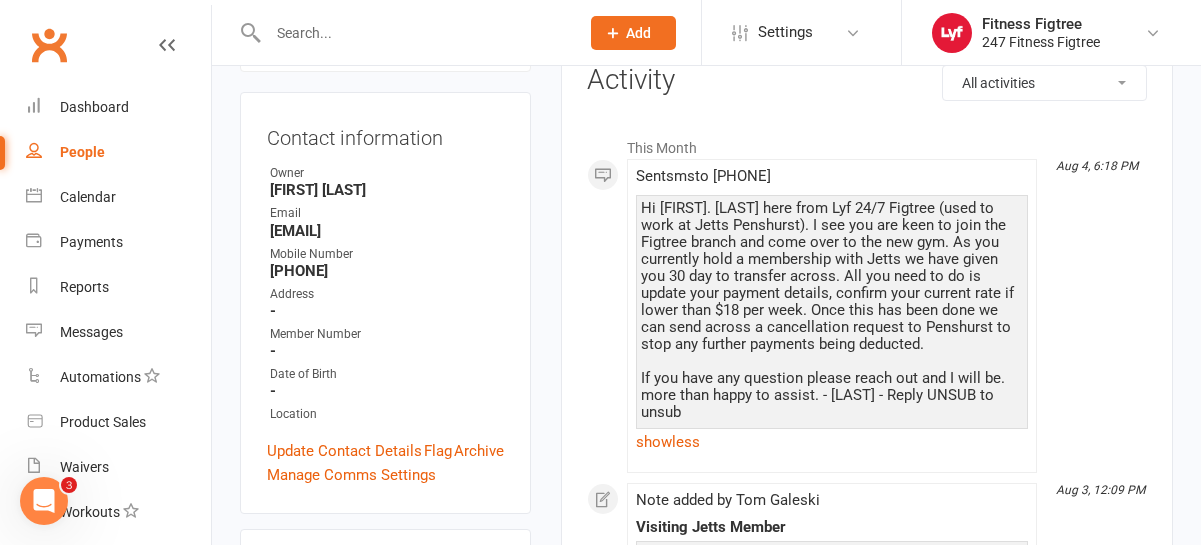 scroll, scrollTop: 0, scrollLeft: 0, axis: both 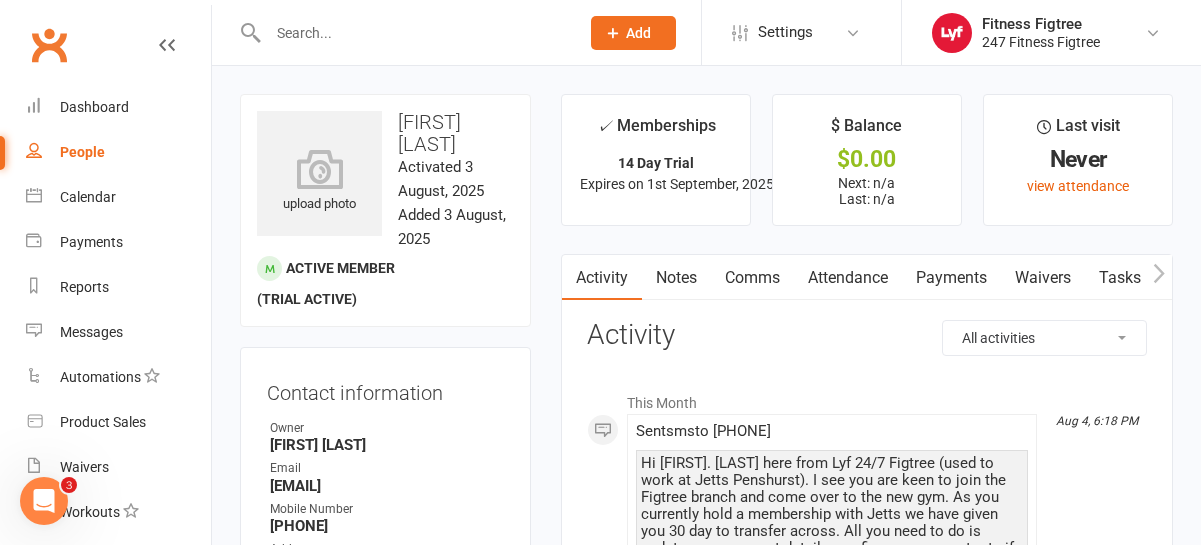 click on "Comms" at bounding box center (752, 278) 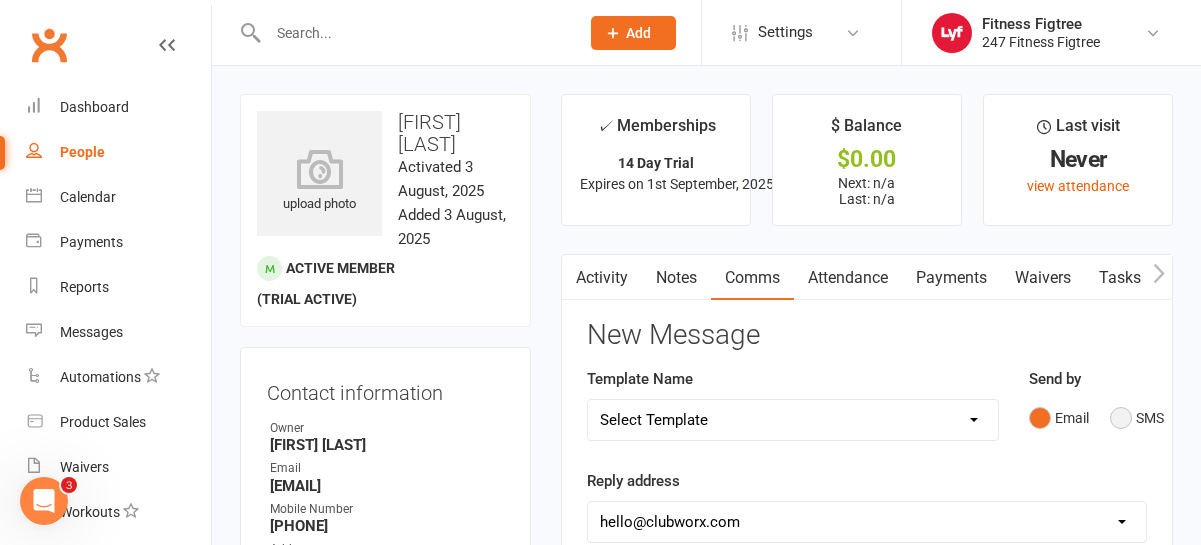 click on "SMS" at bounding box center [1137, 418] 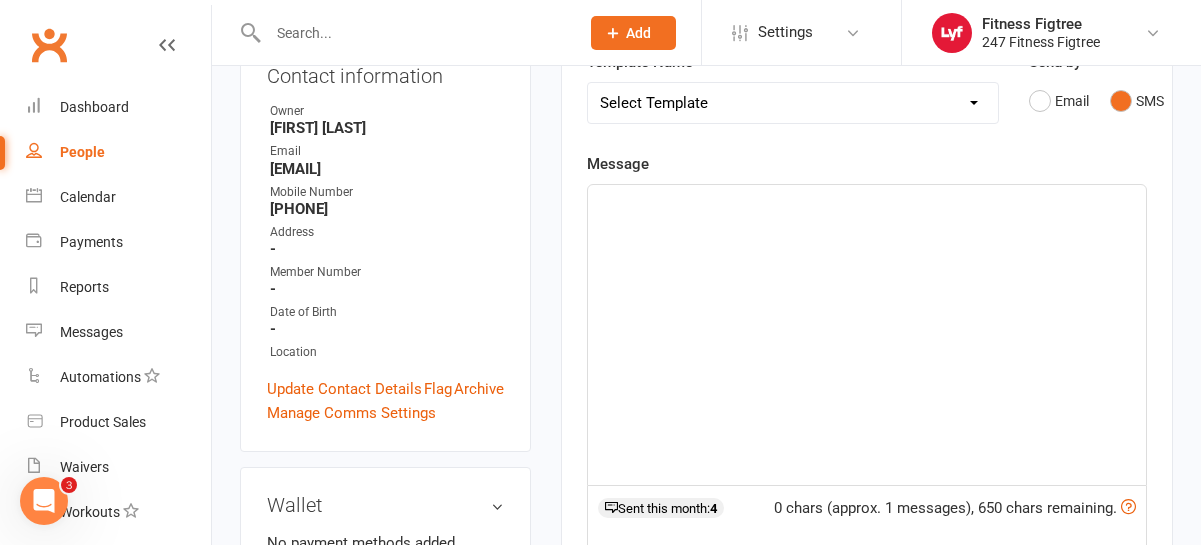 scroll, scrollTop: 326, scrollLeft: 0, axis: vertical 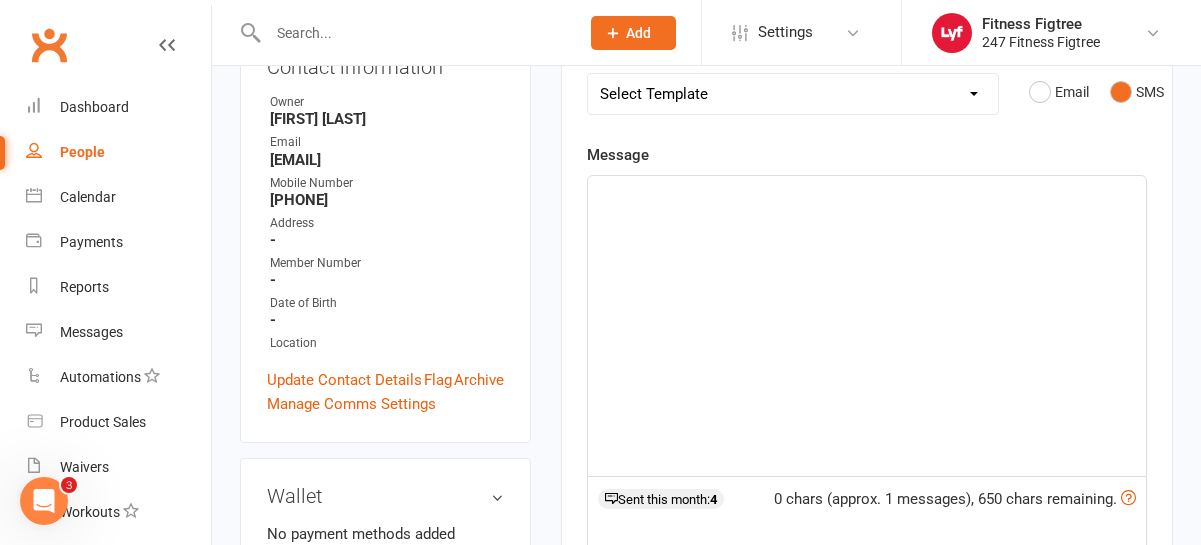 click on "﻿" 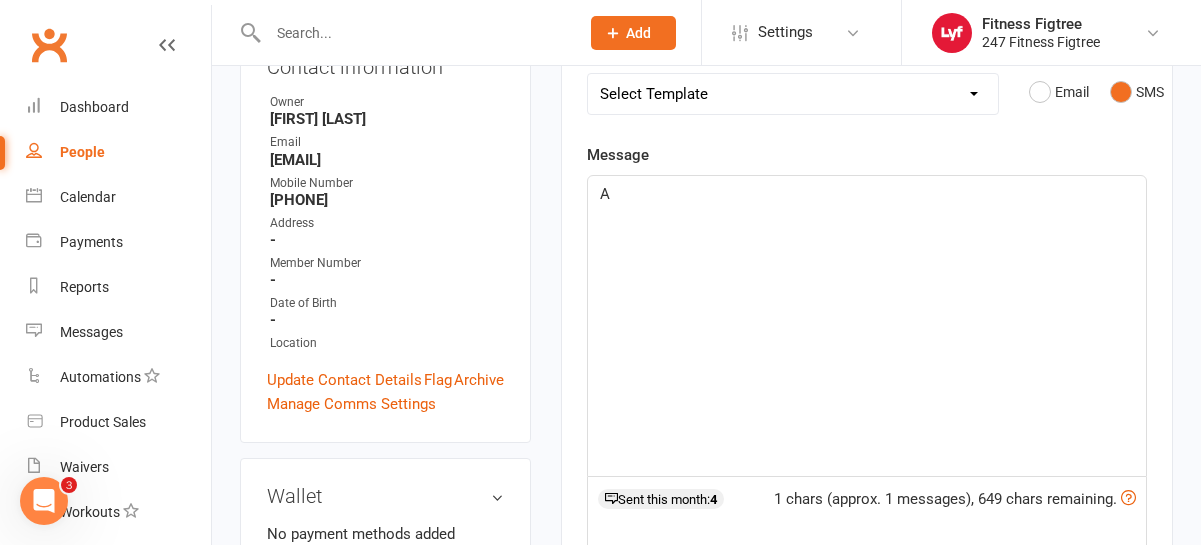 type 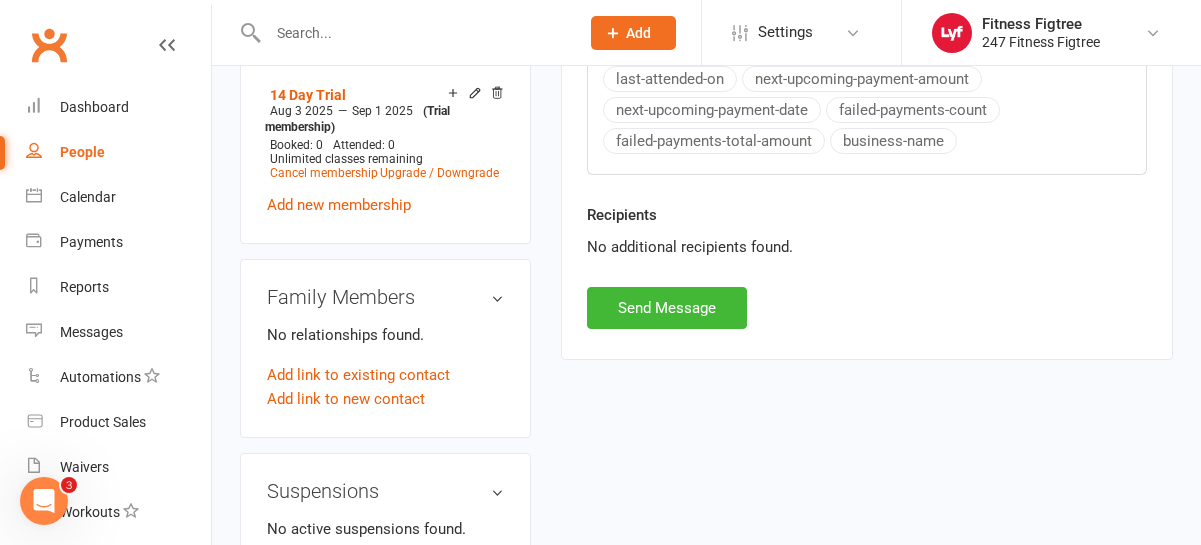 scroll, scrollTop: 986, scrollLeft: 0, axis: vertical 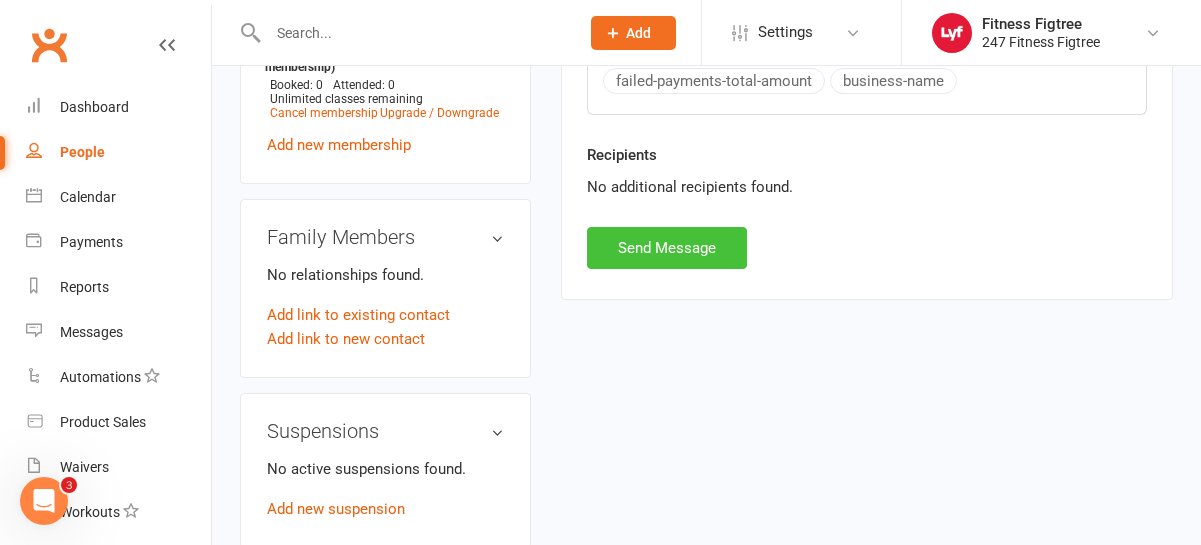 click on "Send Message" at bounding box center (667, 248) 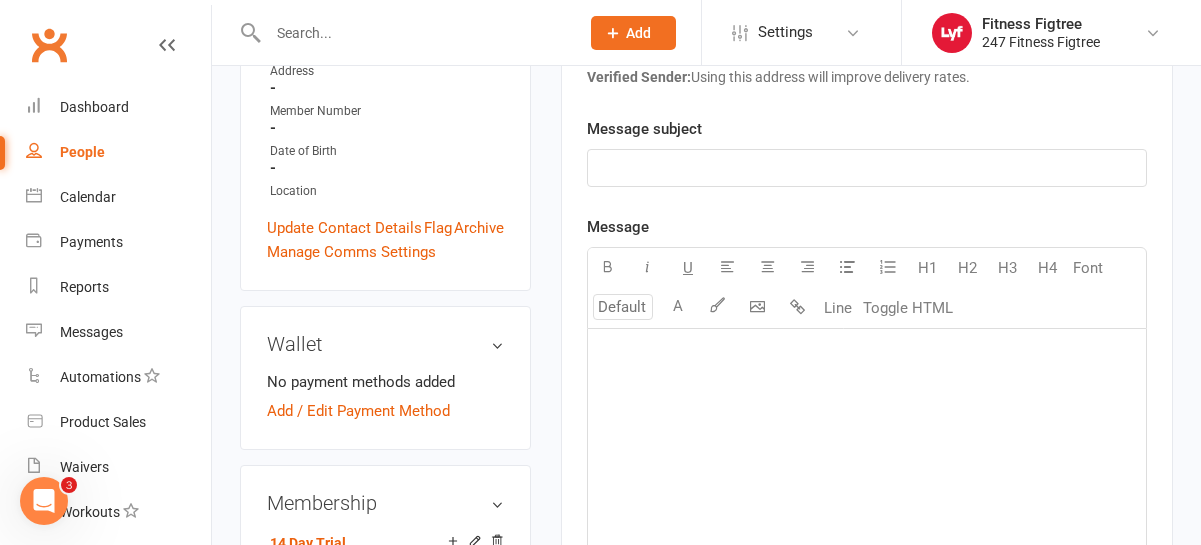 scroll, scrollTop: 528, scrollLeft: 0, axis: vertical 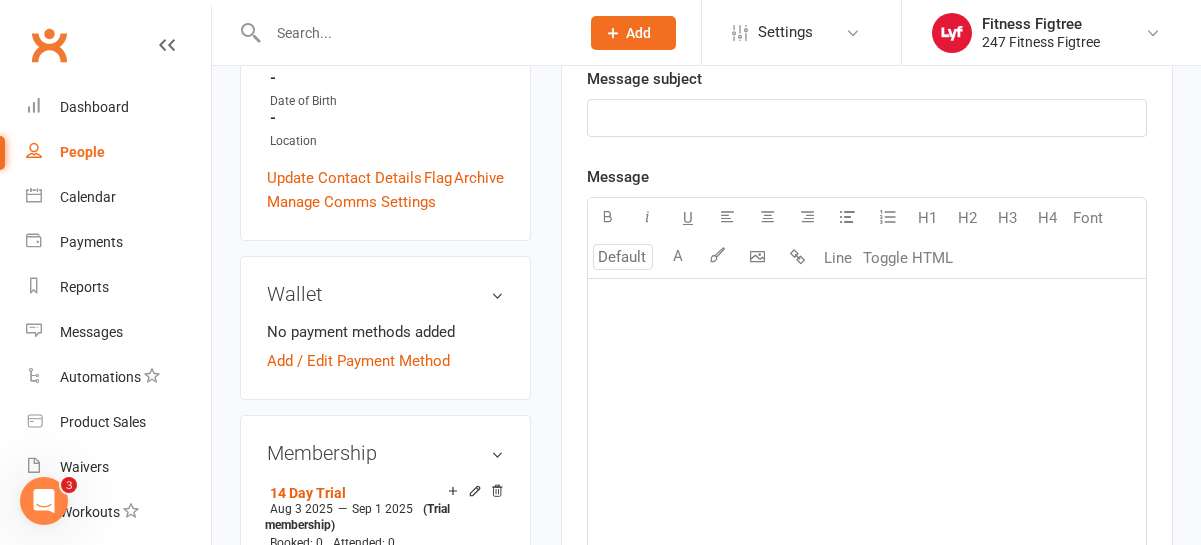 click on "﻿" 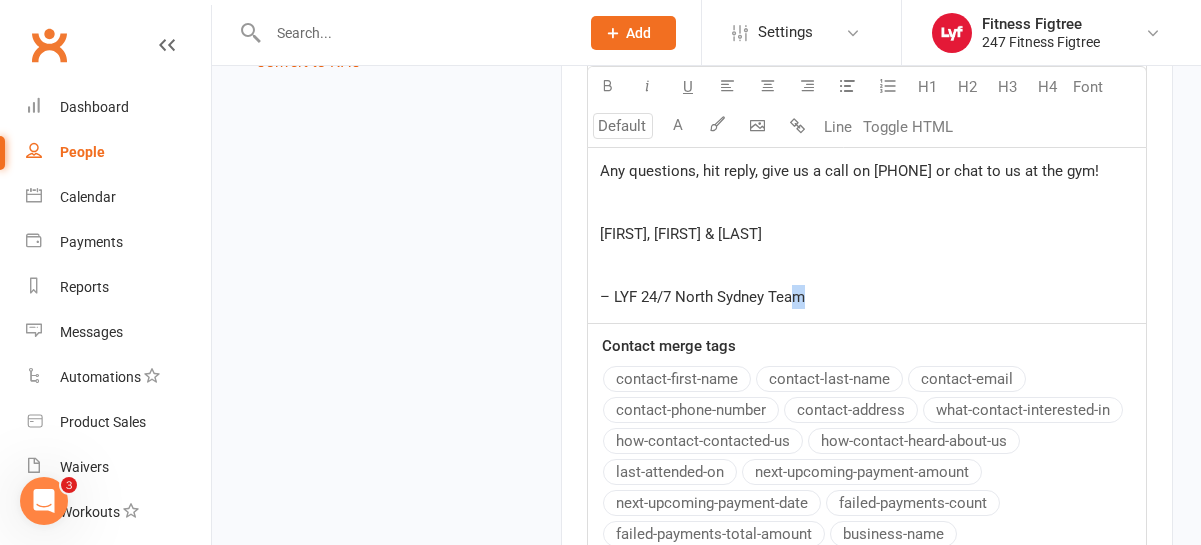 drag, startPoint x: 804, startPoint y: 277, endPoint x: 795, endPoint y: 267, distance: 13.453624 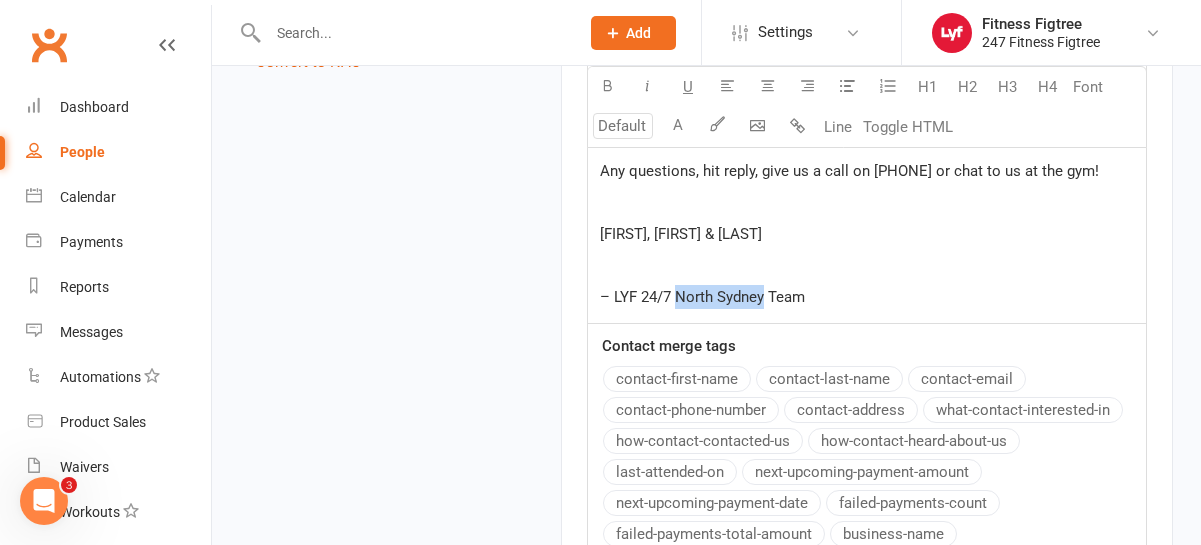 drag, startPoint x: 764, startPoint y: 273, endPoint x: 677, endPoint y: 273, distance: 87 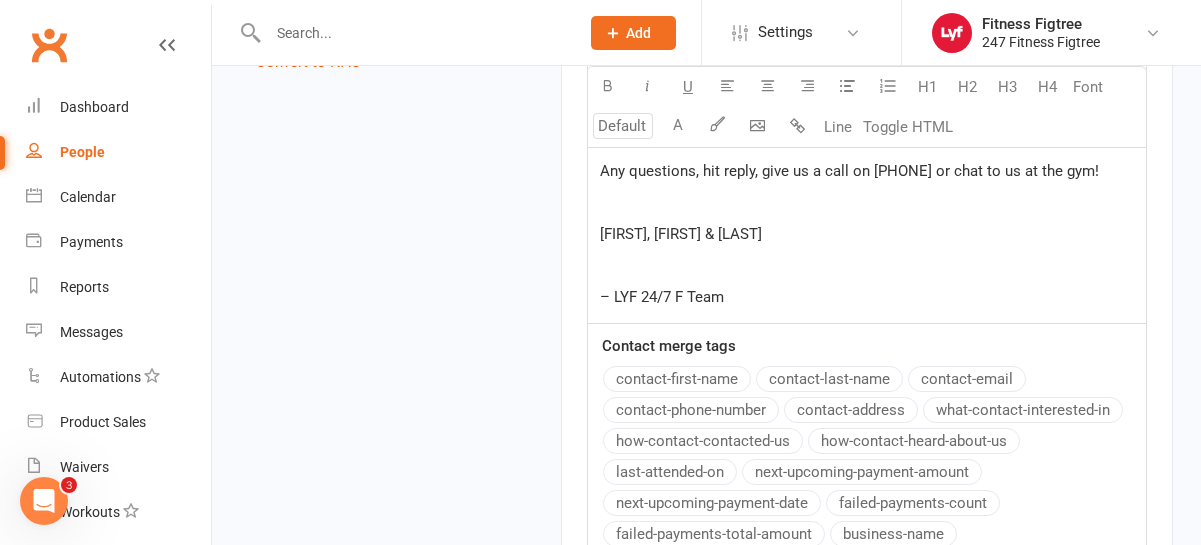 type 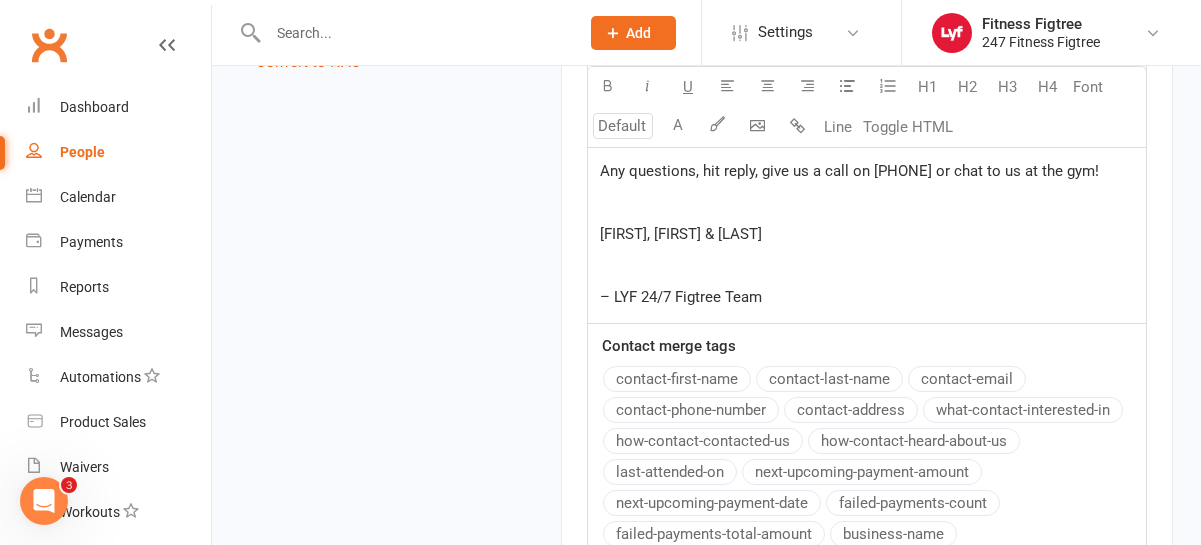 click on "[FIRST], [FIRST] & [LAST]" 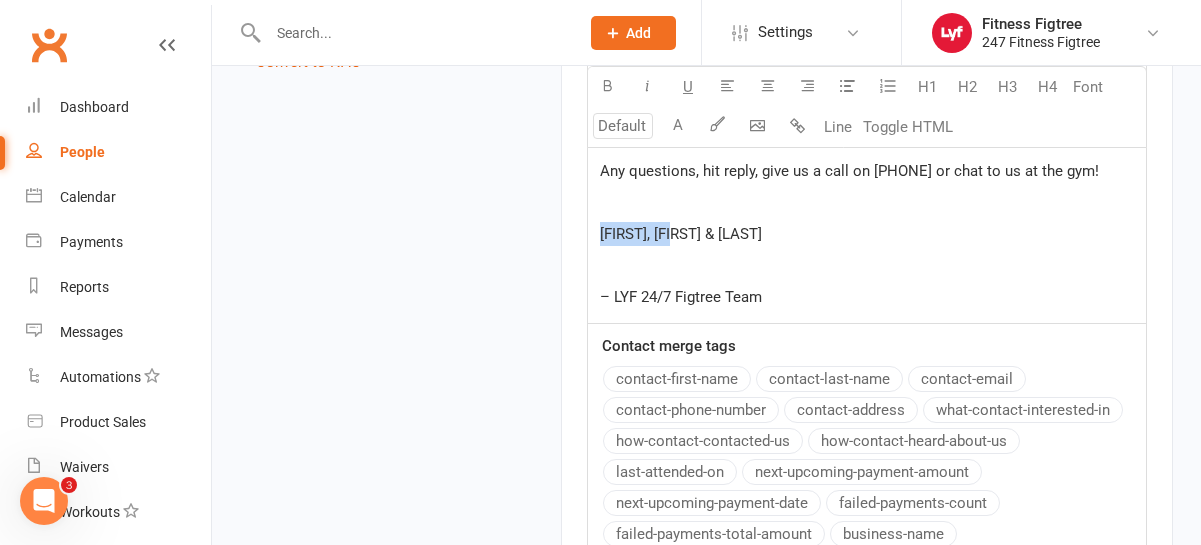 drag, startPoint x: 683, startPoint y: 213, endPoint x: 569, endPoint y: 213, distance: 114 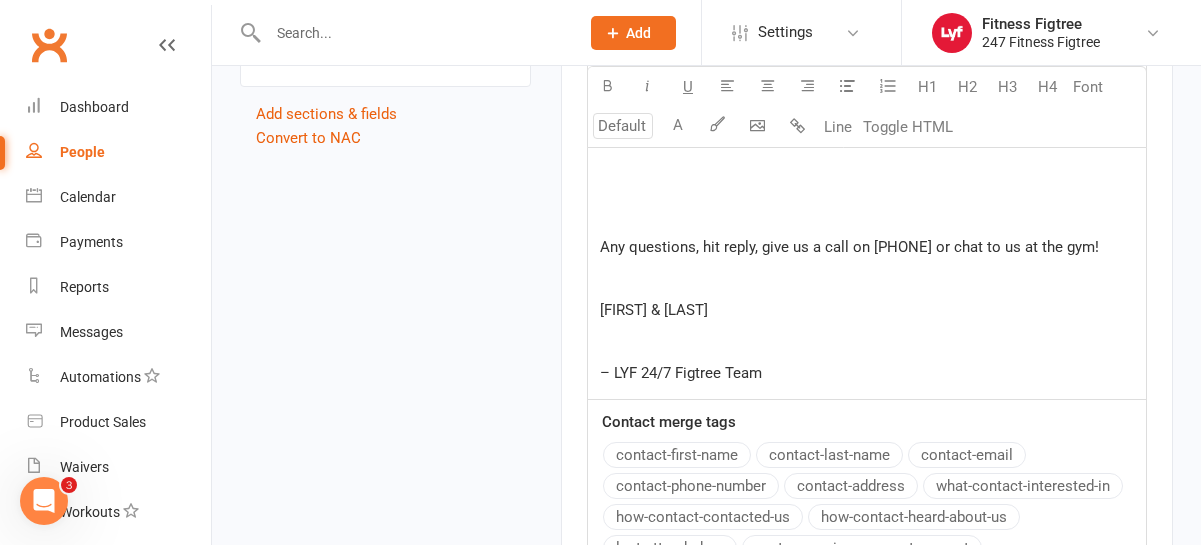 scroll, scrollTop: 2107, scrollLeft: 0, axis: vertical 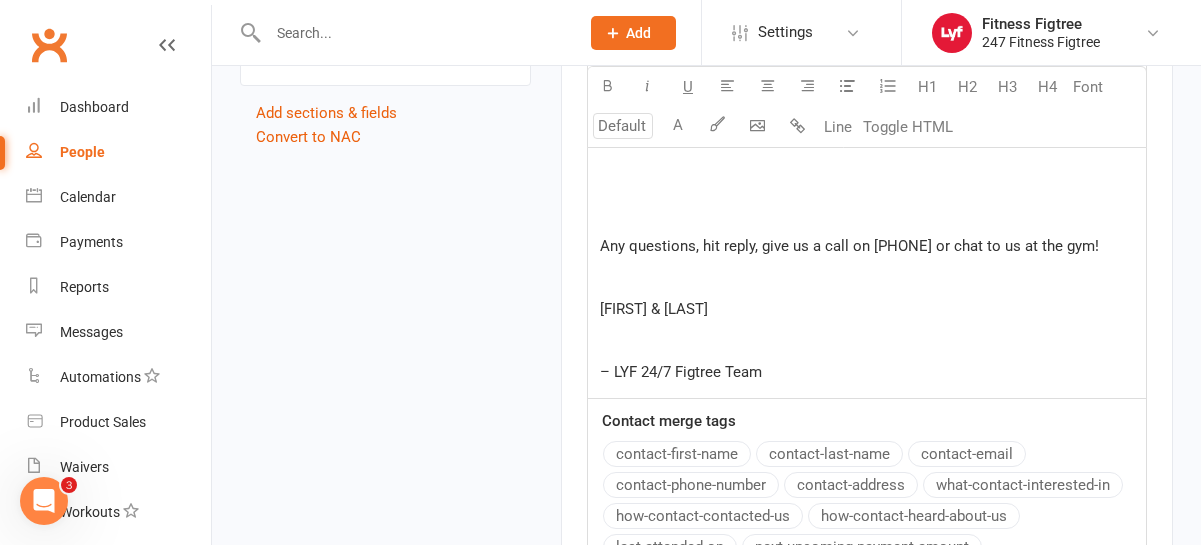 click on "– LYF 24/7 Figtree Team" 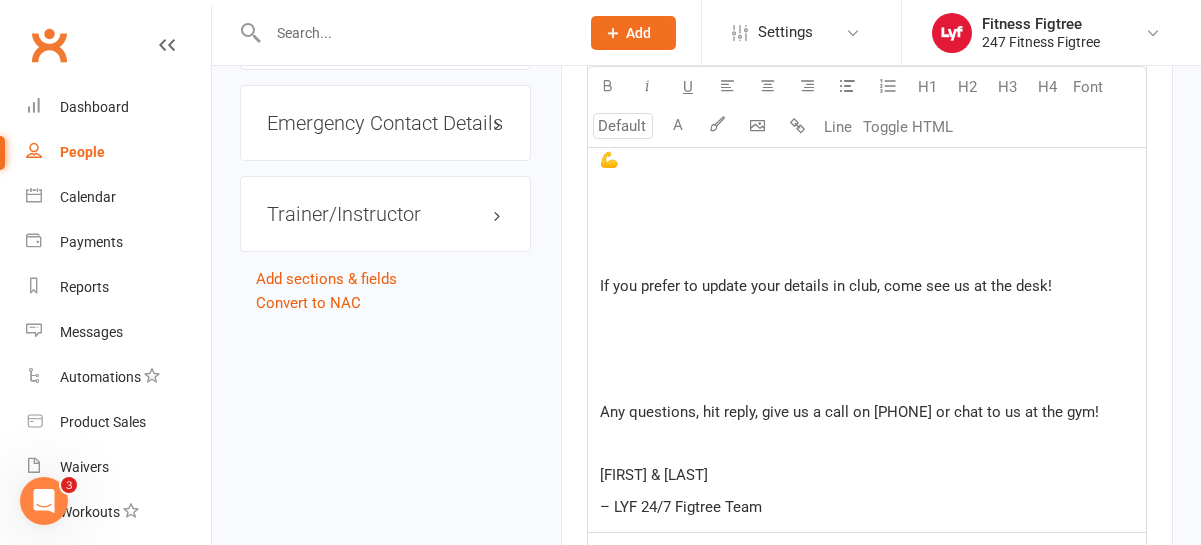 scroll, scrollTop: 1947, scrollLeft: 0, axis: vertical 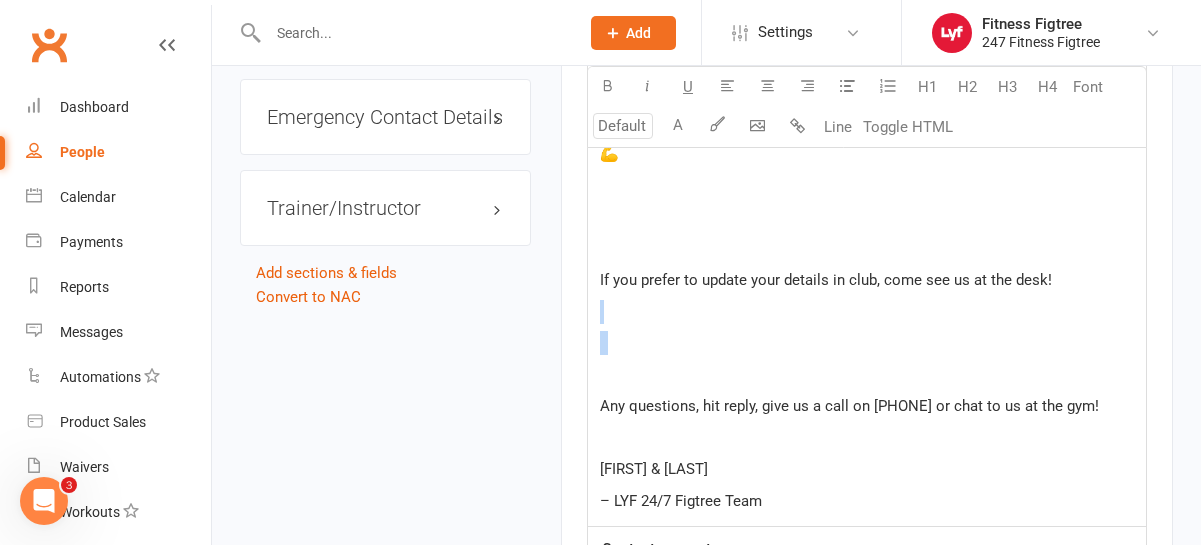 drag, startPoint x: 630, startPoint y: 352, endPoint x: 602, endPoint y: 282, distance: 75.39231 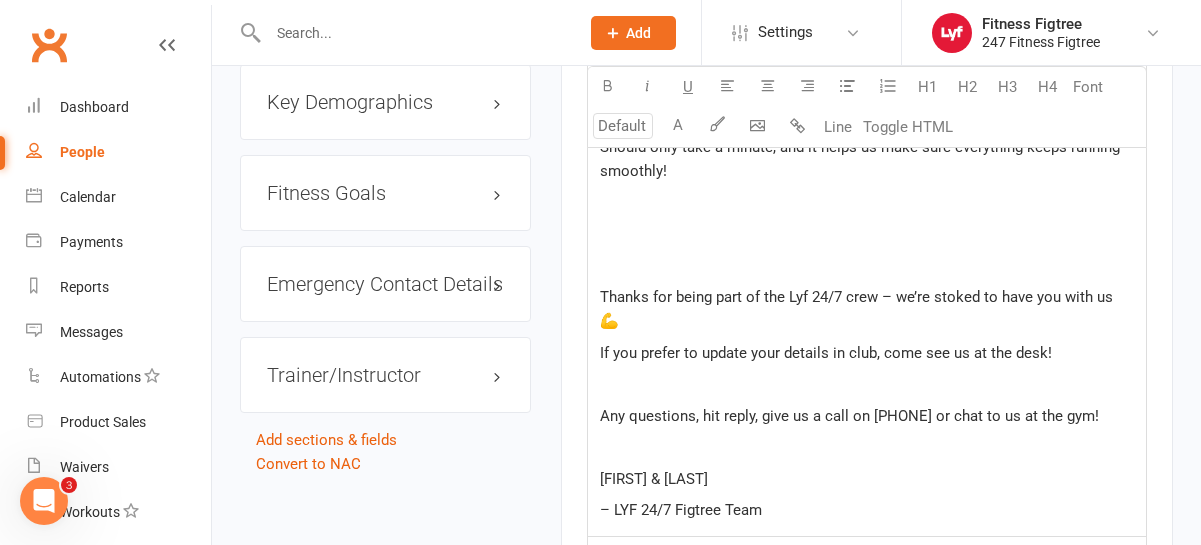 scroll, scrollTop: 1783, scrollLeft: 0, axis: vertical 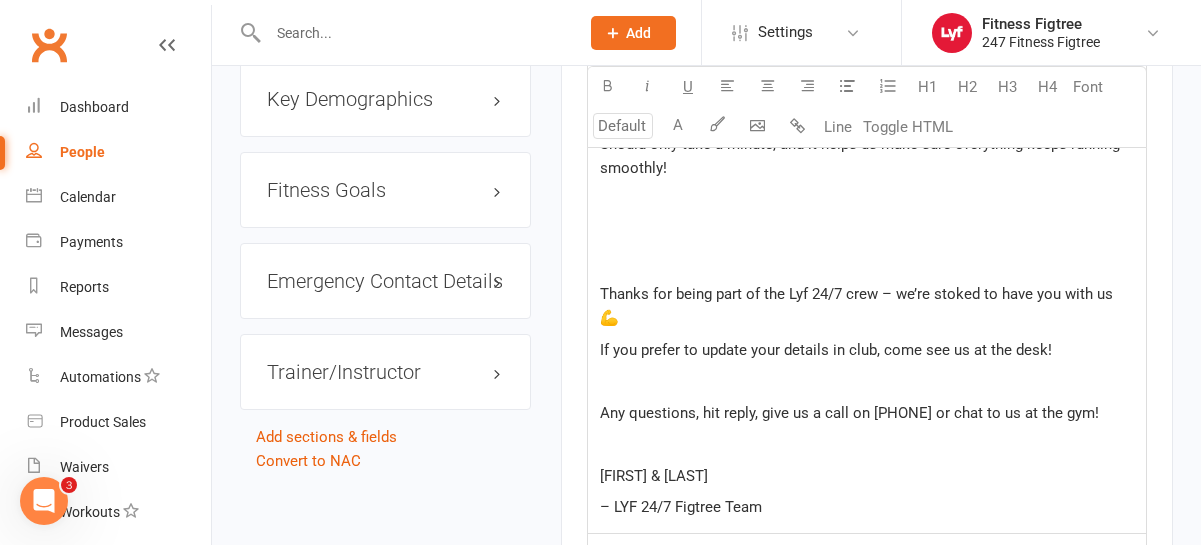 click on "Hey [FIRST] ﻿   ﻿ Big news – we’re now officially Lyf 24/7 North Sydney! ﻿   ﻿ We’re super excited about the change and have some awesome things coming your way soon. ﻿   ﻿ What’s not changing? ﻿ • Your membership price ﻿ • No lock-in contracts ﻿ • 24/7 access, as always ﻿   ﻿ To help us get everything sorted on our end, we just need a quick favour: ﻿   ﻿ 👉 Please confirm your payment details and update your medical waiver here: ﻿   ﻿ https://www.lyf247.com.au/update-north-sydney.html ﻿   ﻿ Should only take a minute, and it helps us make sure everything keeps running smoothly! ﻿   ﻿ Thanks for being part of the Lyf 24/7 crew – we’re stoked to have you with us 💪 If you prefer to update your details in club, come see us at the desk! ﻿ Any questions, hit reply, give us a call on [PHONE] or chat to us at the gym! ﻿ [LAST] ﻿ & [LAST] – LYF 24/7 Figtree Team" 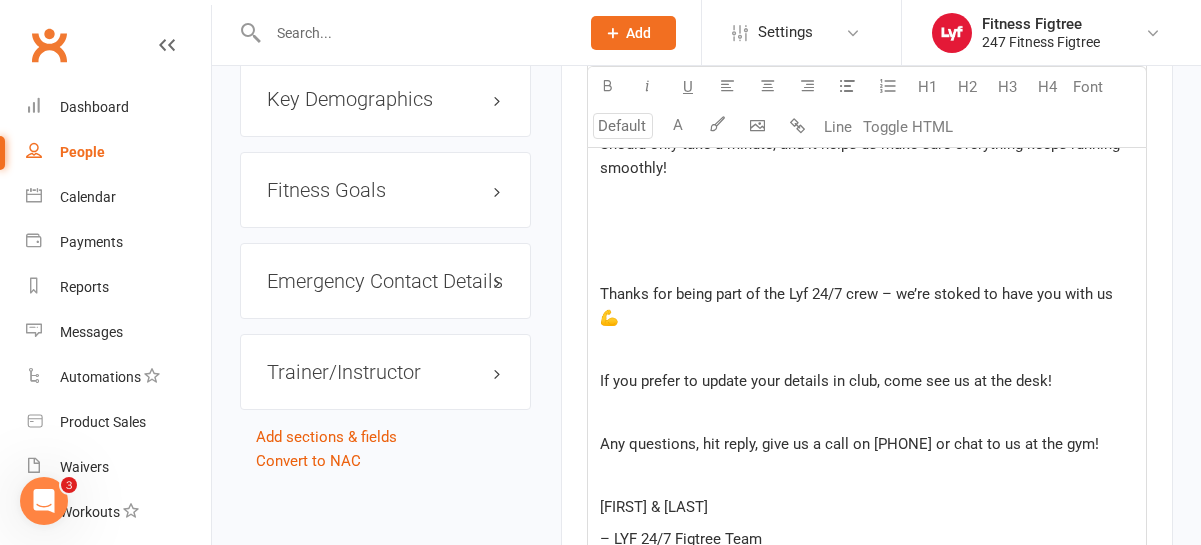 click on "﻿" 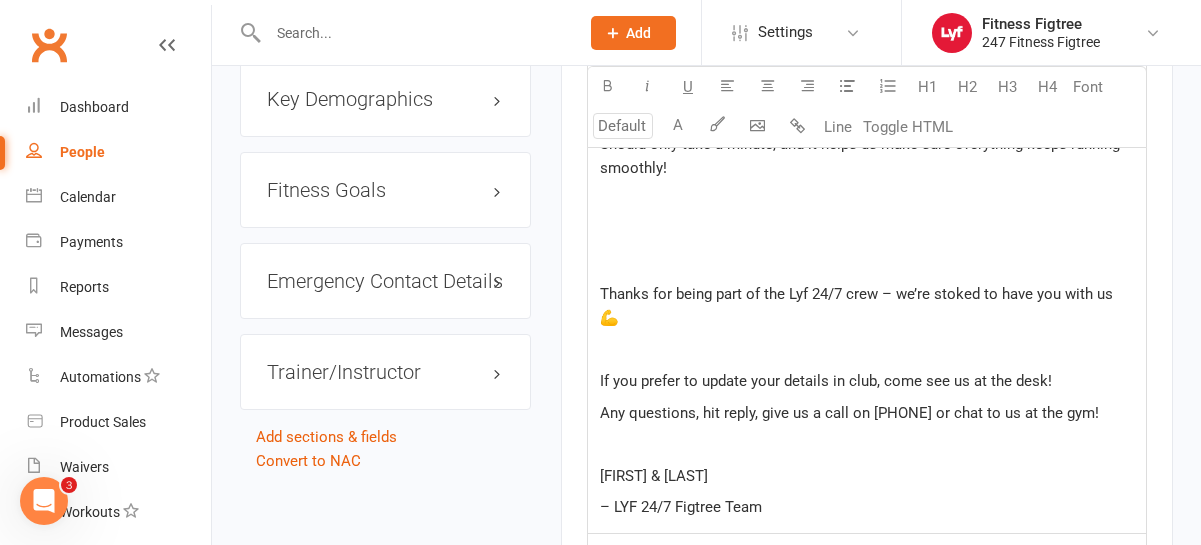 click on "﻿" 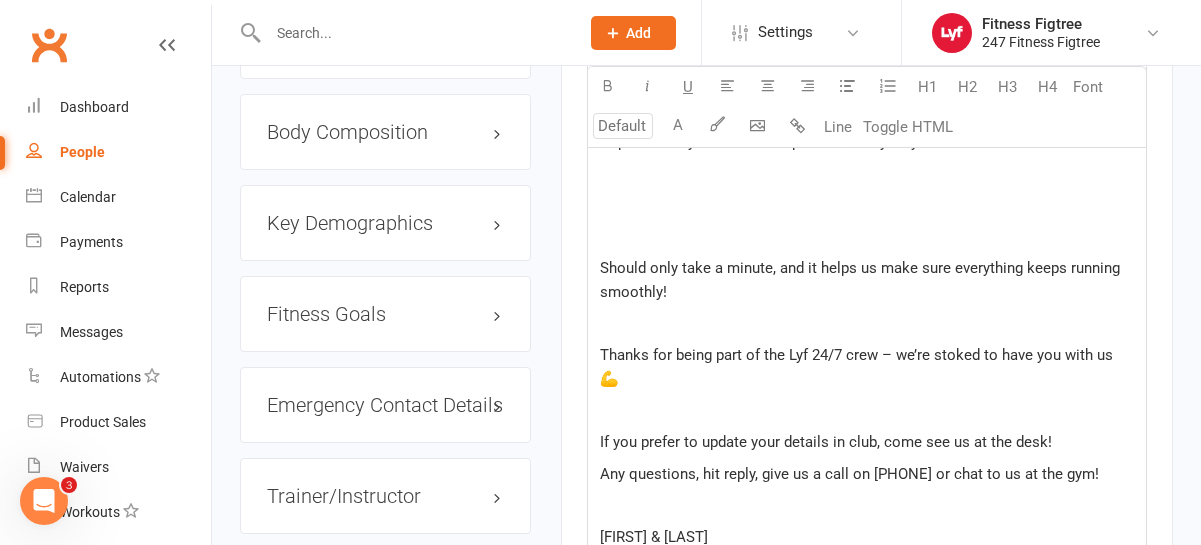 scroll, scrollTop: 1657, scrollLeft: 0, axis: vertical 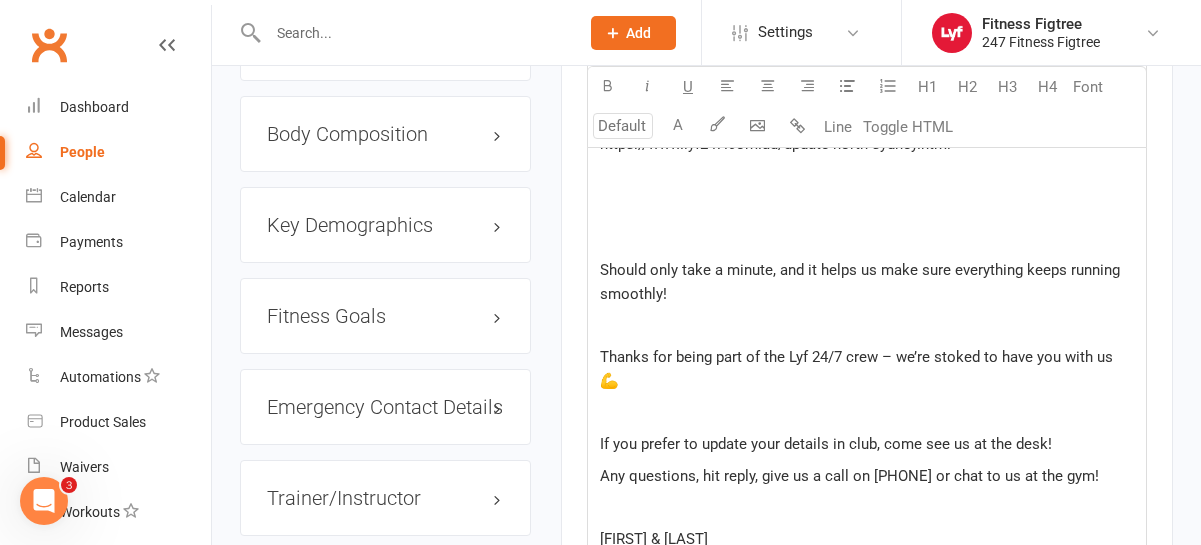 click on "﻿" 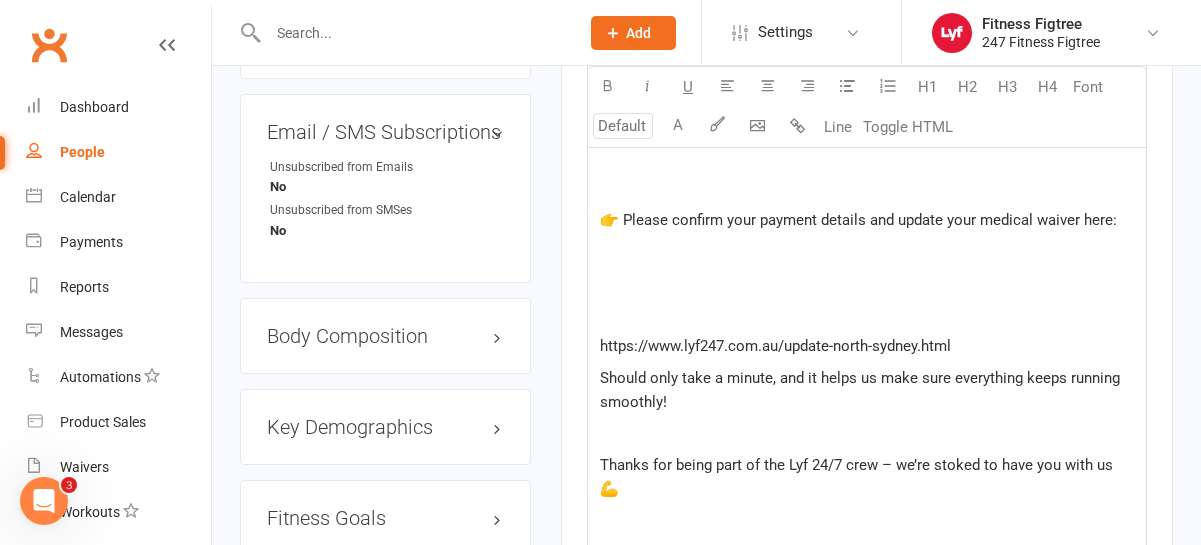 scroll, scrollTop: 1436, scrollLeft: 0, axis: vertical 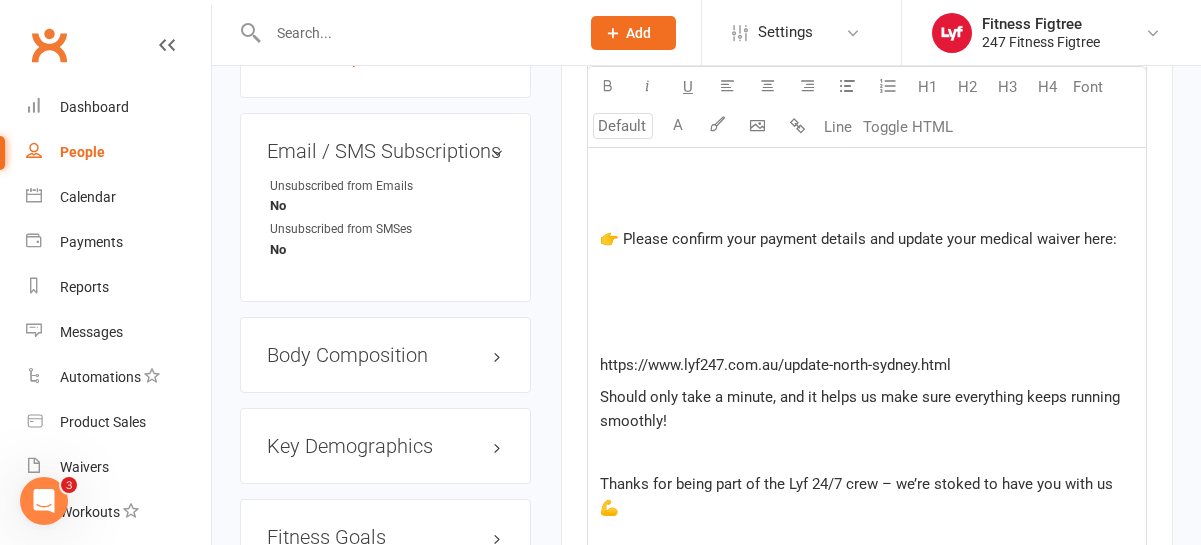 click on "﻿" 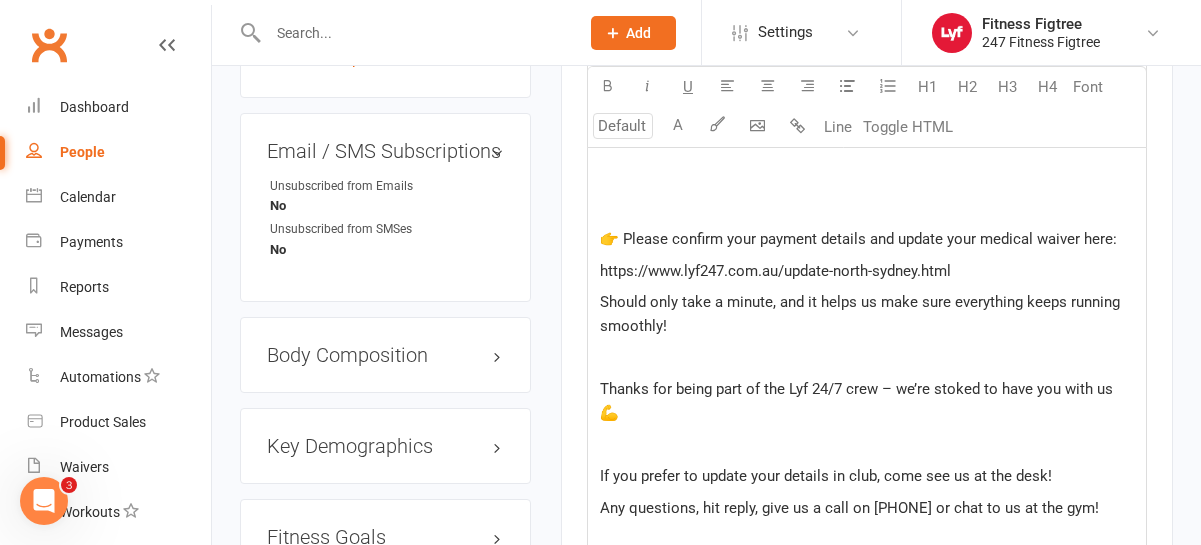 click on "https://www.lyf247.com.au/update-north-sydney.html" 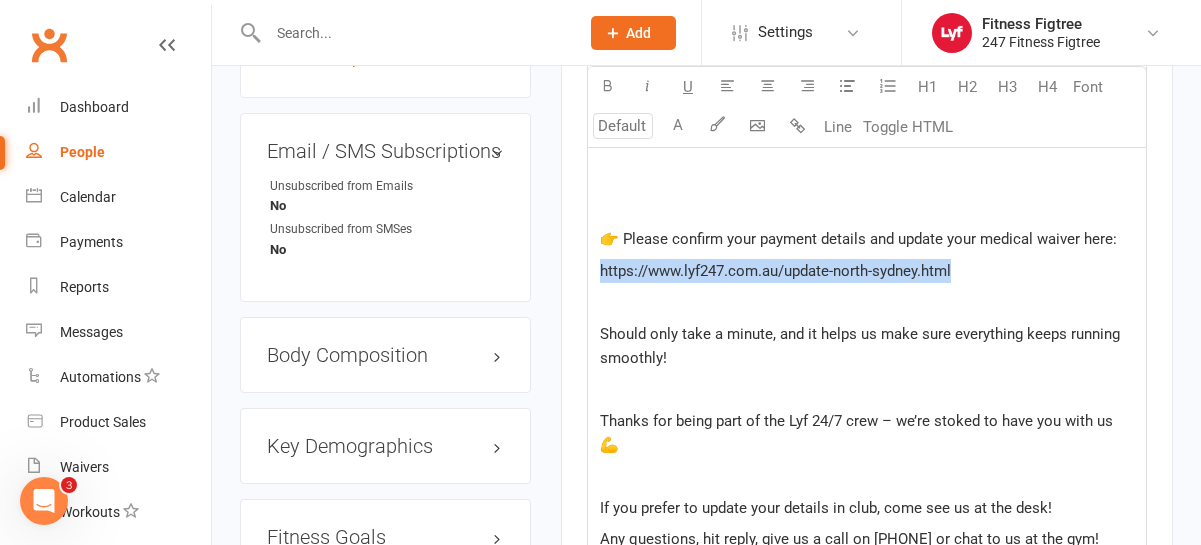 drag, startPoint x: 969, startPoint y: 266, endPoint x: 590, endPoint y: 279, distance: 379.2229 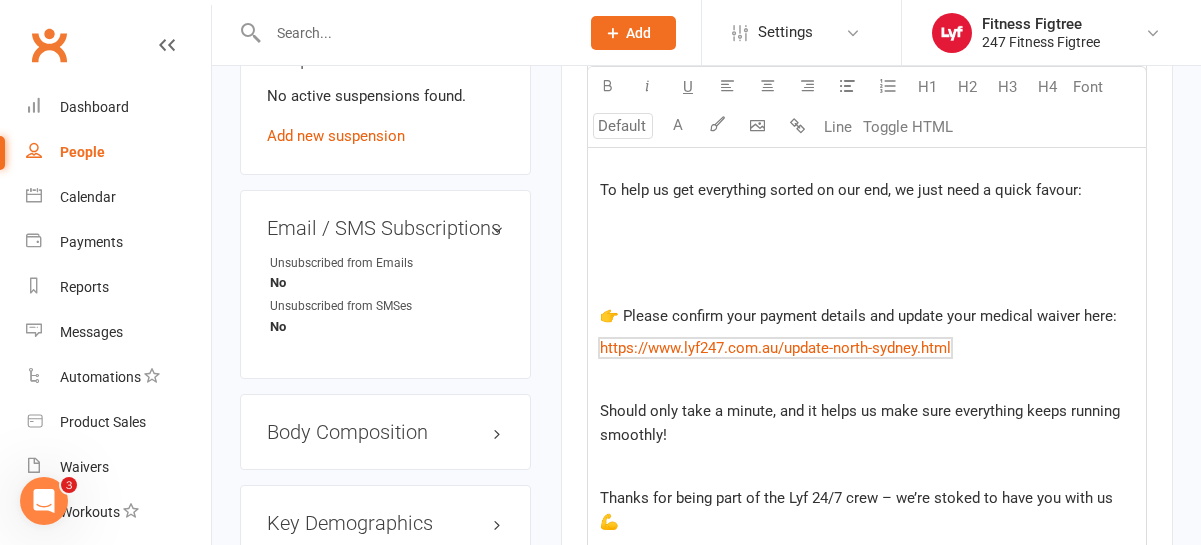 scroll, scrollTop: 1438, scrollLeft: 0, axis: vertical 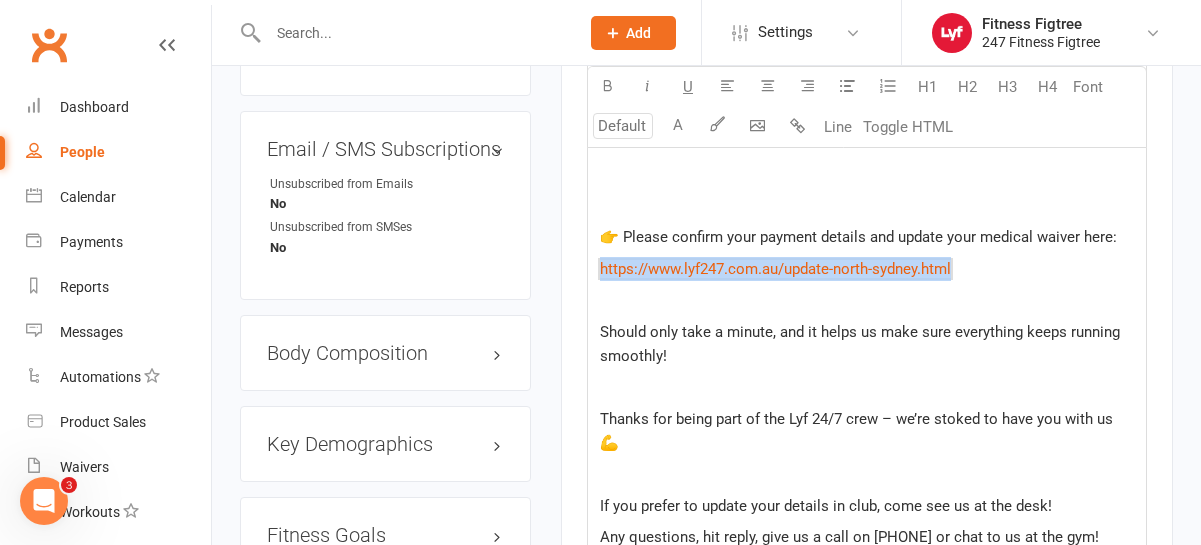 drag, startPoint x: 984, startPoint y: 265, endPoint x: 568, endPoint y: 256, distance: 416.09735 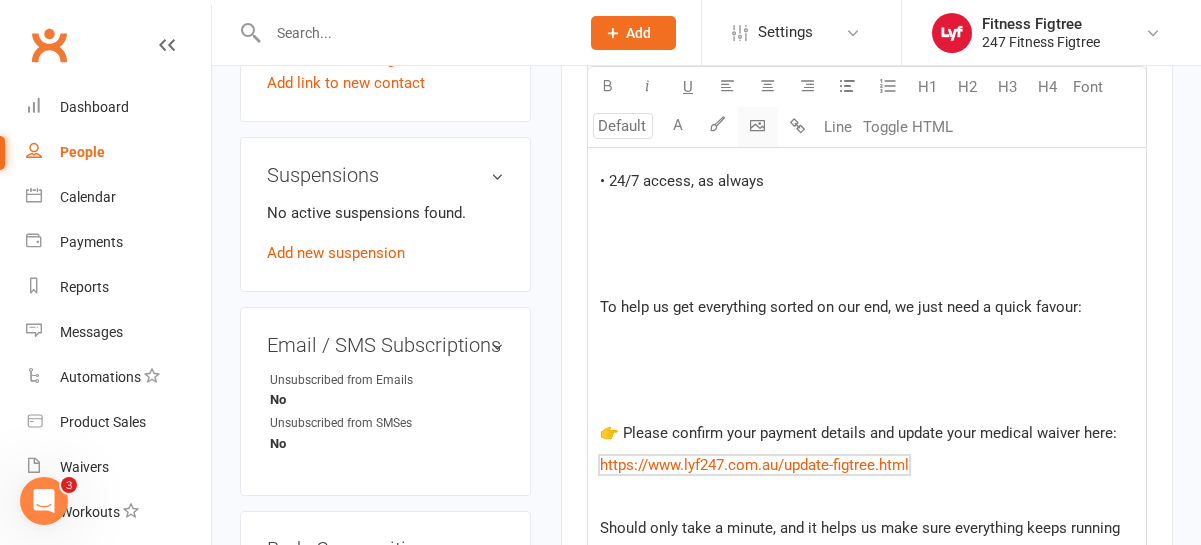 scroll, scrollTop: 1168, scrollLeft: 0, axis: vertical 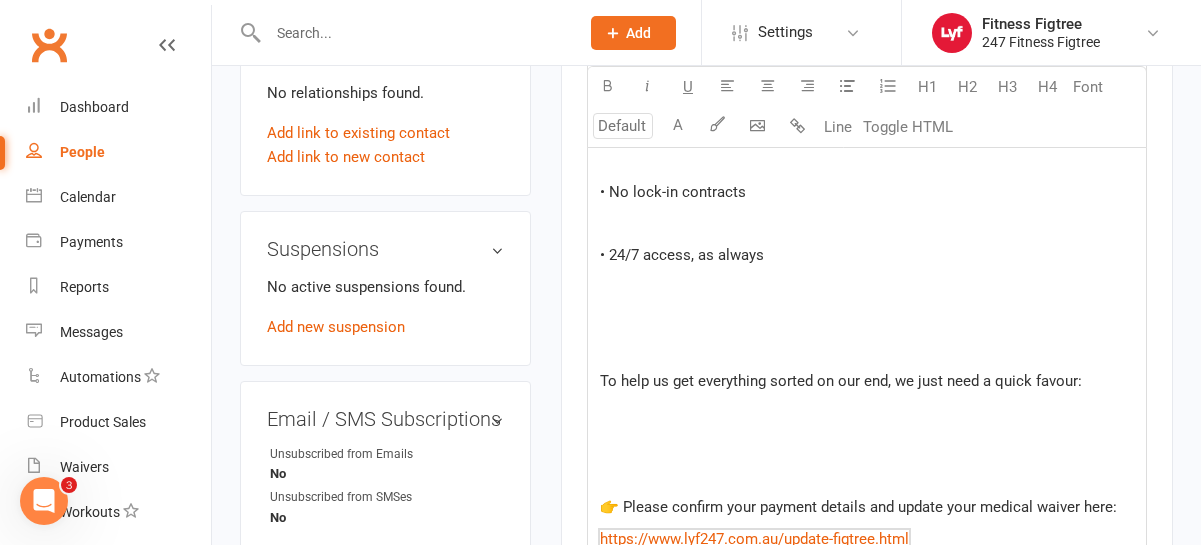 click on "Hey [FIRST] ﻿   ﻿ Big news – we’re now officially Lyf 24/7 North Sydney! ﻿   ﻿ We’re super excited about the change and have some awesome things coming your way soon. ﻿   ﻿ What’s not changing? ﻿ • Your membership price ﻿ • No lock-in contracts ﻿ • 24/7 access, as always ﻿   ﻿ To help us get everything sorted on our end, we just need a quick favour: ﻿   ﻿ 👉 Please confirm your payment details and update your medical waiver here: ﻿ $   https://www.lyf247.com.au/update-figtree.html $   ﻿ $   ﻿ $   ﻿ ﻿ Should only take a minute, and it helps us make sure everything keeps running smoothly! ﻿ Thanks for being part of the Lyf 24/7 crew – we’re stoked to have you with us 💪 ﻿ If you prefer to update your details in club, come see us at the desk! Any questions, hit reply, give us a call on [PHONE] or chat to us at the gym! ﻿ [LAST] ﻿ & [LAST] – LYF 24/7 Figtree Team" 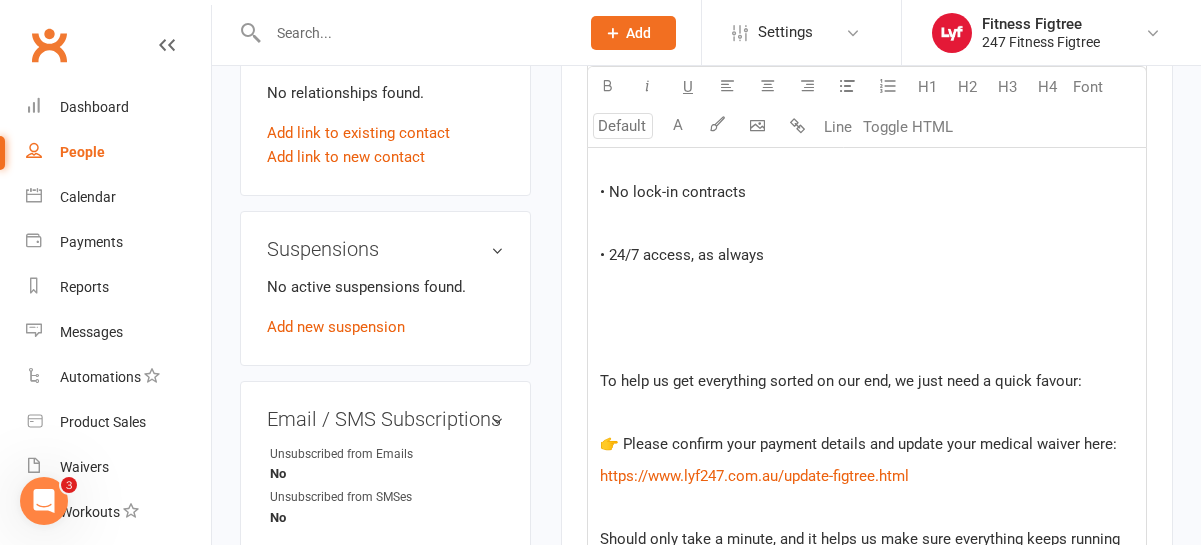 click on "﻿" 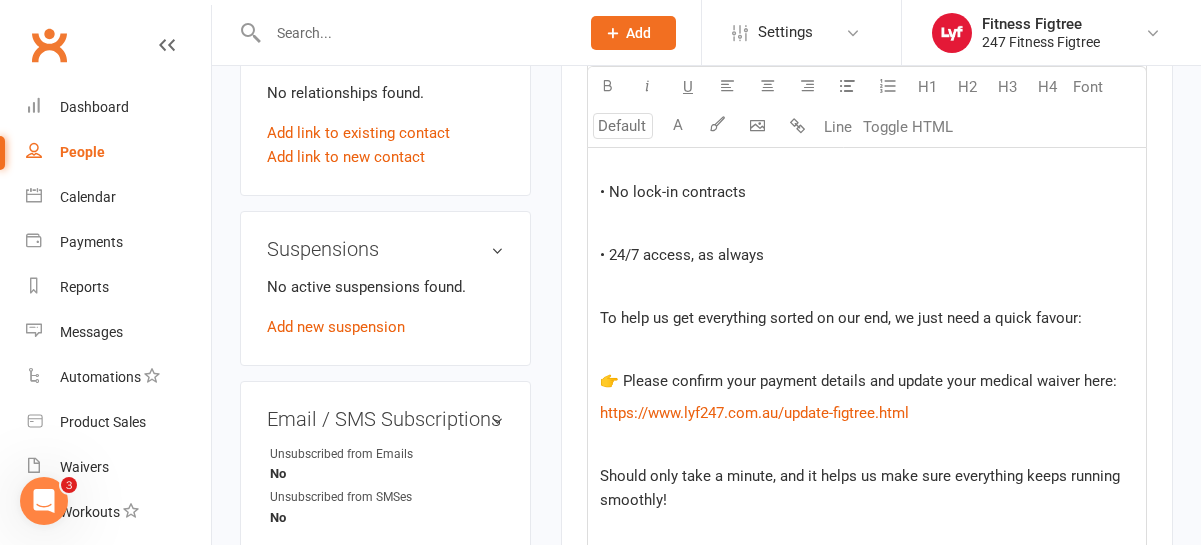 click on "Hey [FIRST] ﻿   ﻿ Big news – we’re now officially Lyf 24/7 North Sydney! ﻿   ﻿ We’re super excited about the change and have some awesome things coming your way soon. ﻿   ﻿ What’s not changing? ﻿ • Your membership price ﻿ • No lock-in contracts ﻿ • 24/7 access, as always ﻿ To help us get everything sorted on our end, we just need a quick favour: ﻿ 👉 Please confirm your payment details and update your medical waiver here: ﻿ $   https://www.lyf247.com.au/update-figtree.html $   ﻿ $   ﻿ $   ﻿ ﻿ Should only take a minute, and it helps us make sure everything keeps running smoothly! ﻿ Thanks for being part of the Lyf 24/7 crew – we’re stoked to have you with us 💪 ﻿ If you prefer to update your details in club, come see us at the desk! Any questions, hit reply, give us a call on [PHONE] or chat to us at the gym! ﻿ [LAST] ﻿ & [LAST] – LYF 24/7 Figtree Team" 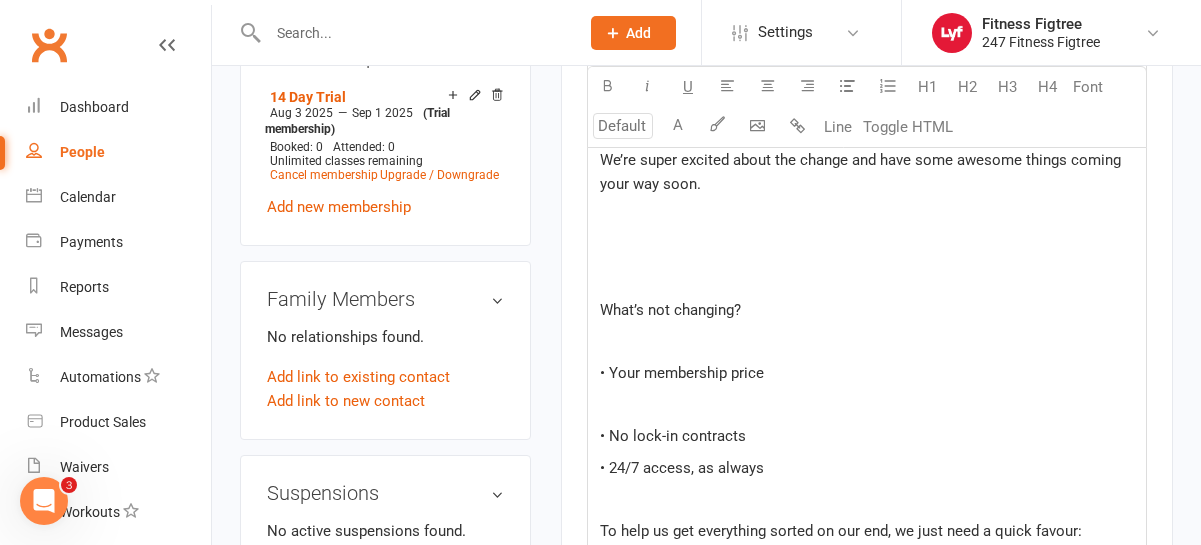 scroll, scrollTop: 909, scrollLeft: 0, axis: vertical 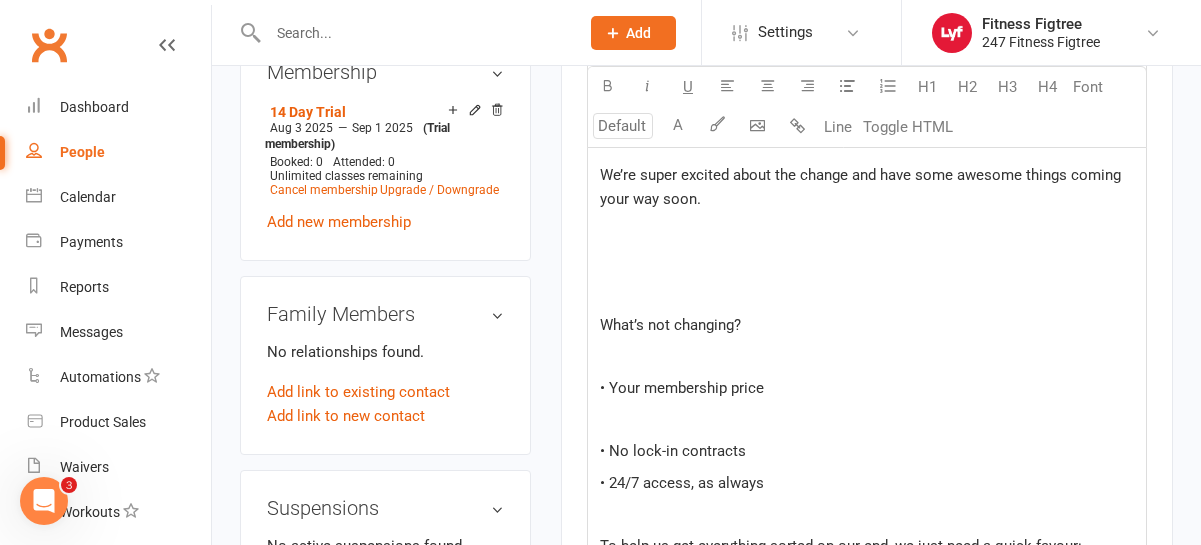 click on "﻿" 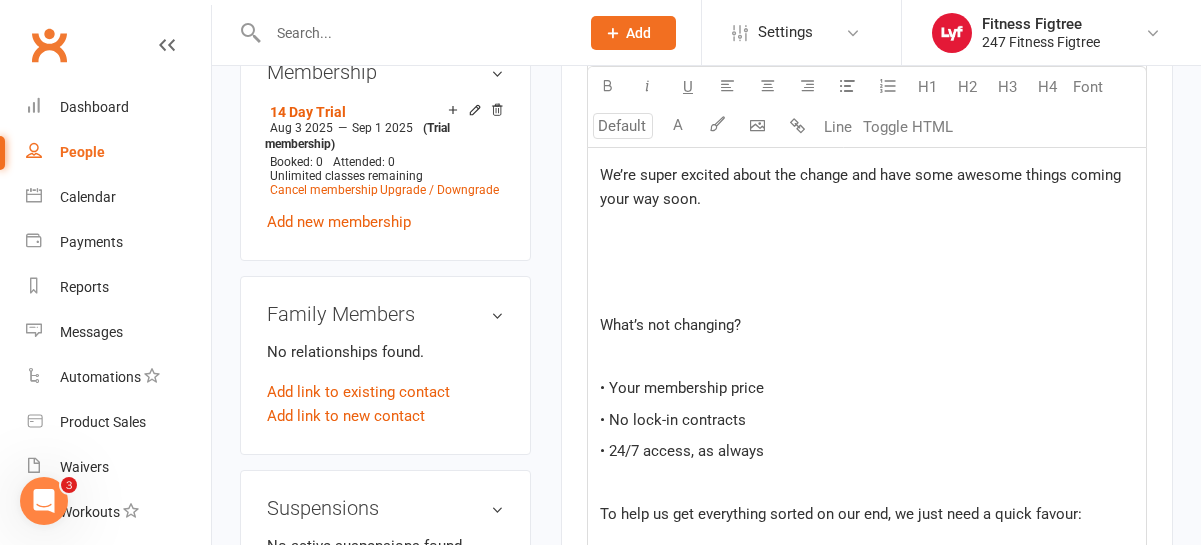 click on "﻿" 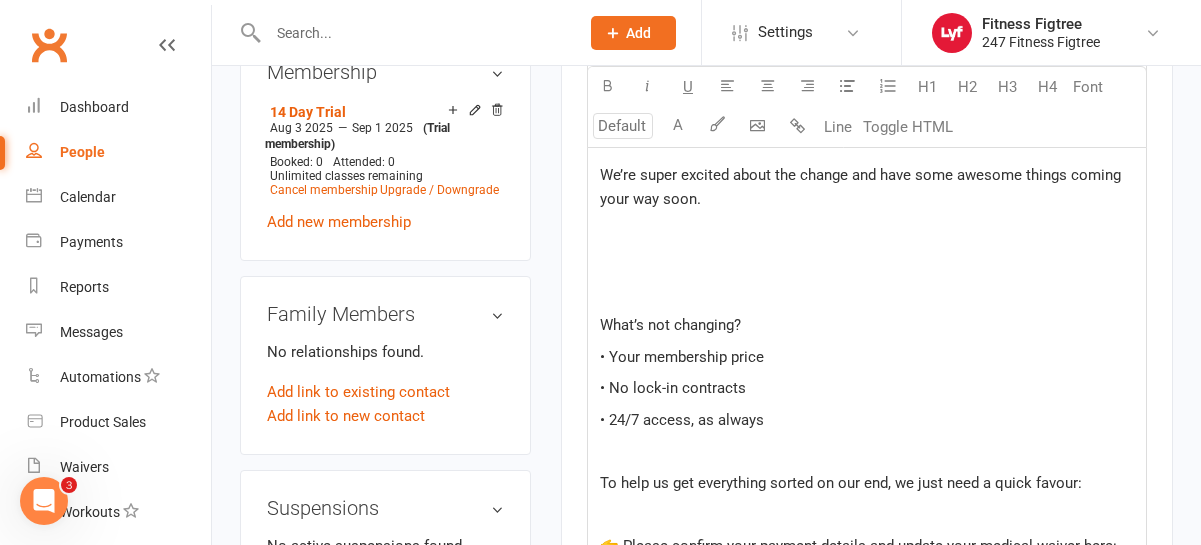 click on "﻿" 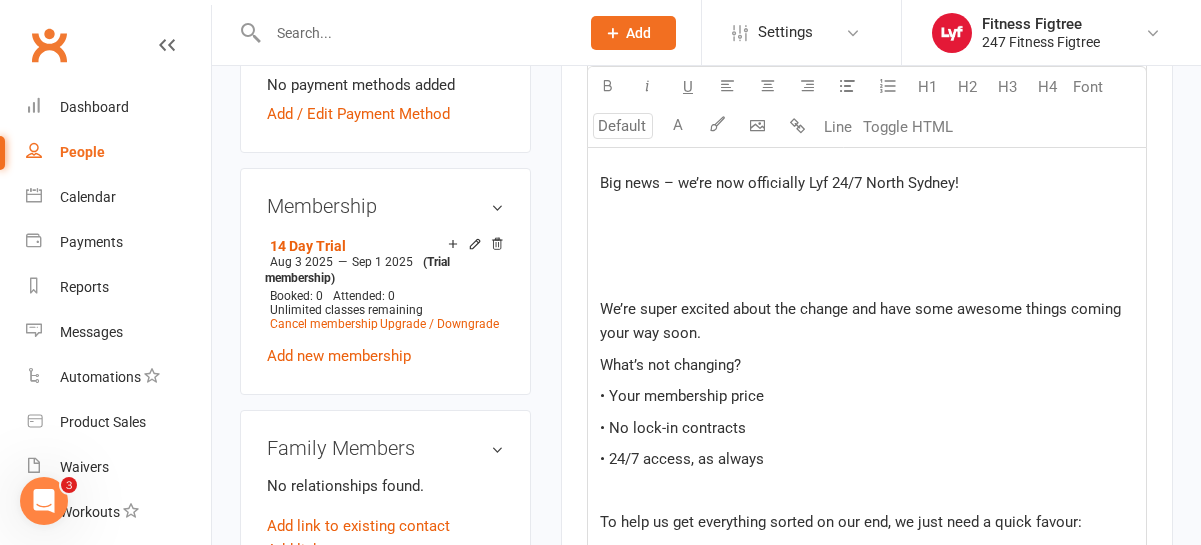 scroll, scrollTop: 773, scrollLeft: 0, axis: vertical 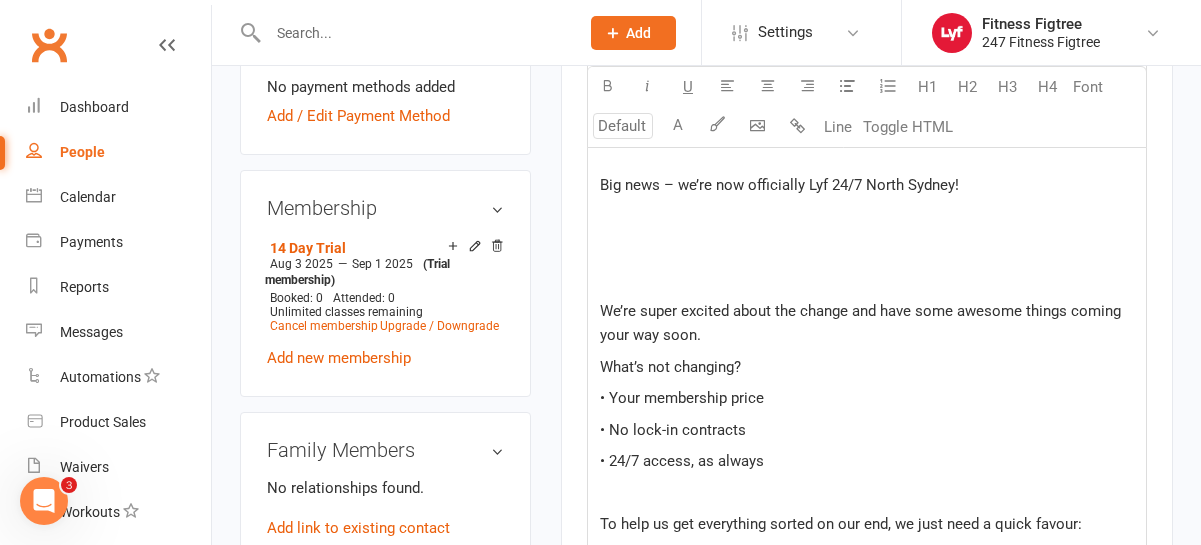 click on "﻿" 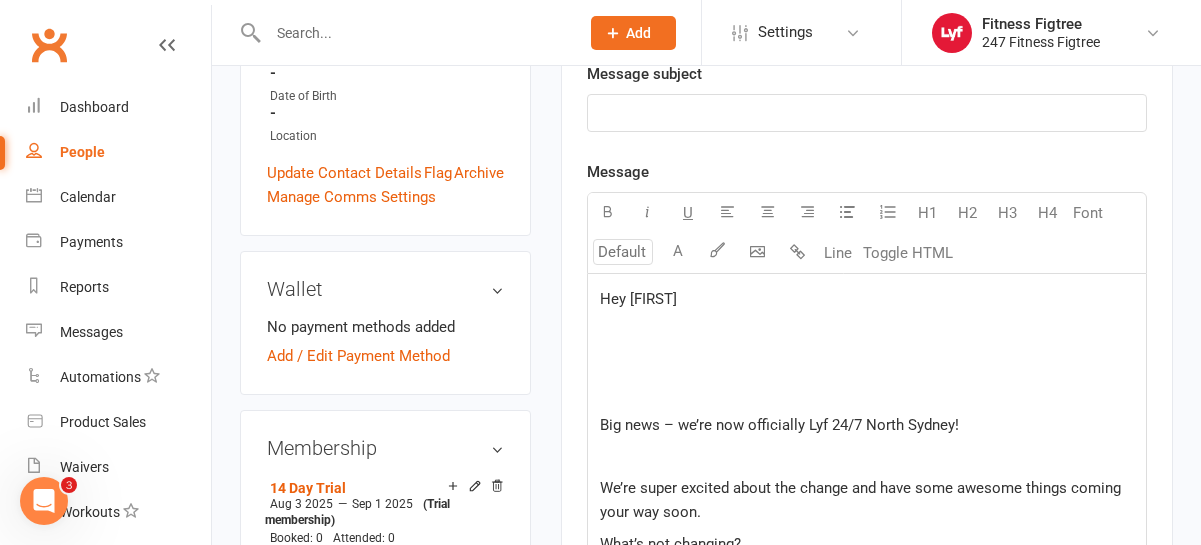 scroll, scrollTop: 537, scrollLeft: 0, axis: vertical 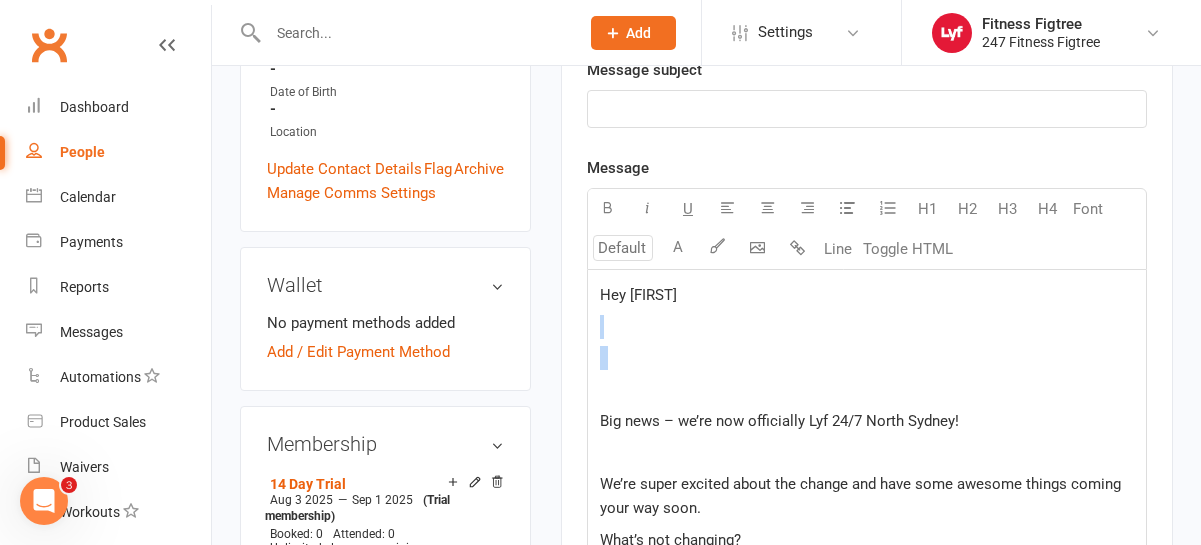 drag, startPoint x: 641, startPoint y: 380, endPoint x: 632, endPoint y: 334, distance: 46.872166 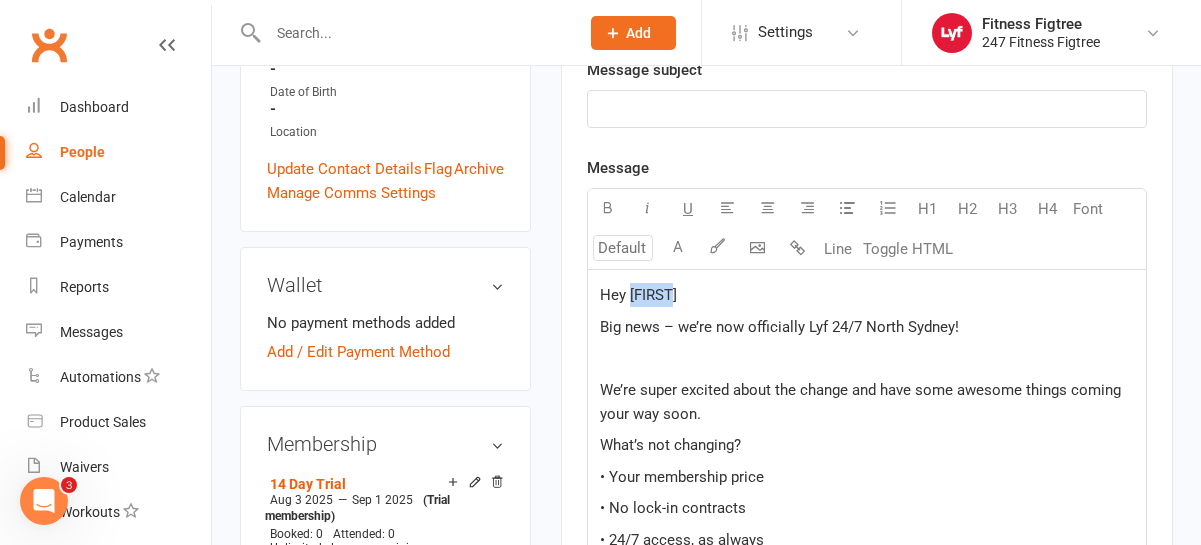 drag, startPoint x: 683, startPoint y: 291, endPoint x: 632, endPoint y: 289, distance: 51.0392 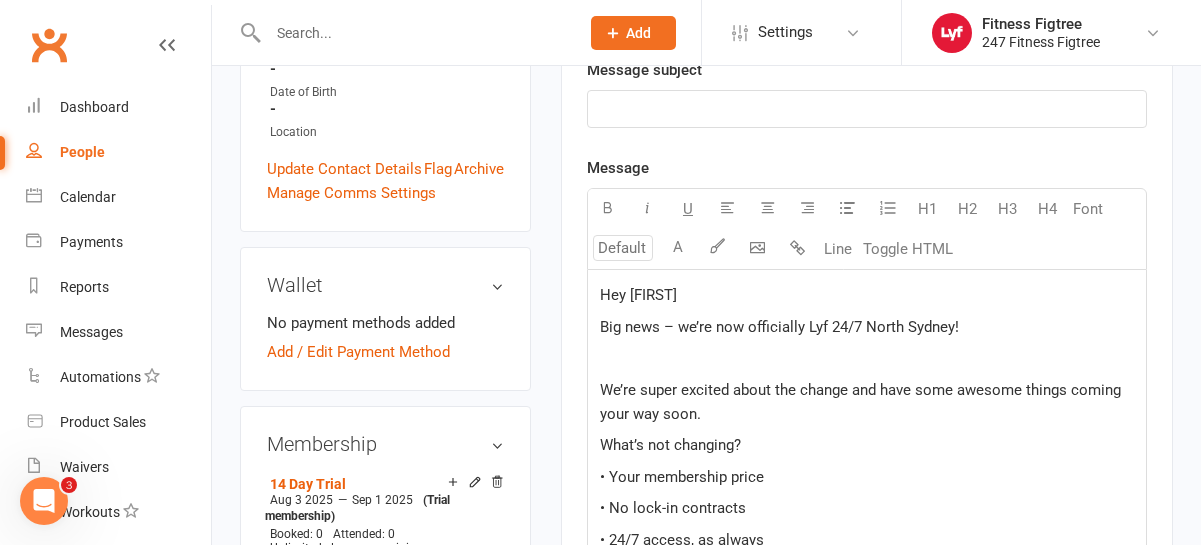 click on "We’re super excited about the change and have some awesome things coming your way soon." 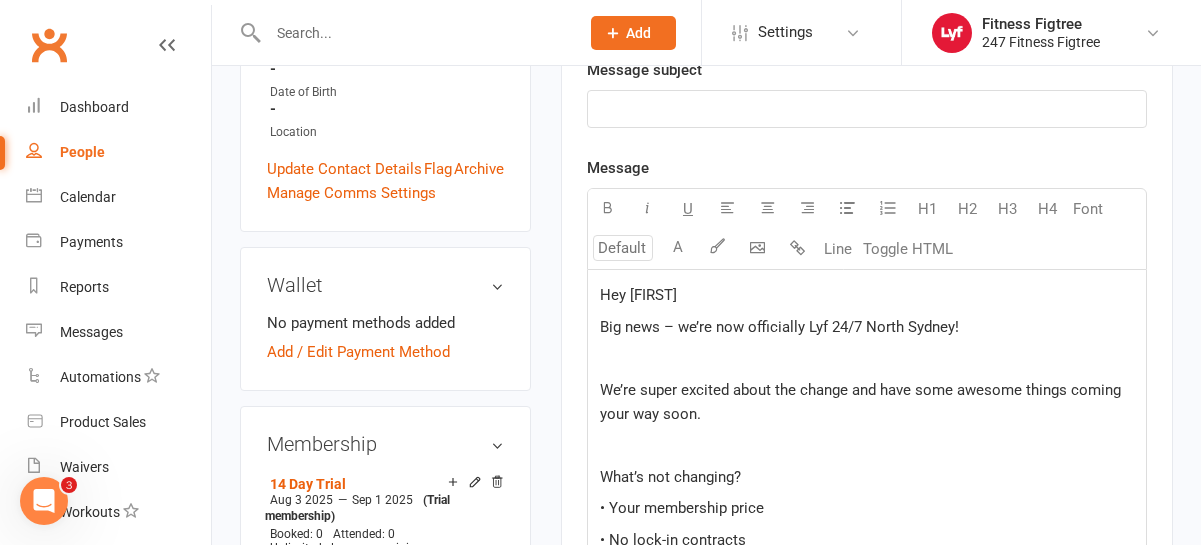 click on "﻿" 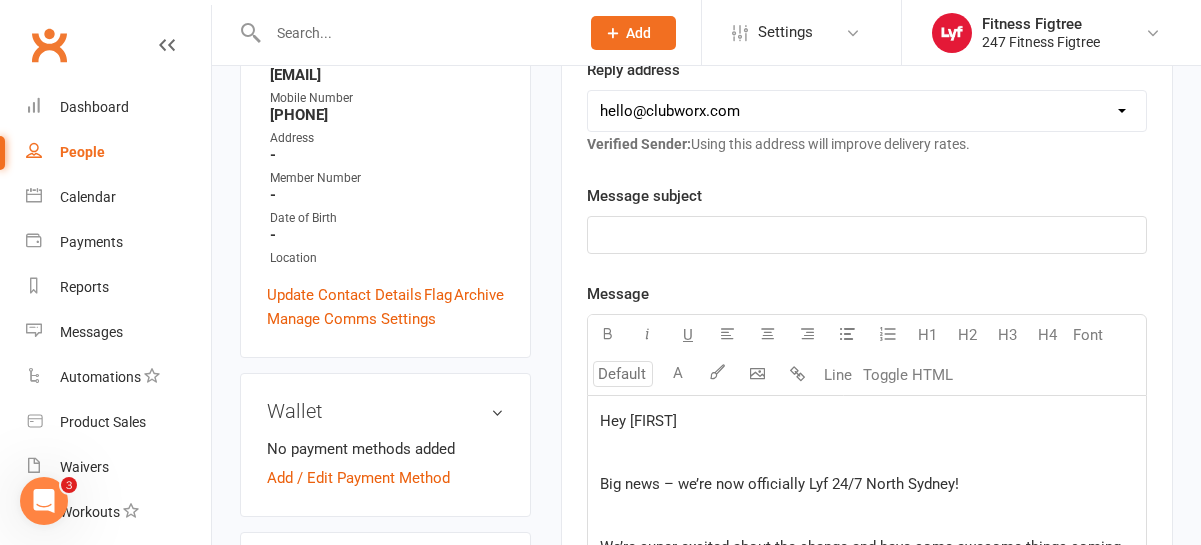 scroll, scrollTop: 511, scrollLeft: 0, axis: vertical 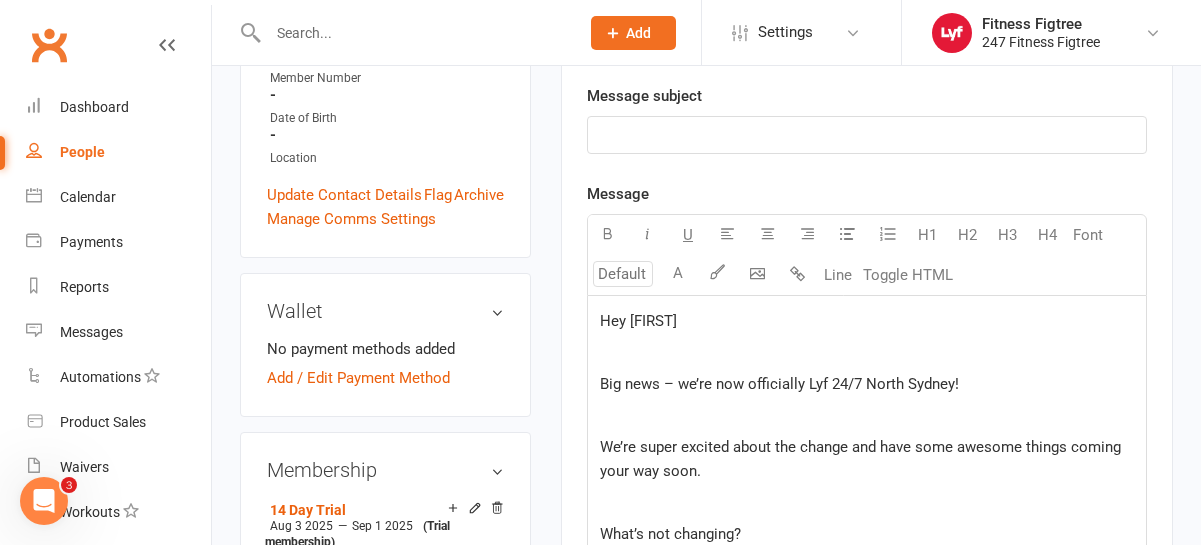 click on "﻿" 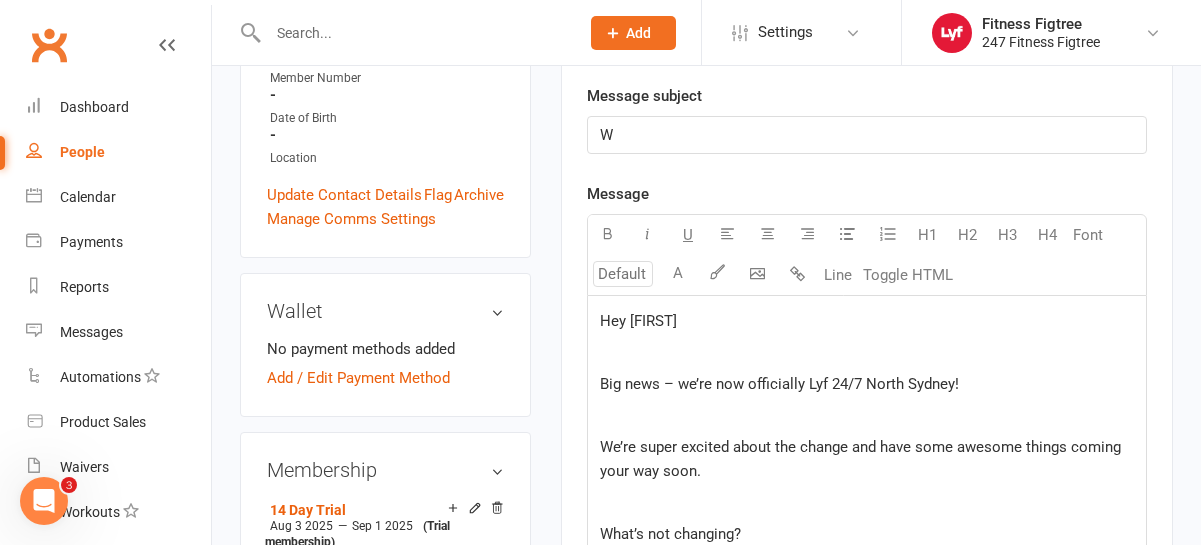 type 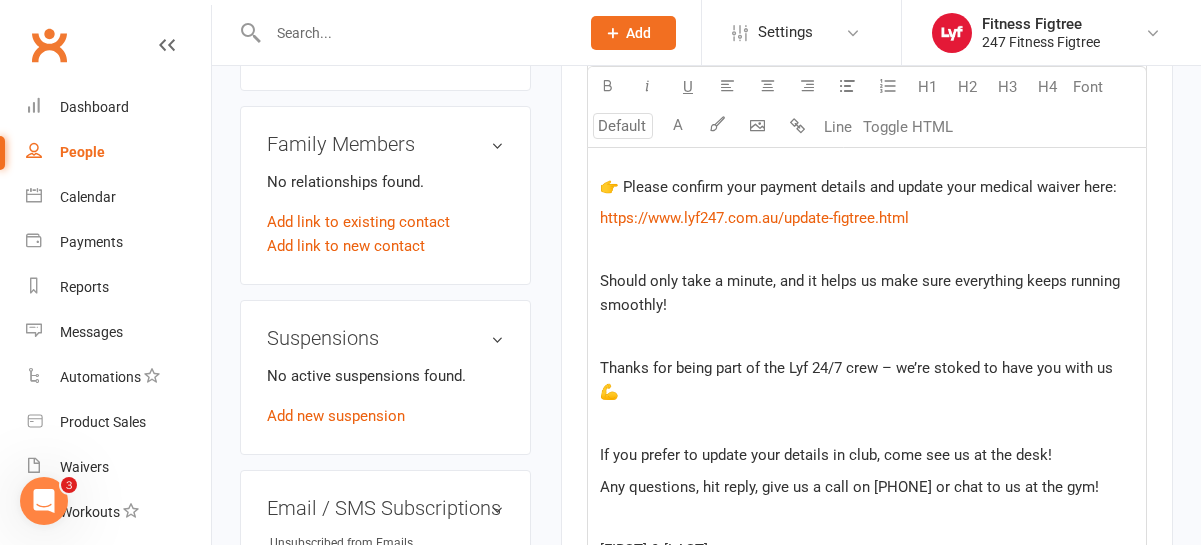 scroll, scrollTop: 1545, scrollLeft: 0, axis: vertical 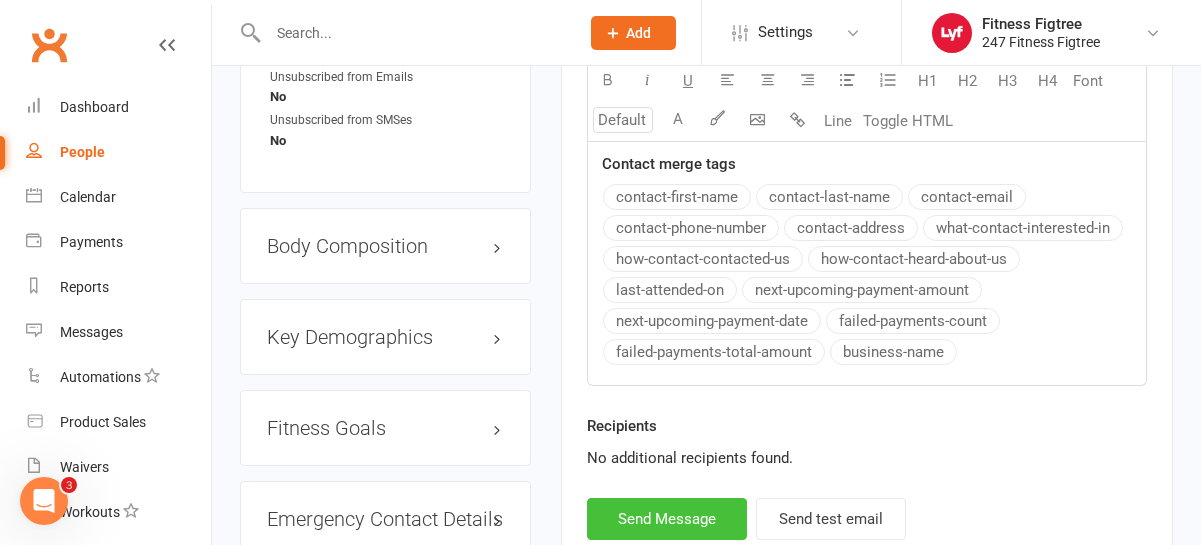 click on "Send Message" at bounding box center [667, 519] 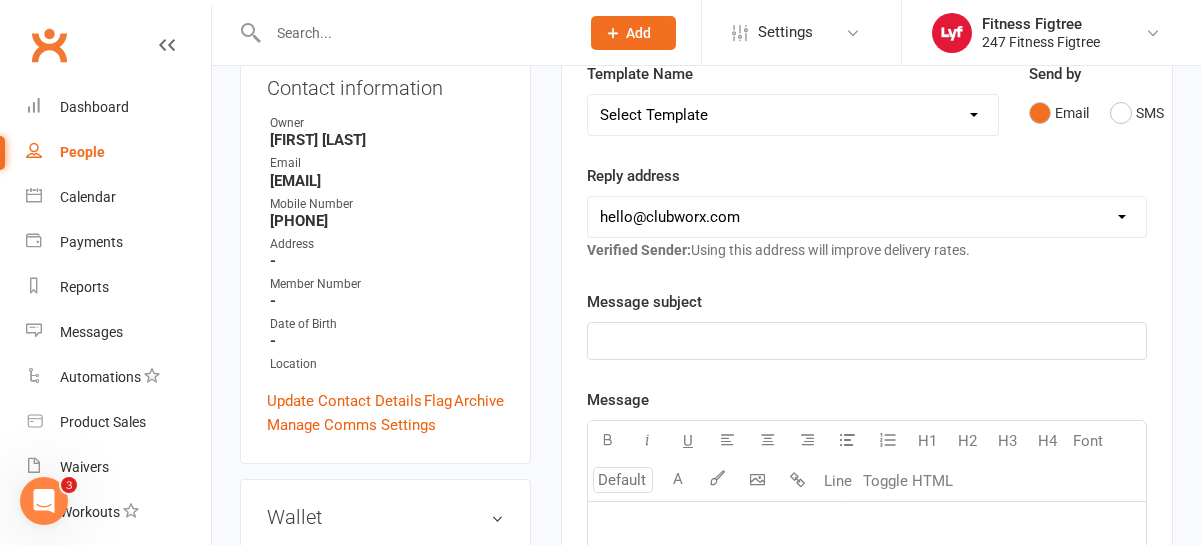 scroll, scrollTop: 0, scrollLeft: 0, axis: both 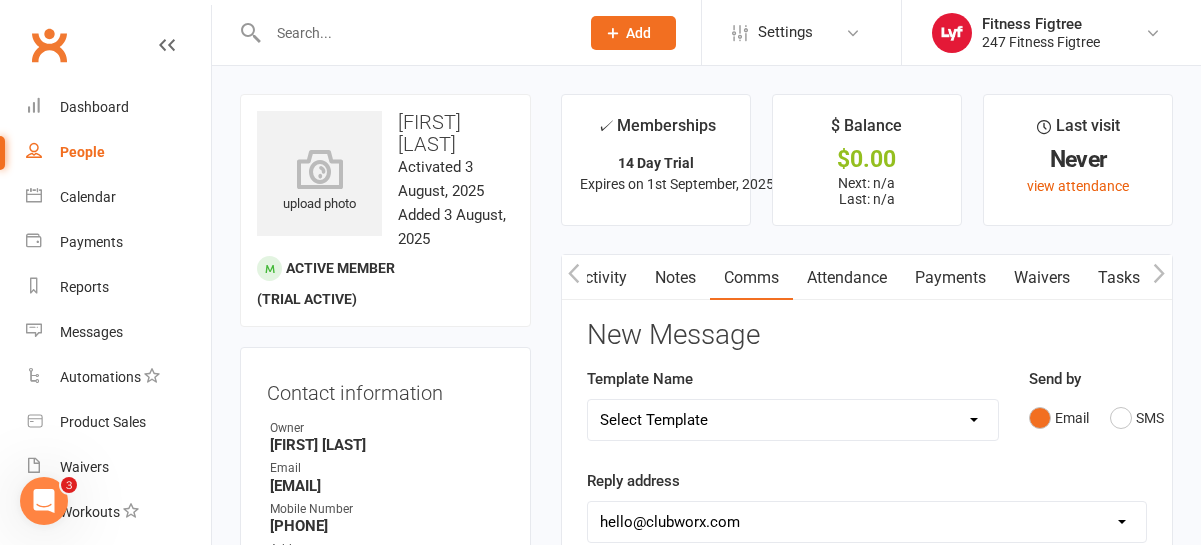 click on "Comms" at bounding box center (751, 278) 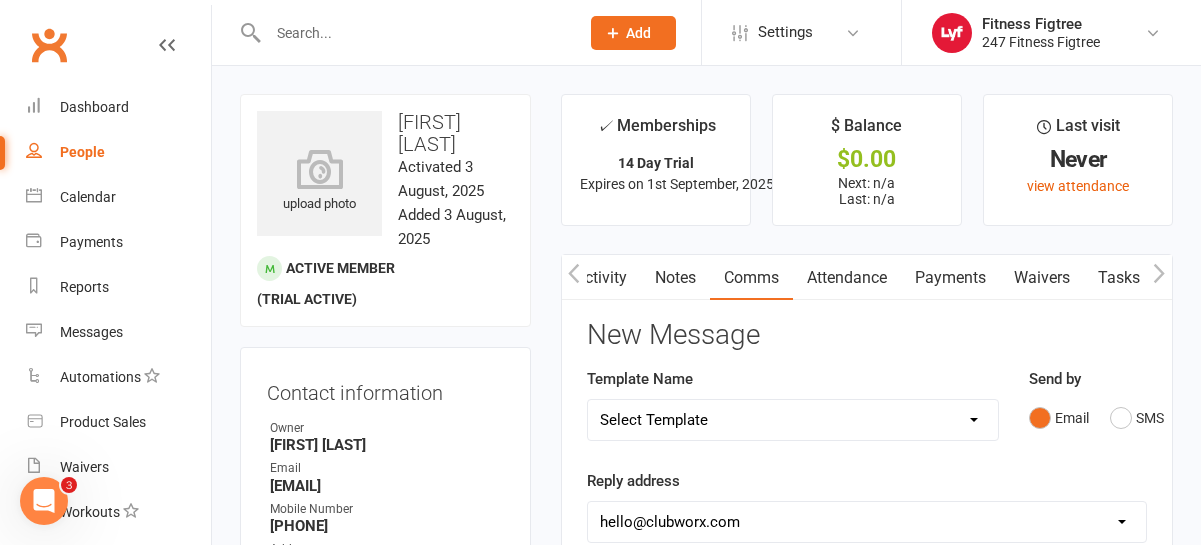 click on "Notes" at bounding box center [675, 278] 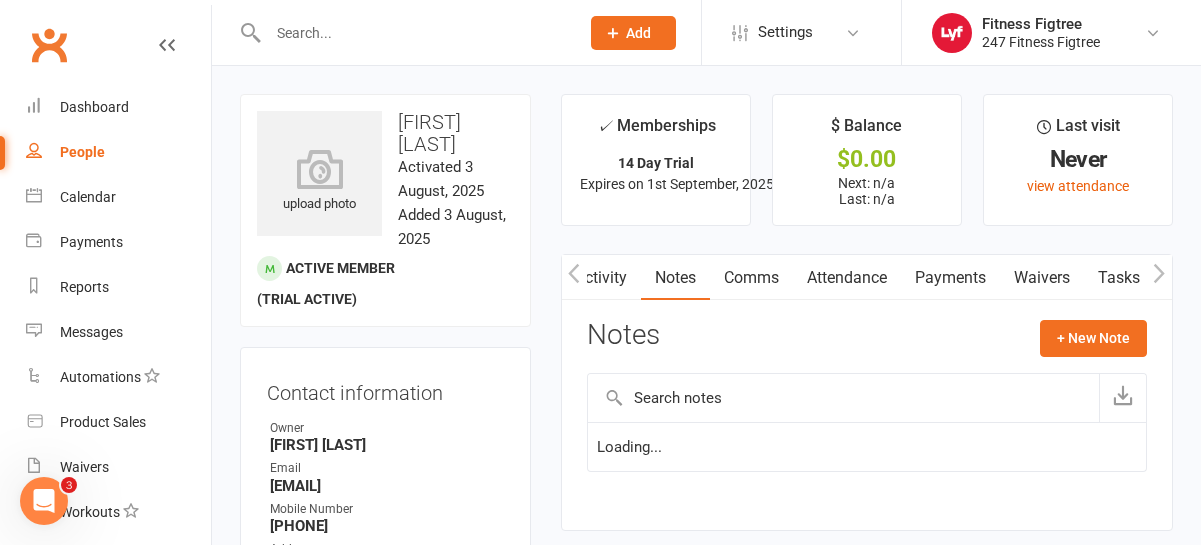 click on "Comms" at bounding box center (751, 278) 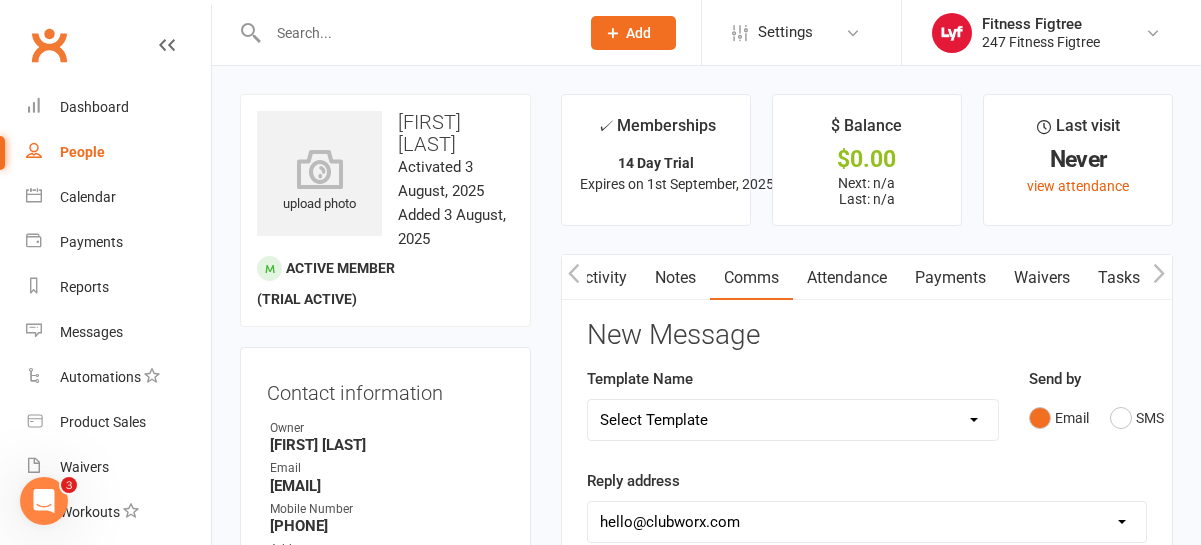 click on "Activity" at bounding box center [601, 278] 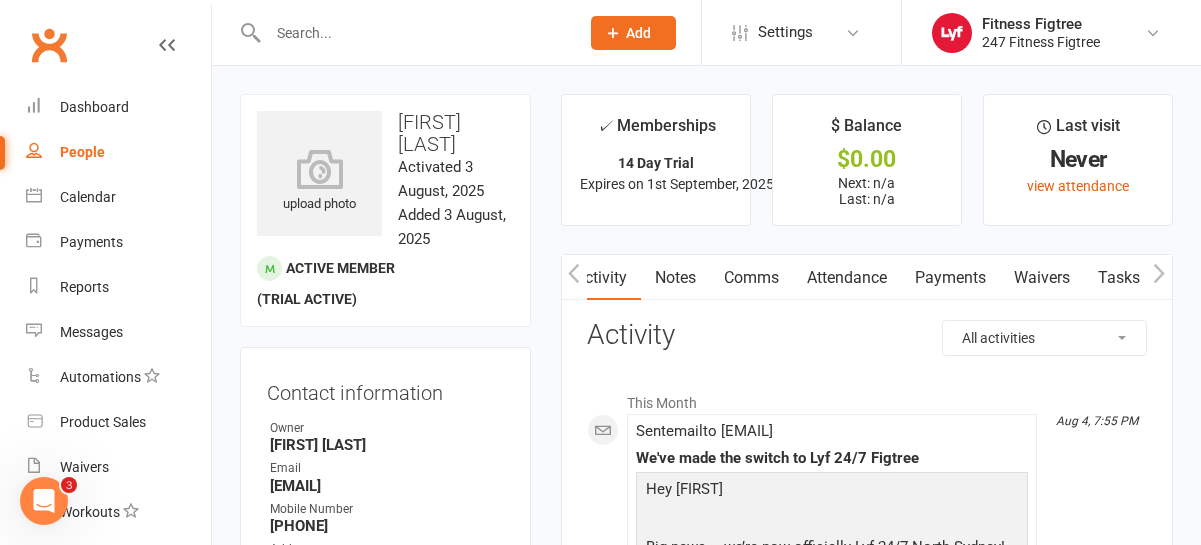 scroll, scrollTop: 0, scrollLeft: 0, axis: both 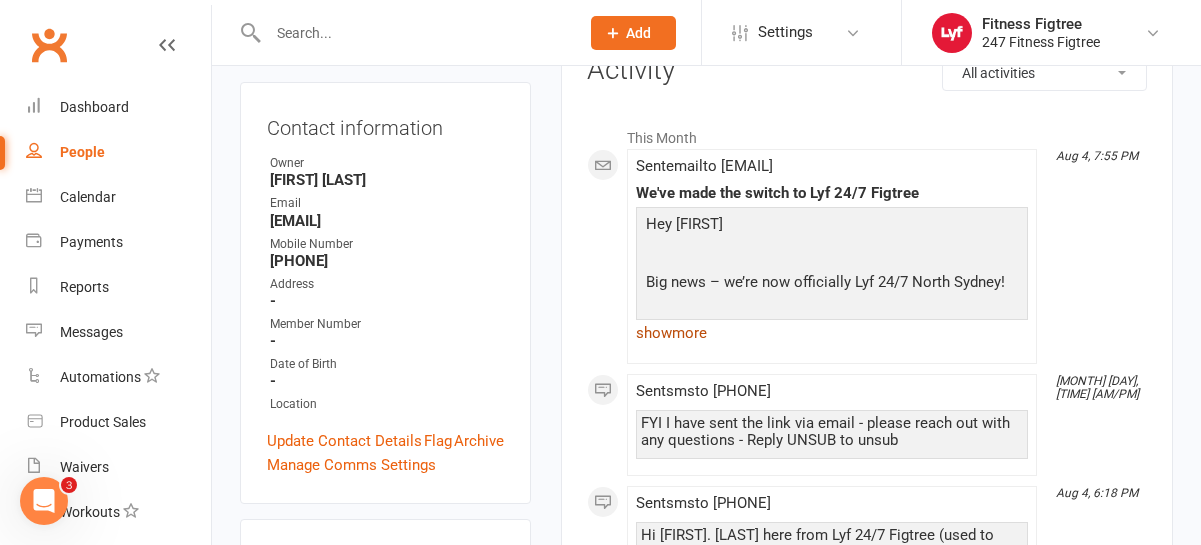 click on "show  more" at bounding box center [832, 333] 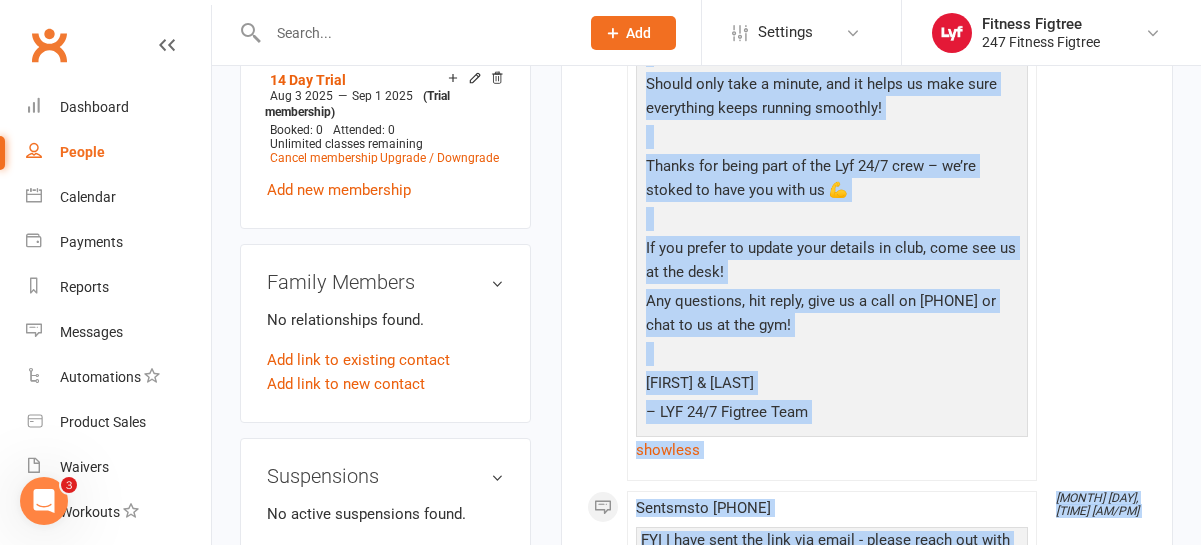 scroll, scrollTop: 980, scrollLeft: 0, axis: vertical 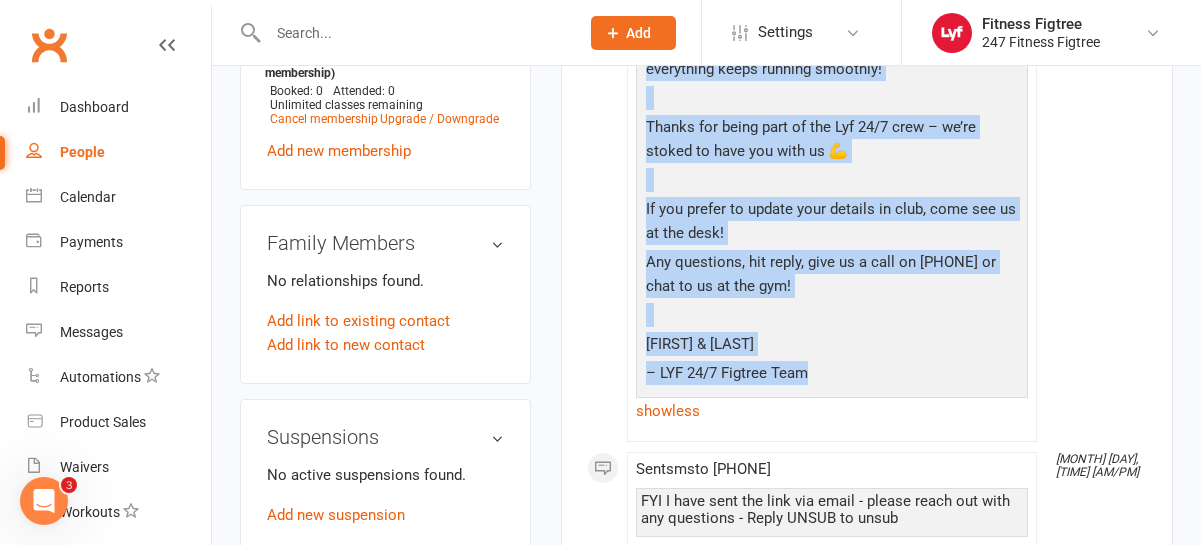 drag, startPoint x: 644, startPoint y: 225, endPoint x: 825, endPoint y: 374, distance: 234.43976 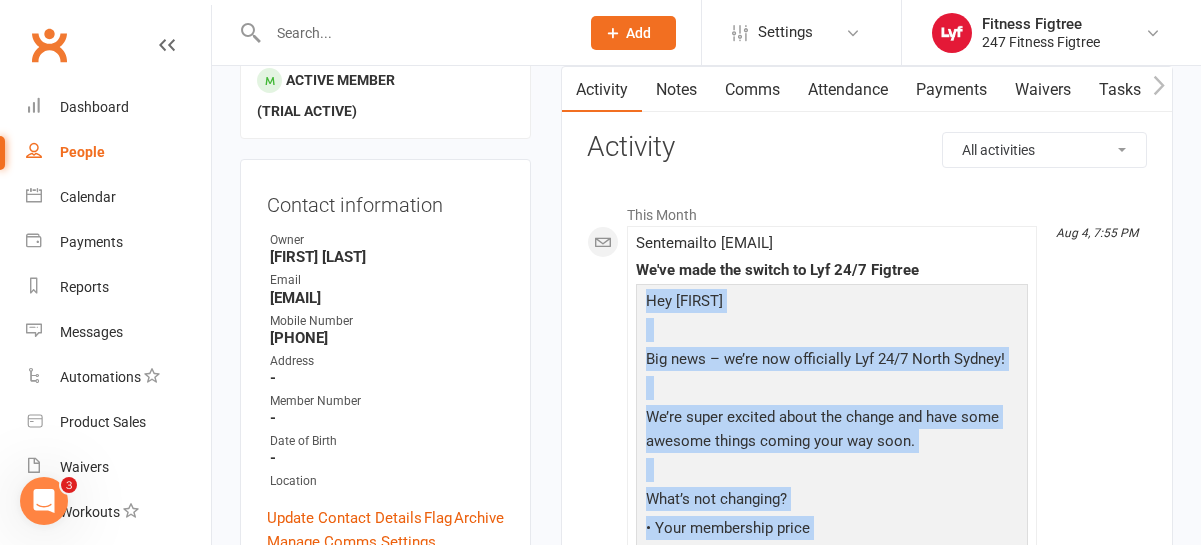 scroll, scrollTop: 0, scrollLeft: 0, axis: both 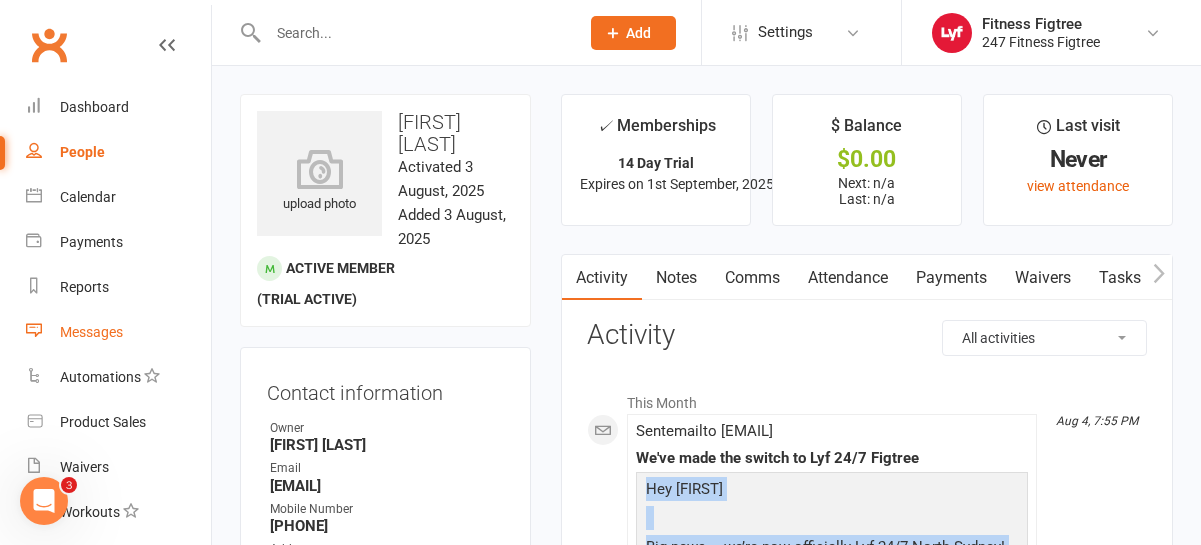 click on "Messages" at bounding box center [91, 332] 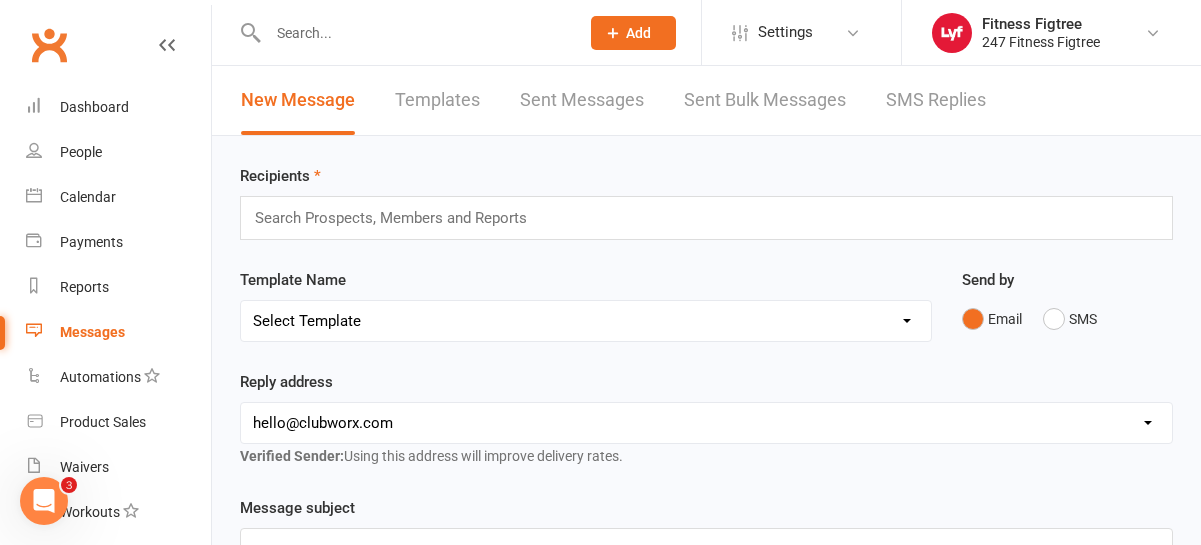 click on "Templates" at bounding box center [437, 100] 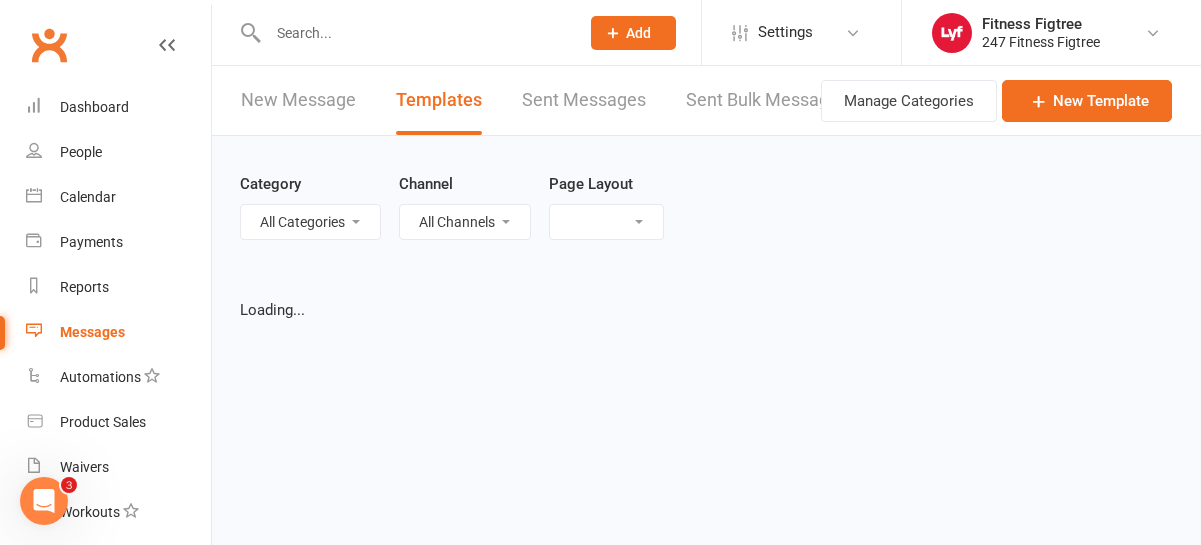 select on "grid" 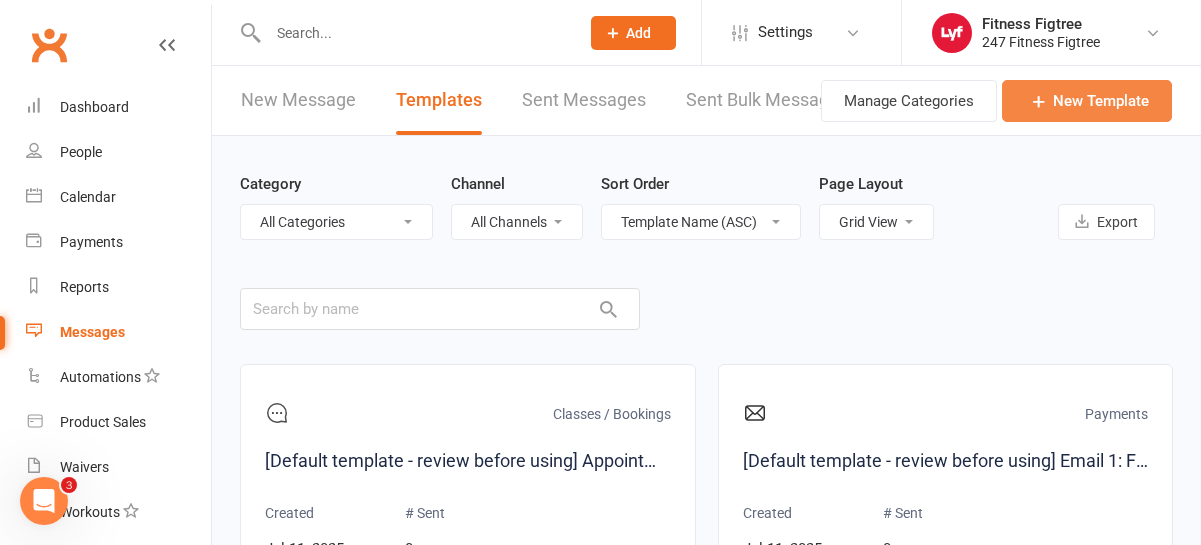 click on "New Template" at bounding box center (1087, 101) 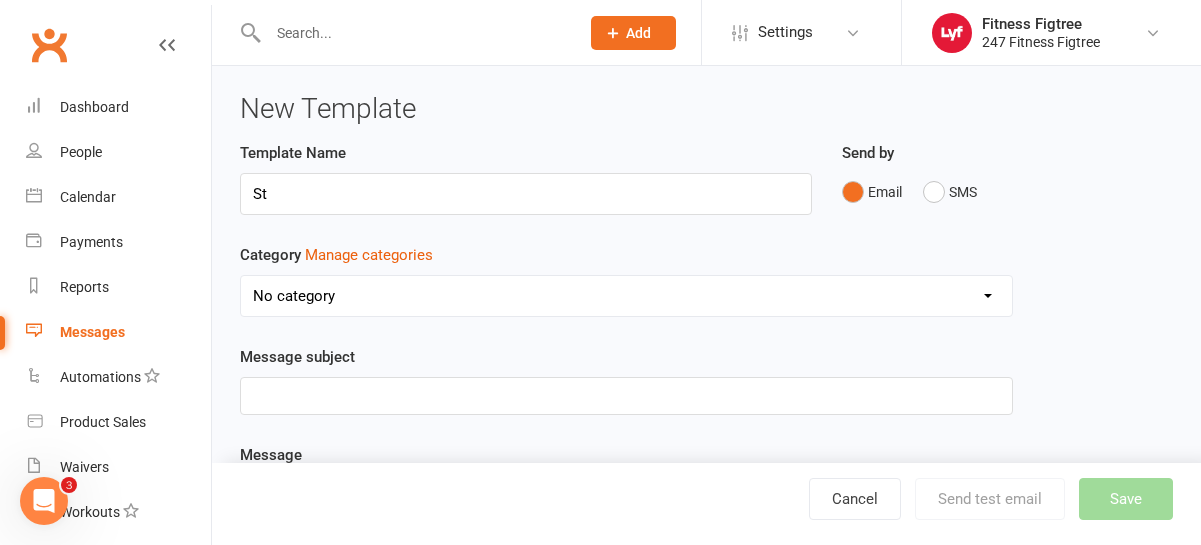 type on "S" 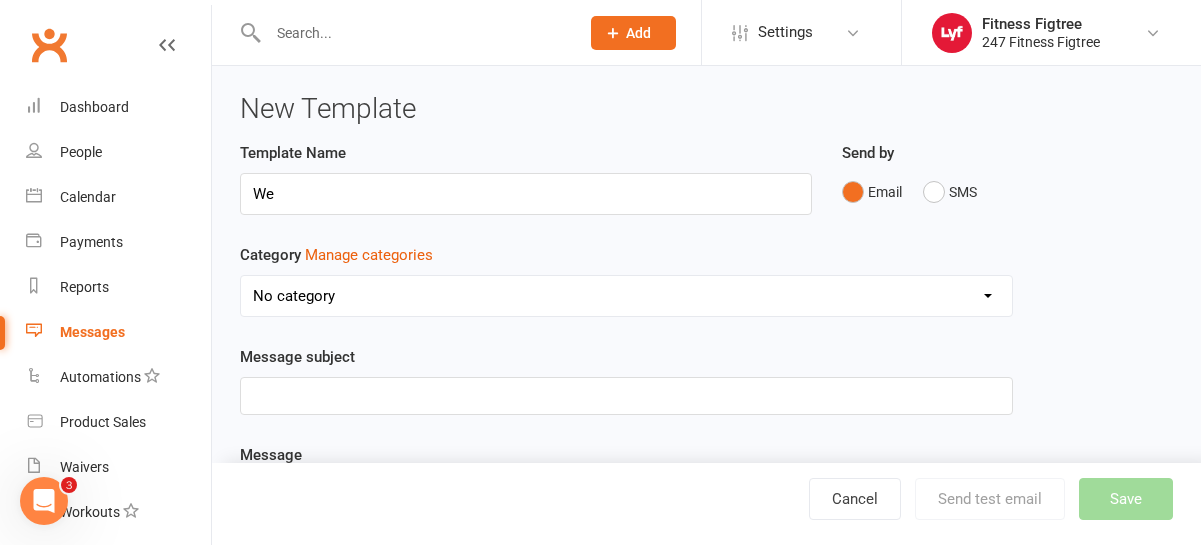 type on "W" 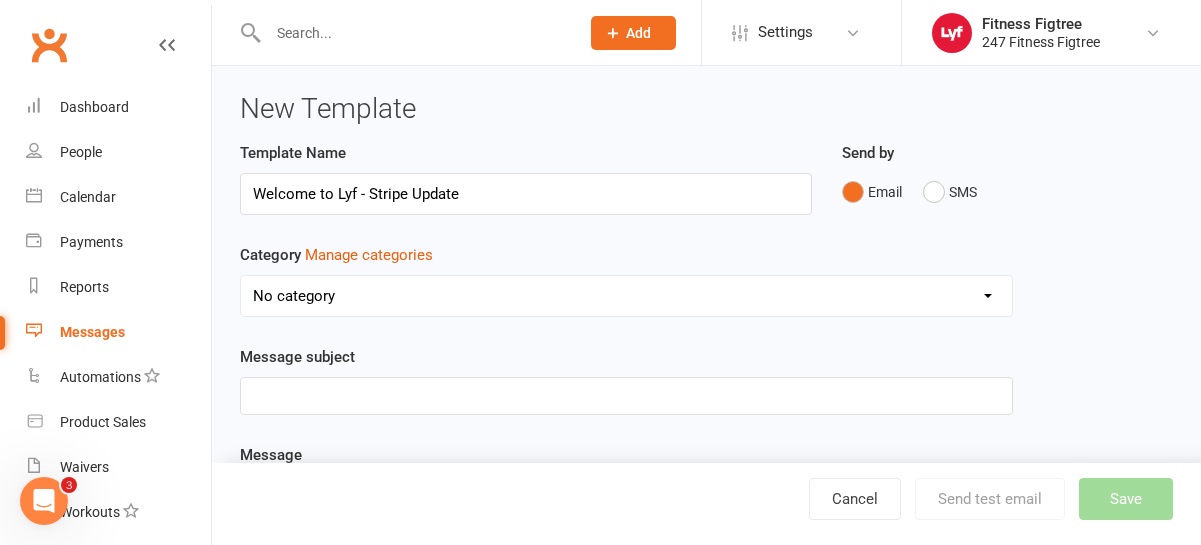 click on "Welcome to Lyf - Stripe Update" at bounding box center [526, 194] 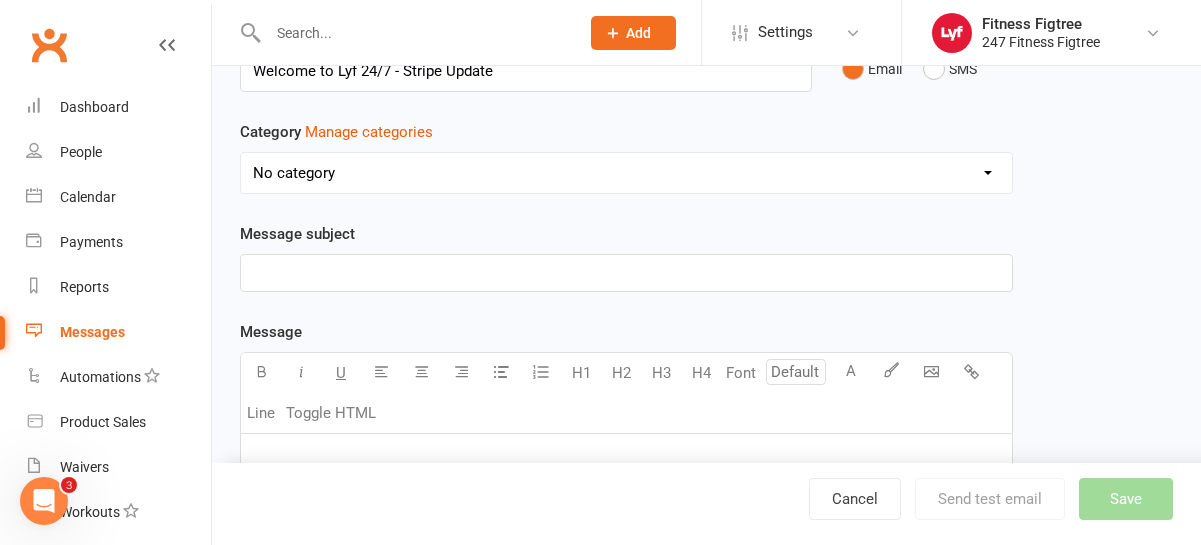 scroll, scrollTop: 211, scrollLeft: 0, axis: vertical 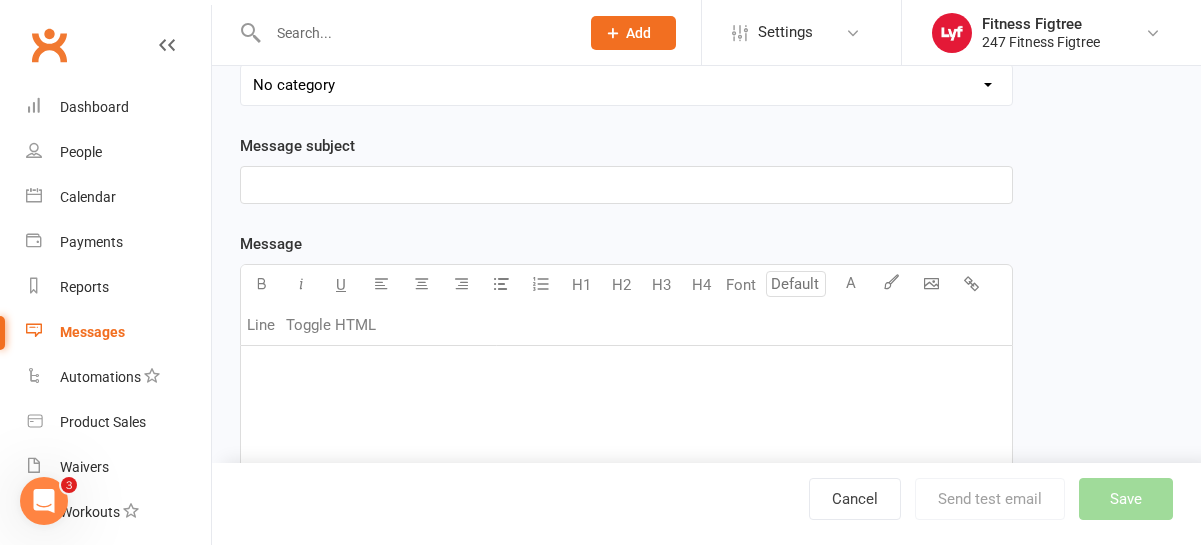 type on "Welcome to Lyf 24/7 - Stripe Update" 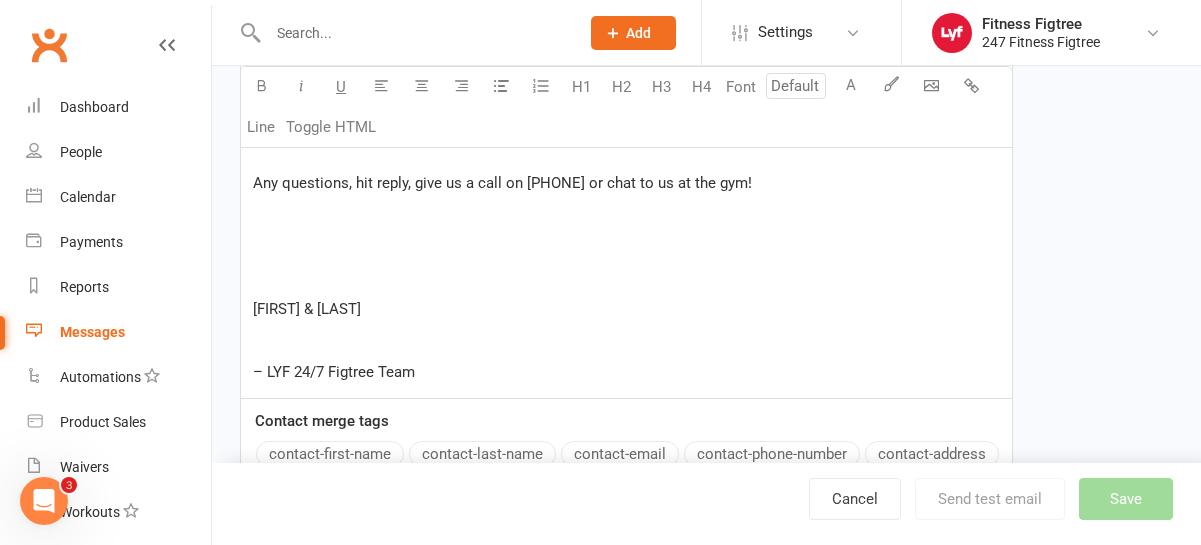 scroll, scrollTop: 1804, scrollLeft: 0, axis: vertical 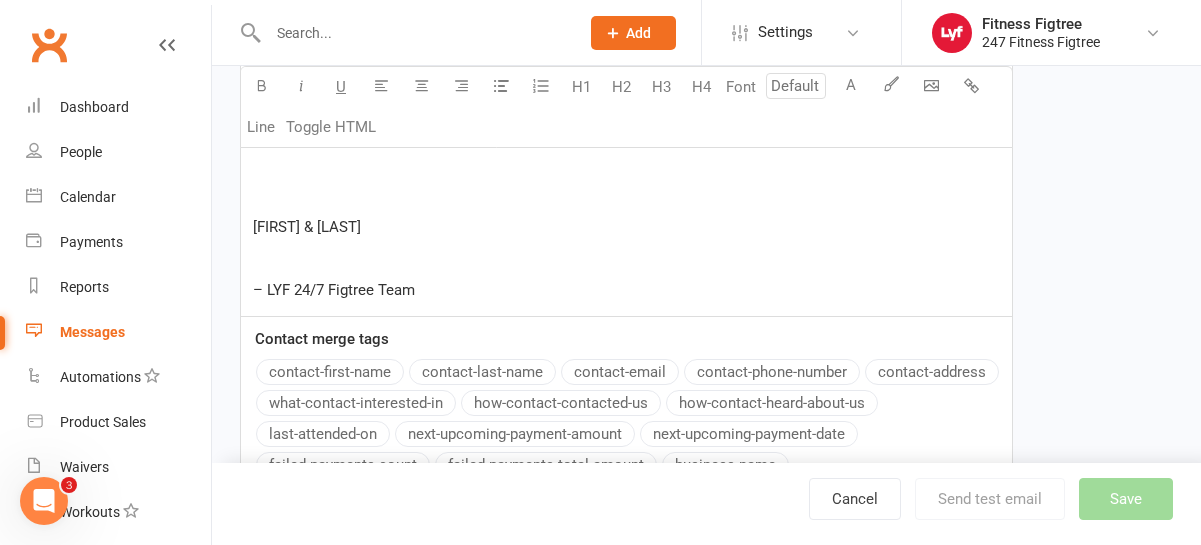 click on "﻿" at bounding box center (626, 259) 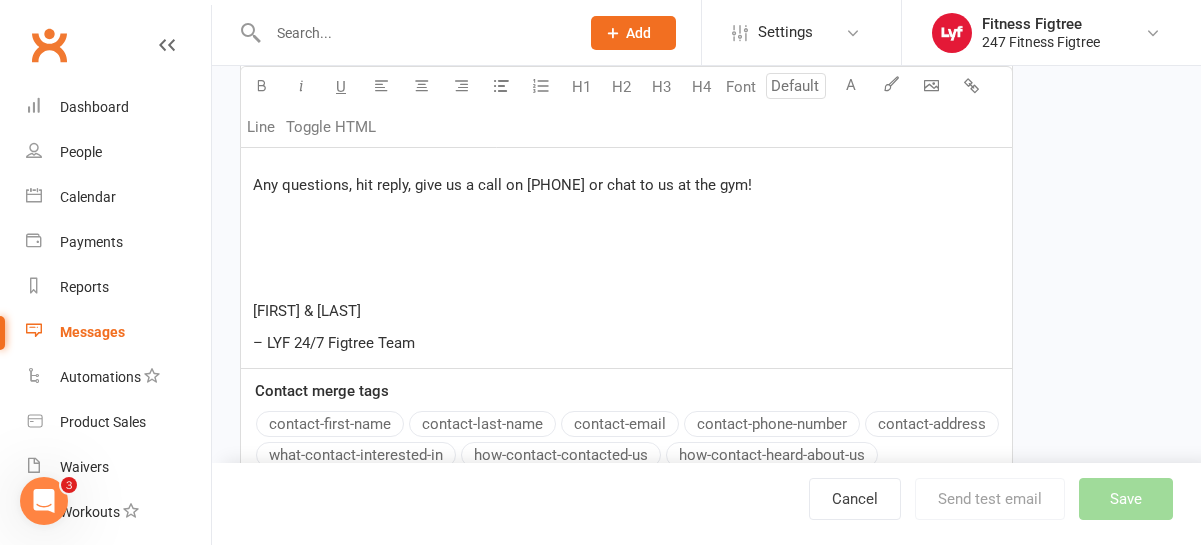 scroll, scrollTop: 1721, scrollLeft: 0, axis: vertical 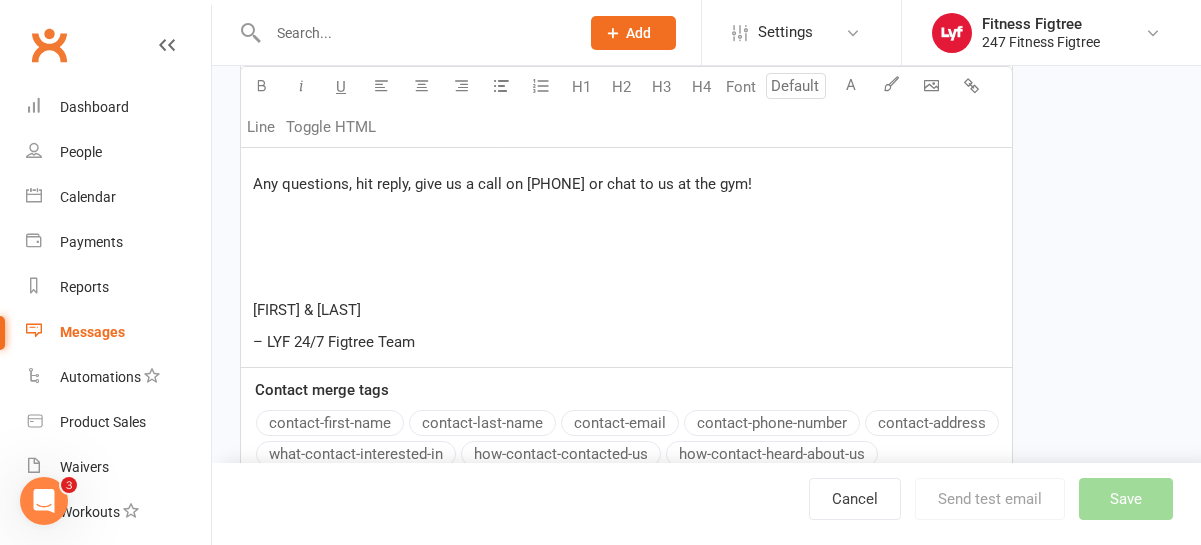 drag, startPoint x: 278, startPoint y: 270, endPoint x: 262, endPoint y: 243, distance: 31.38471 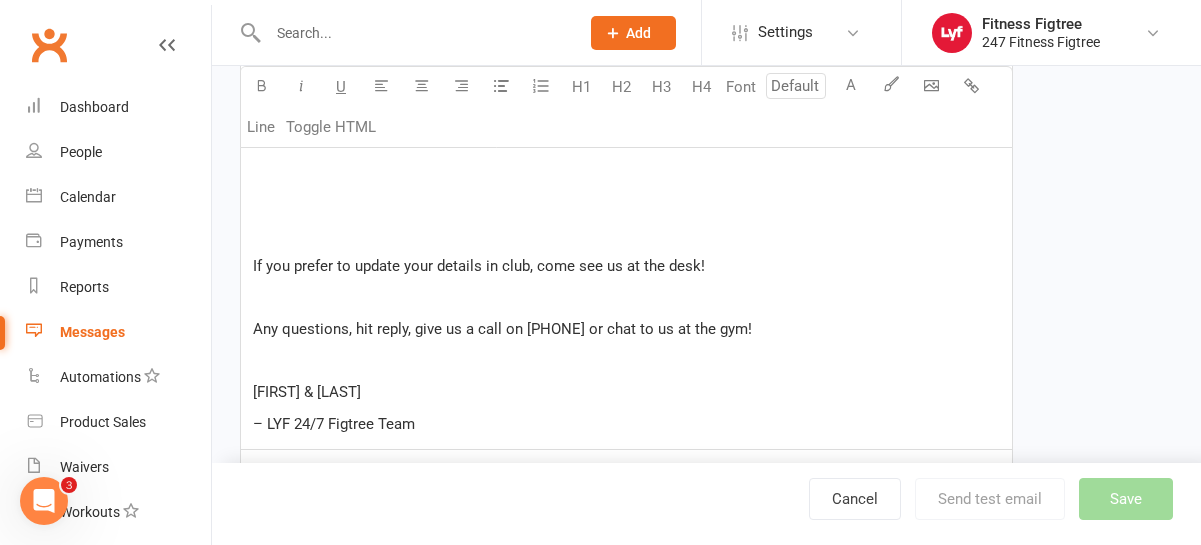 scroll, scrollTop: 1546, scrollLeft: 0, axis: vertical 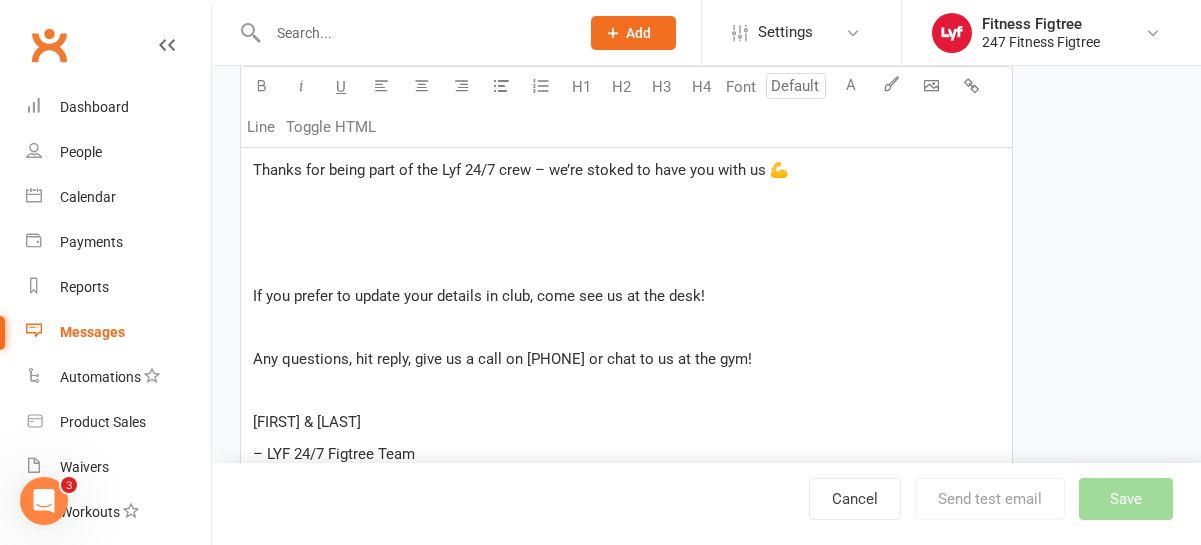 click on "﻿" at bounding box center [626, 328] 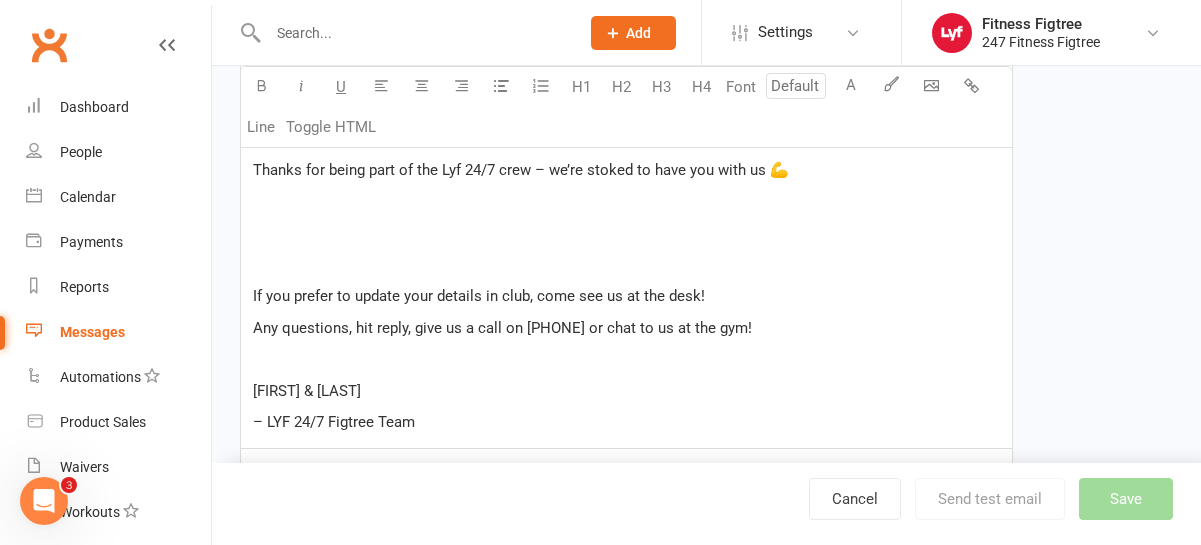 click on "Any questions, hit reply, give us a call on [PHONE] or chat to us at the gym!" at bounding box center (502, 328) 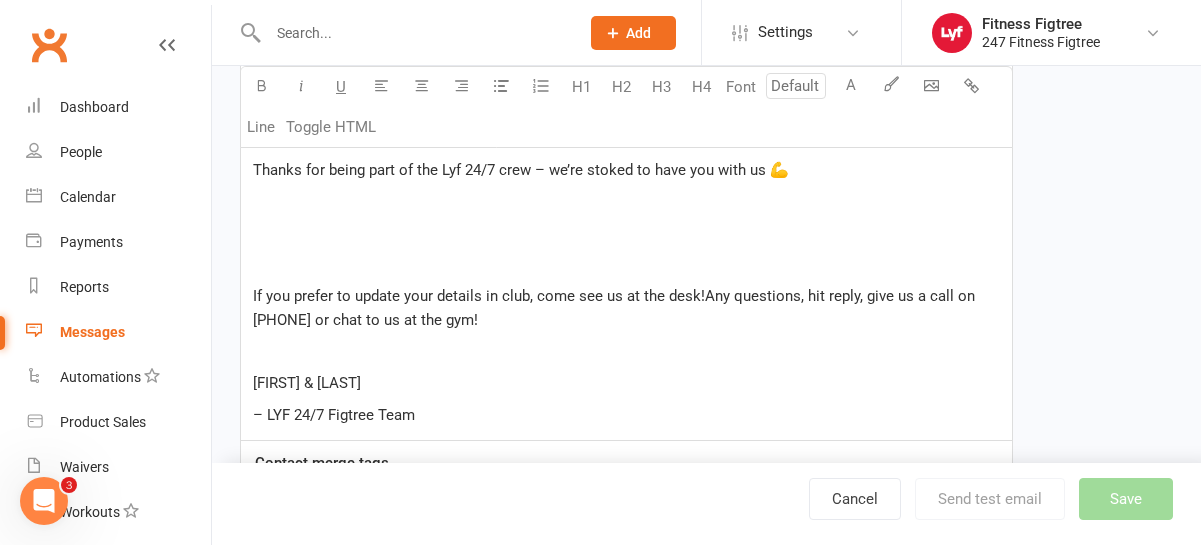 click on "﻿" at bounding box center (626, 265) 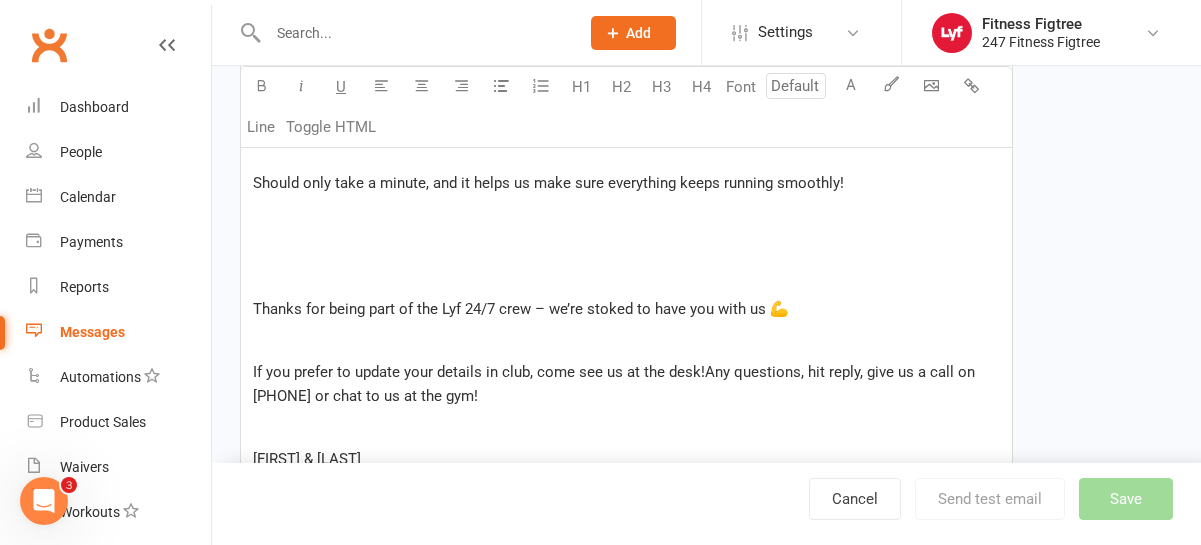 scroll, scrollTop: 1403, scrollLeft: 0, axis: vertical 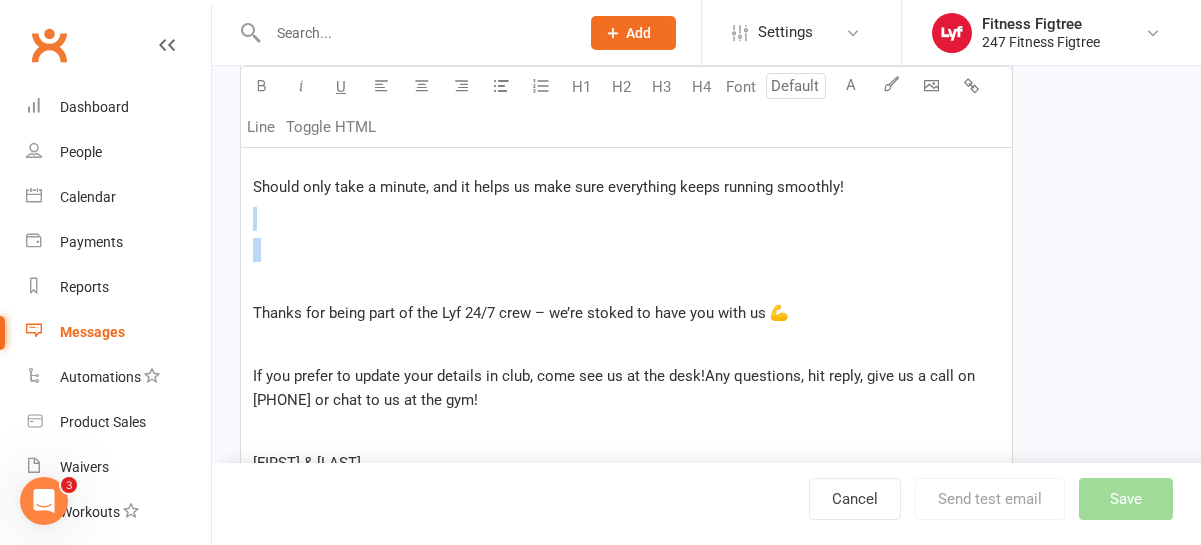 drag, startPoint x: 362, startPoint y: 262, endPoint x: 370, endPoint y: 218, distance: 44.72136 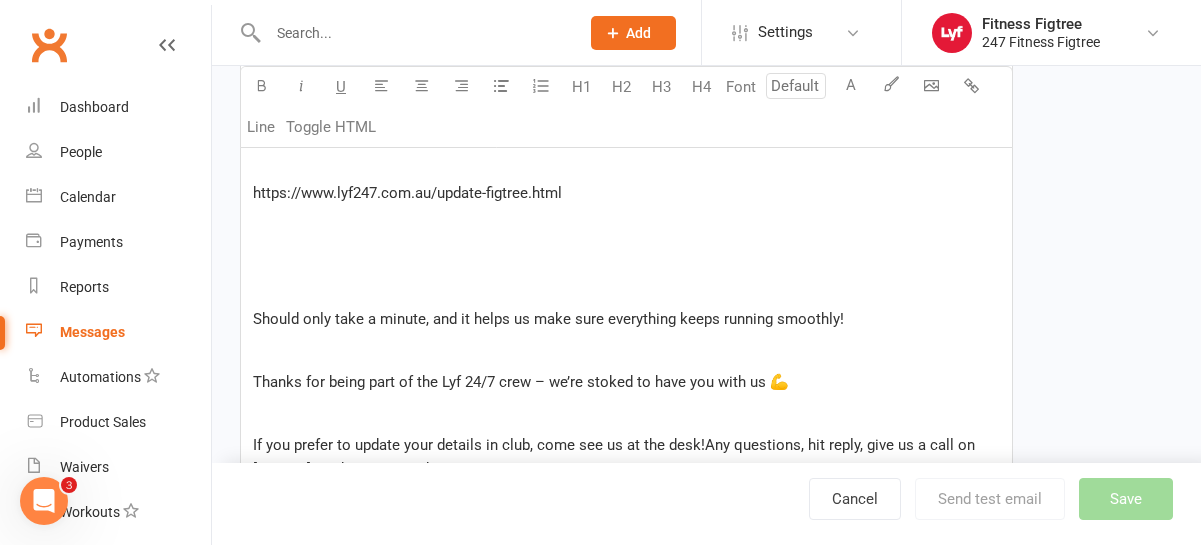 scroll, scrollTop: 1282, scrollLeft: 0, axis: vertical 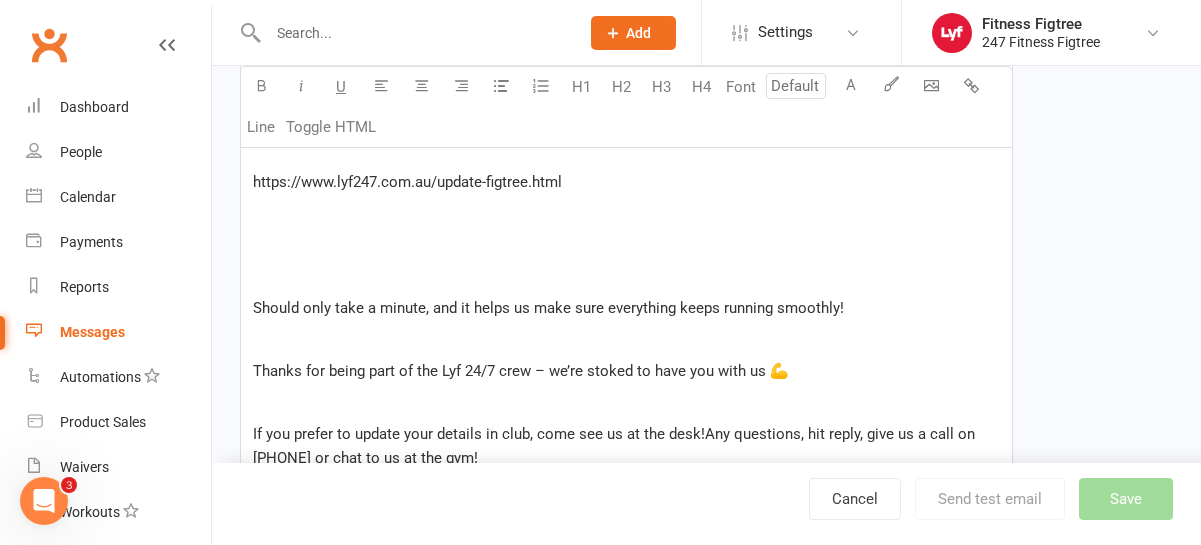 click on "Thanks for being part of the Lyf 24/7 crew – we’re stoked to have you with us 💪" at bounding box center [521, 371] 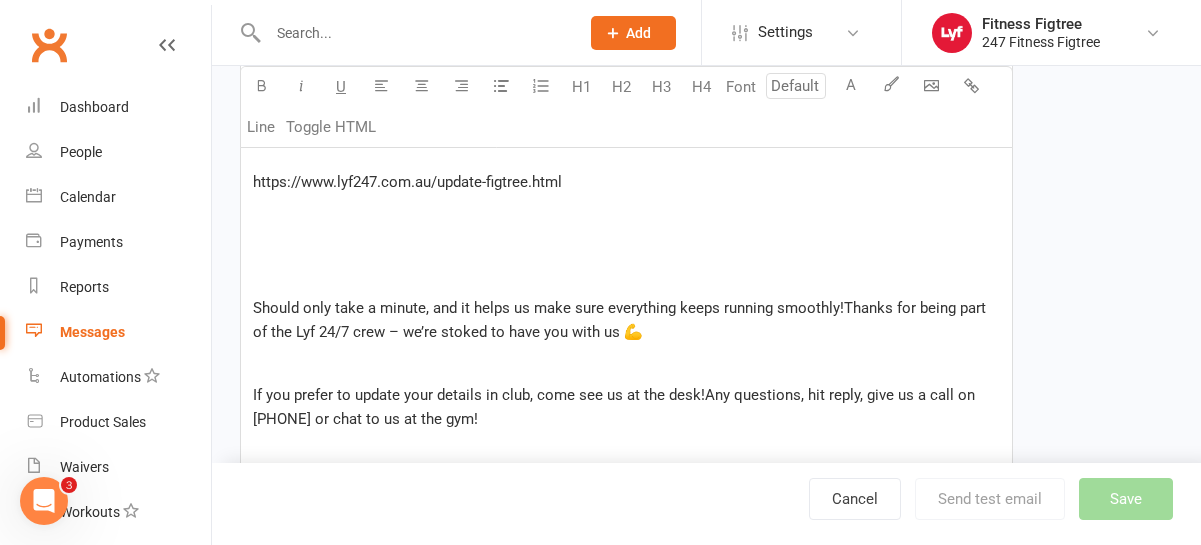 type 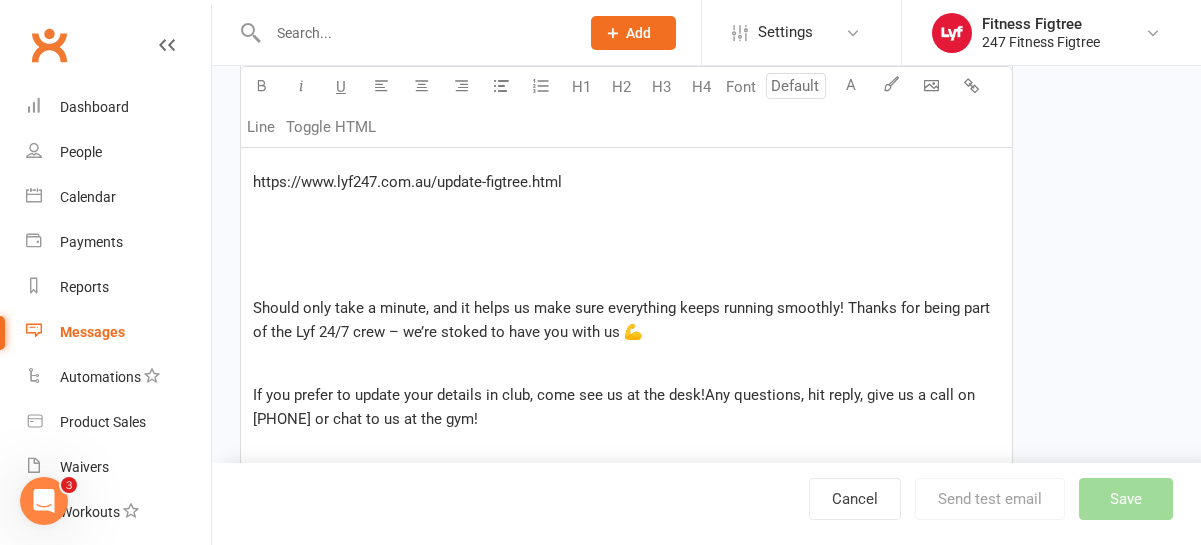 click on "﻿" at bounding box center [626, 277] 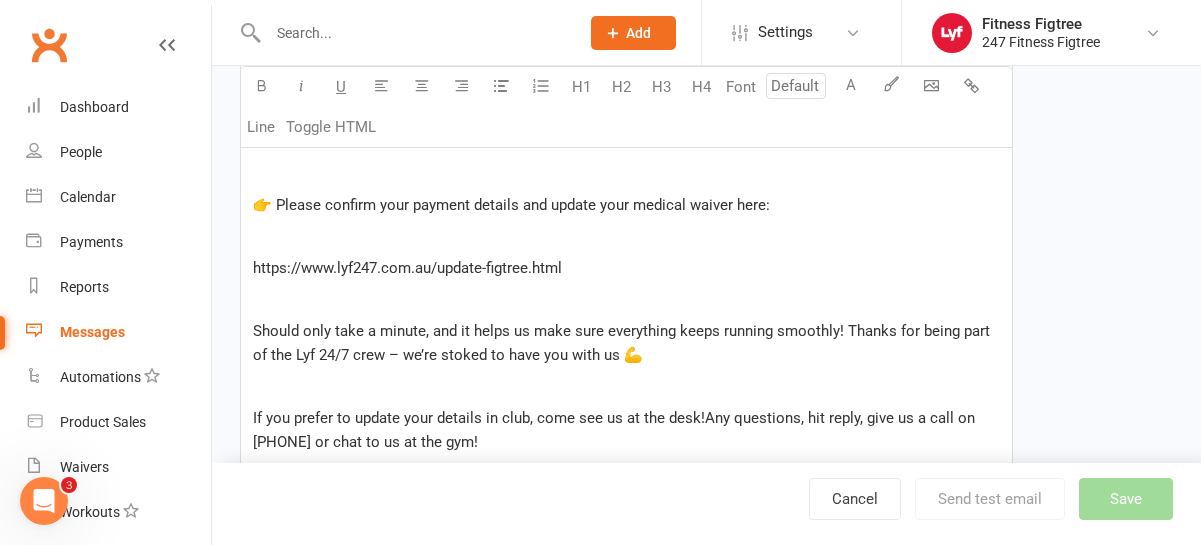 scroll, scrollTop: 1192, scrollLeft: 0, axis: vertical 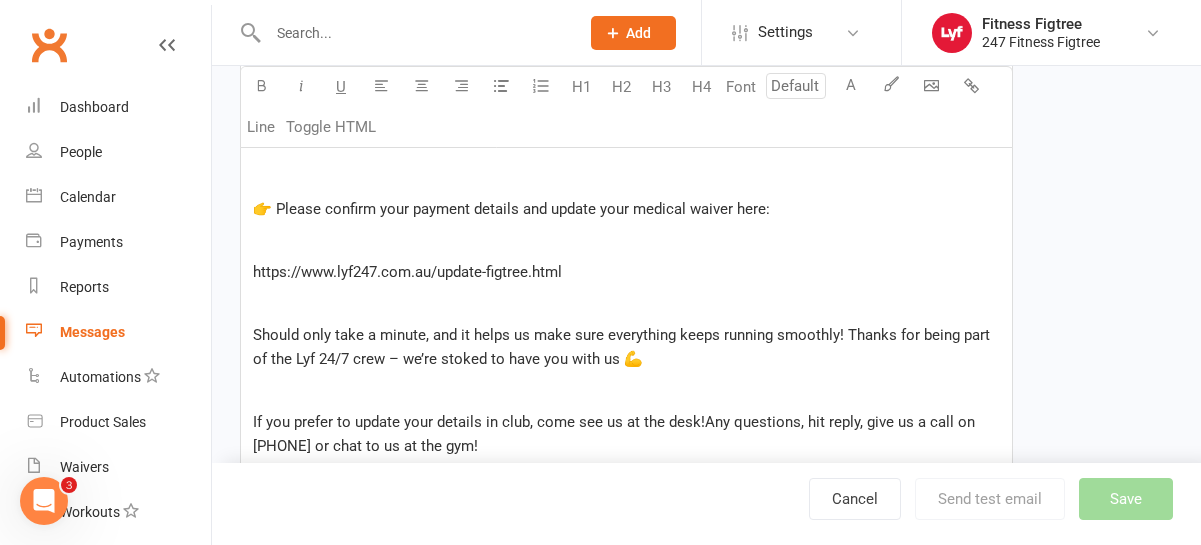 click on "﻿" at bounding box center [626, 241] 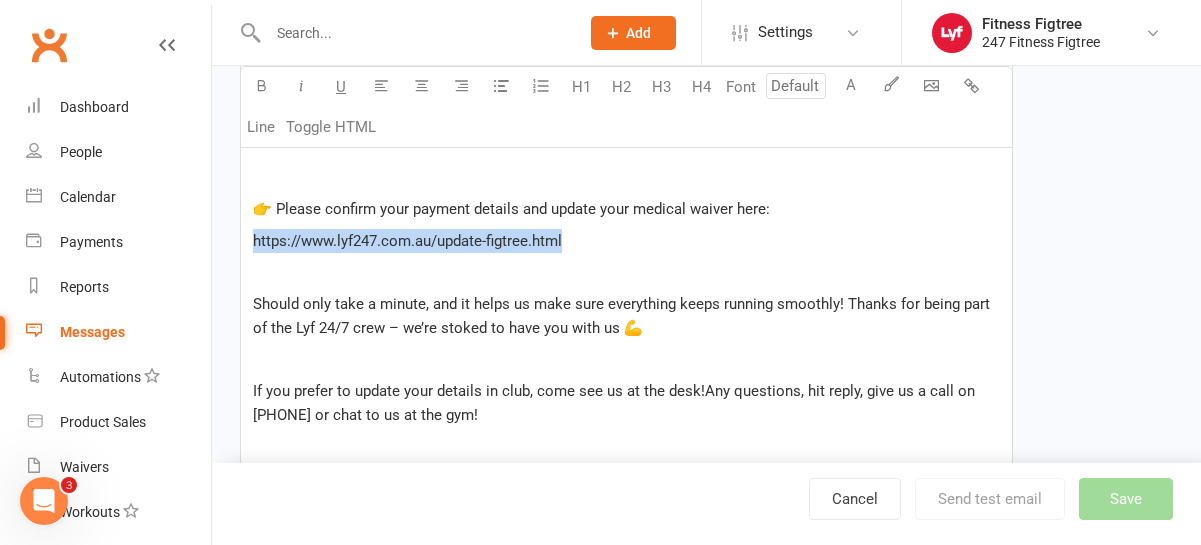drag, startPoint x: 589, startPoint y: 242, endPoint x: 254, endPoint y: 234, distance: 335.09552 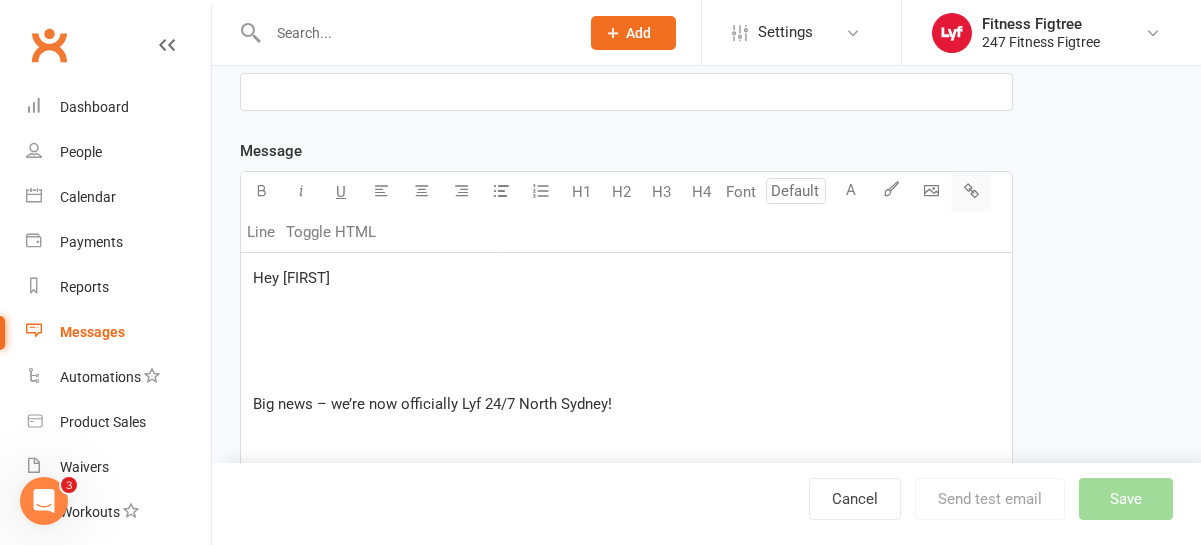 scroll, scrollTop: 1160, scrollLeft: 0, axis: vertical 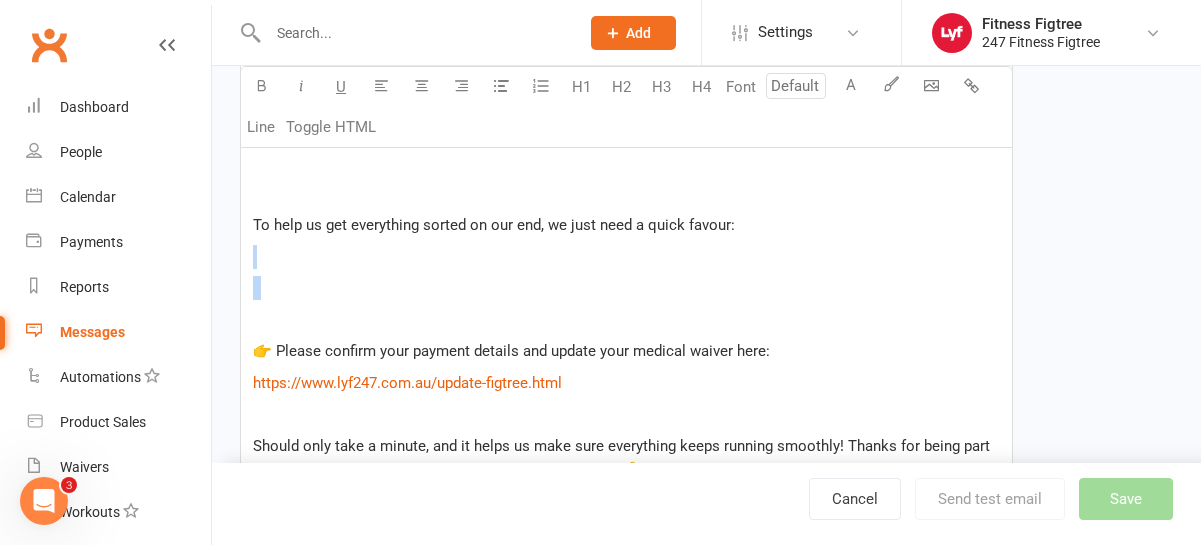 drag, startPoint x: 275, startPoint y: 305, endPoint x: 263, endPoint y: 256, distance: 50.447994 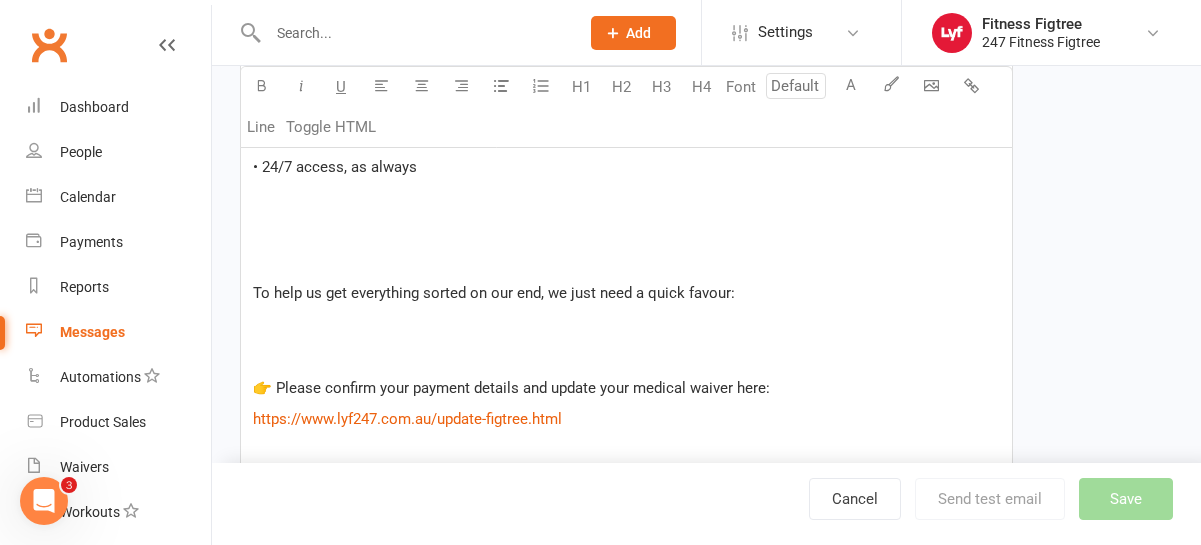 scroll, scrollTop: 1065, scrollLeft: 0, axis: vertical 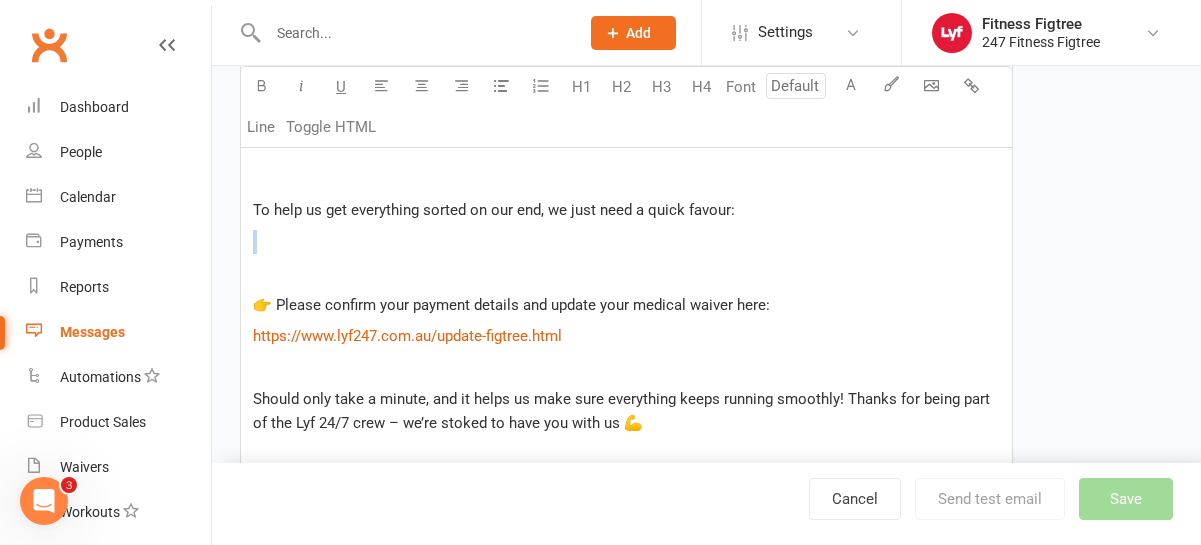 drag, startPoint x: 267, startPoint y: 264, endPoint x: 264, endPoint y: 231, distance: 33.13608 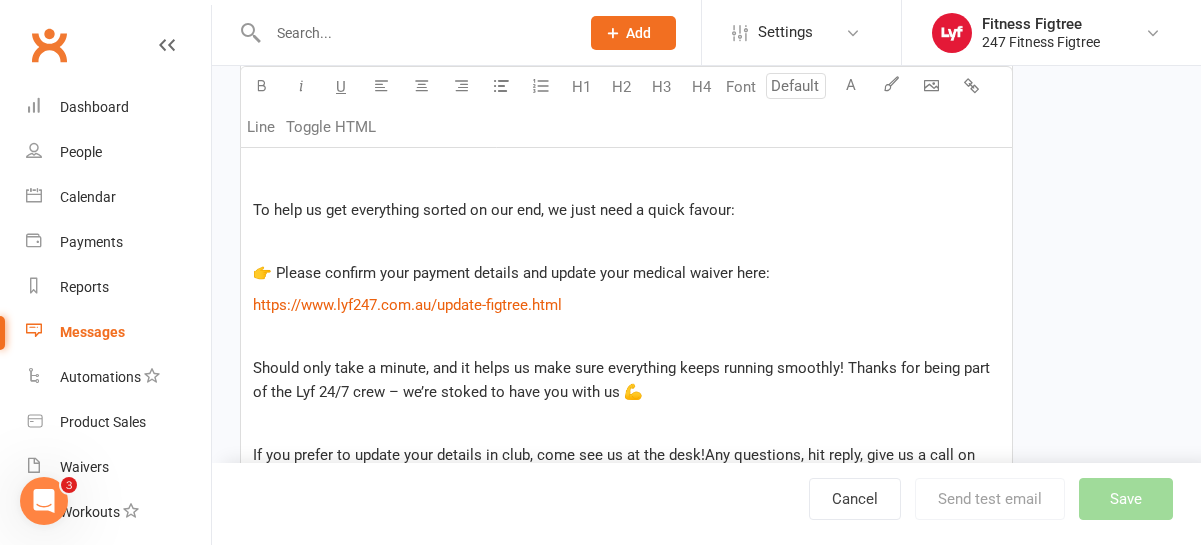 click on "﻿" at bounding box center [626, 242] 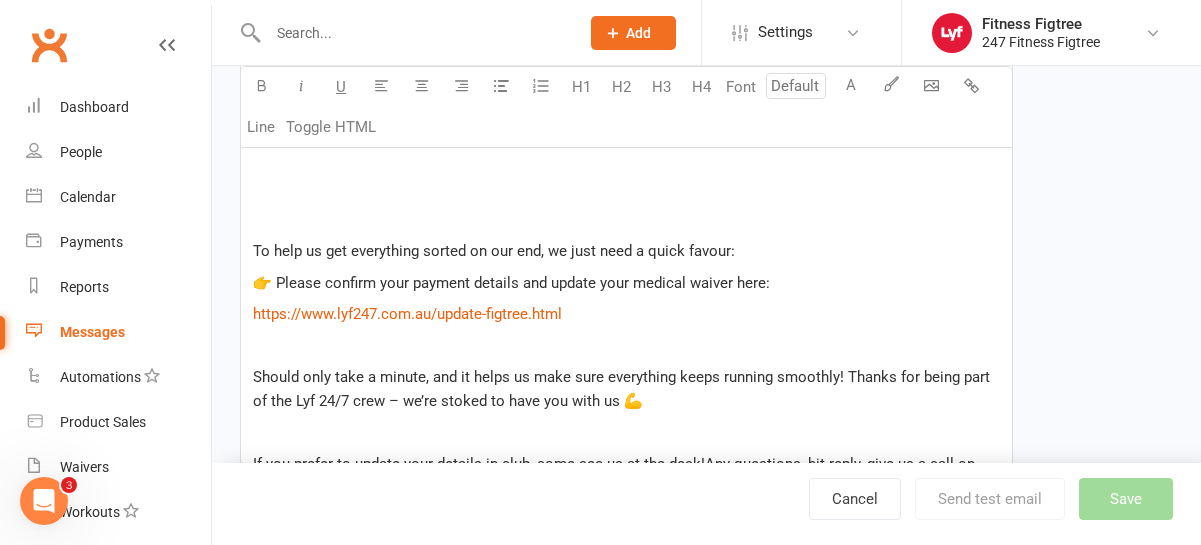 scroll, scrollTop: 929, scrollLeft: 0, axis: vertical 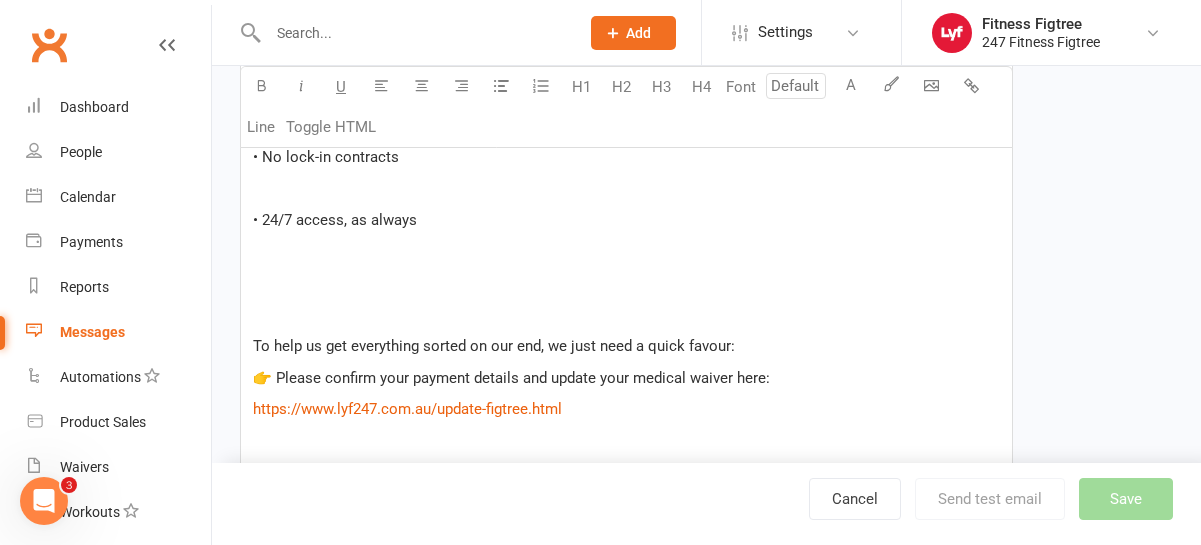 click at bounding box center (626, 283) 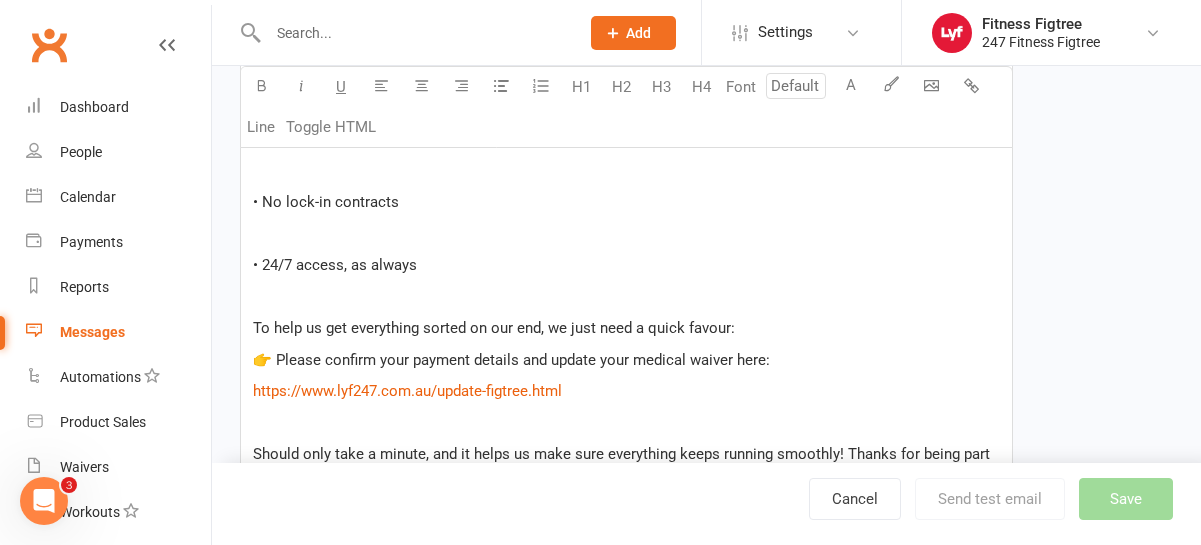 scroll, scrollTop: 881, scrollLeft: 0, axis: vertical 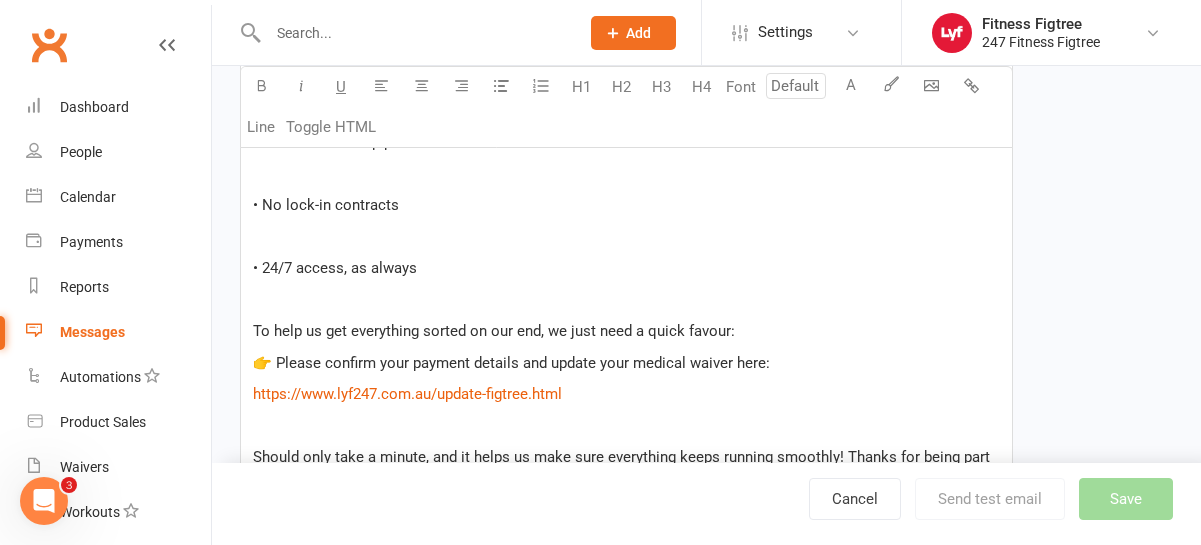 click on "﻿" at bounding box center [626, 237] 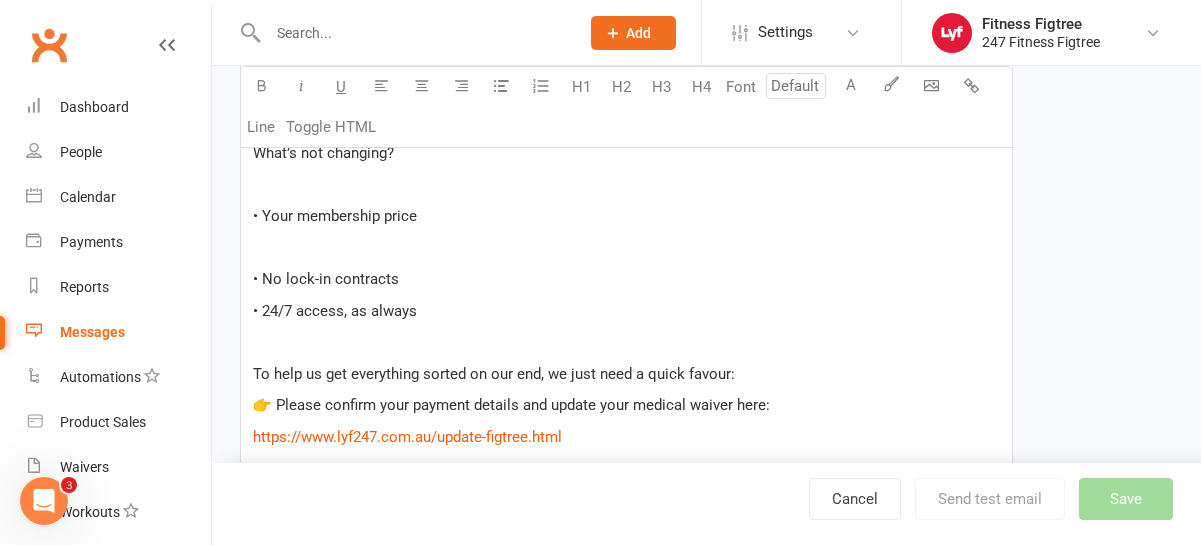 scroll, scrollTop: 804, scrollLeft: 0, axis: vertical 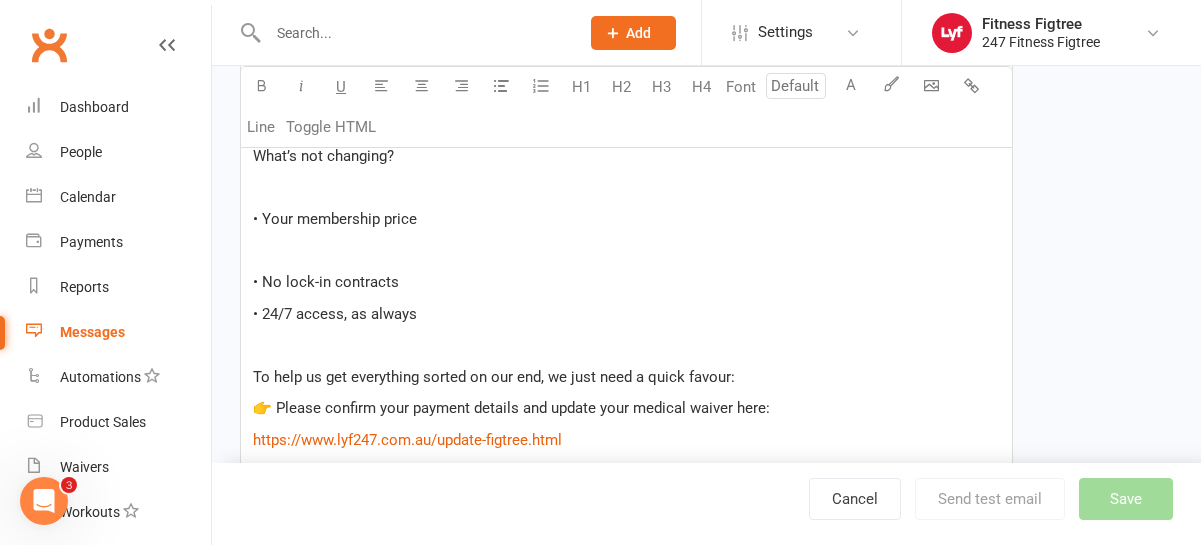 click on "﻿" at bounding box center (626, 251) 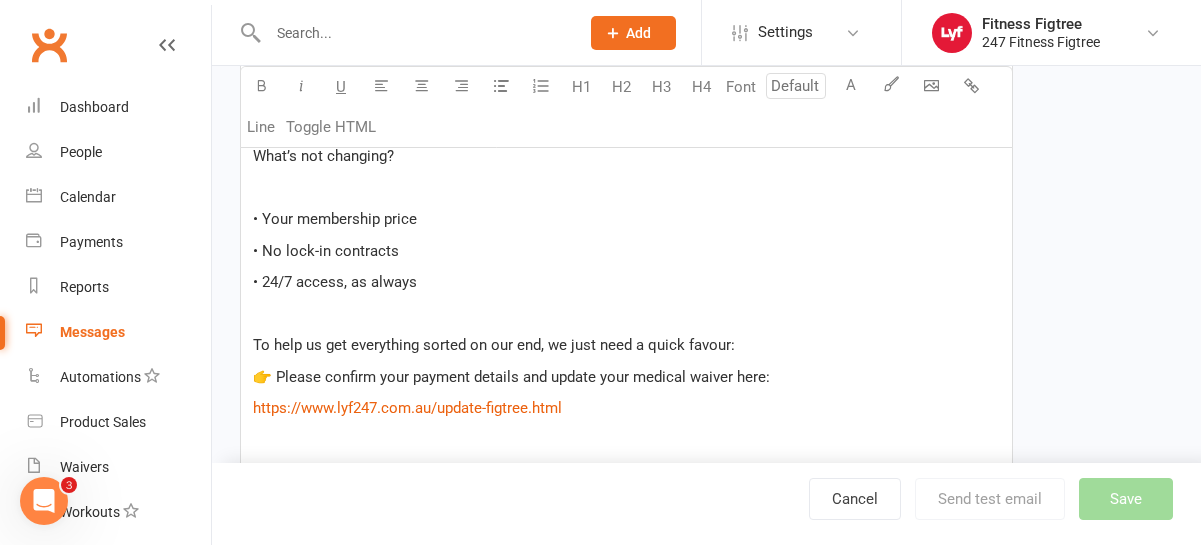 scroll, scrollTop: 753, scrollLeft: 0, axis: vertical 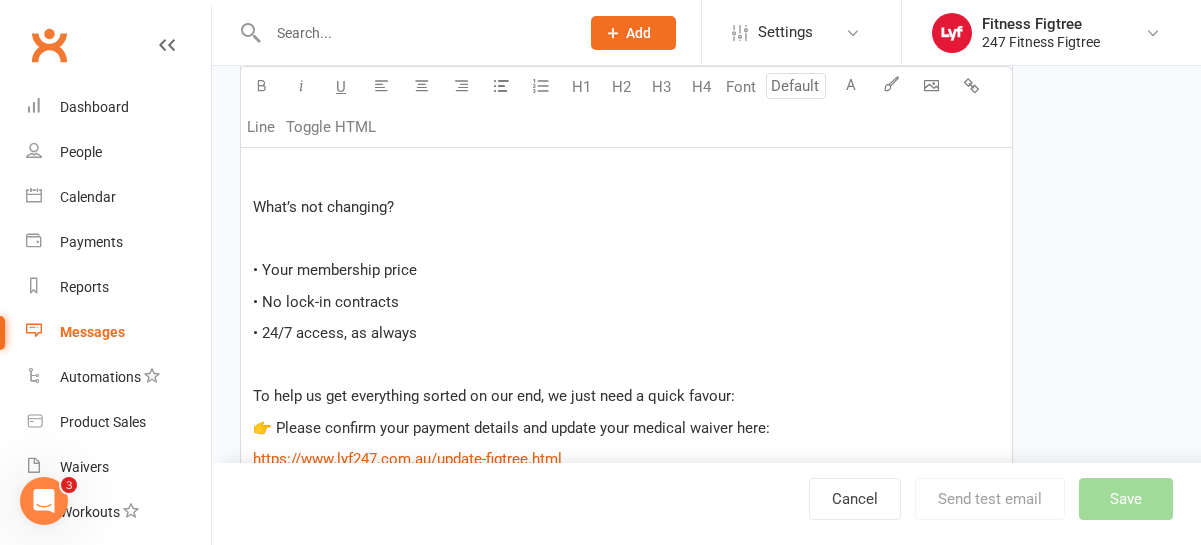 click on "﻿" at bounding box center [626, 239] 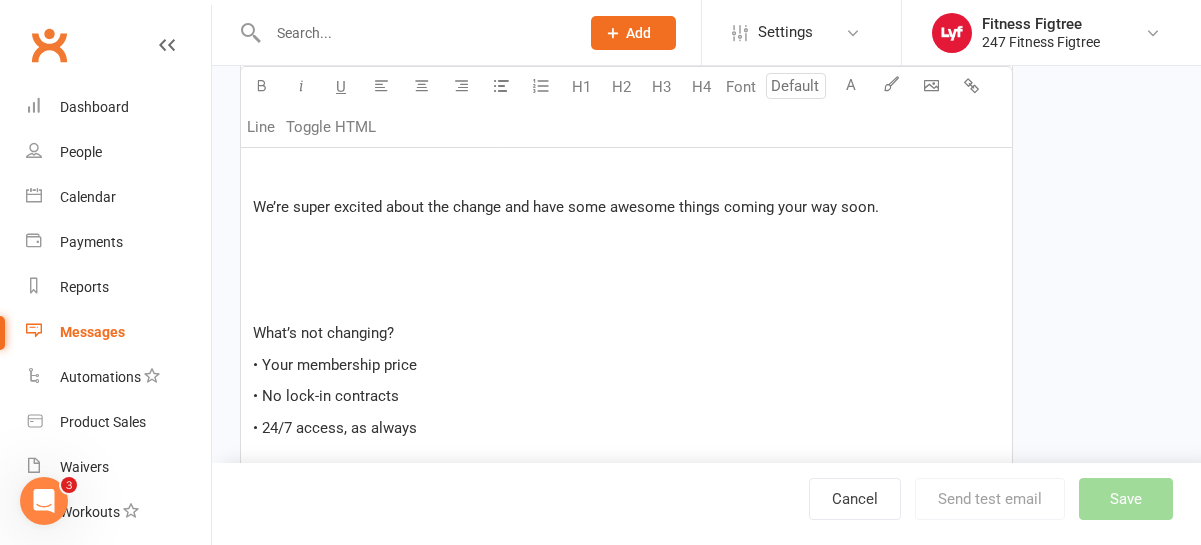 scroll, scrollTop: 626, scrollLeft: 0, axis: vertical 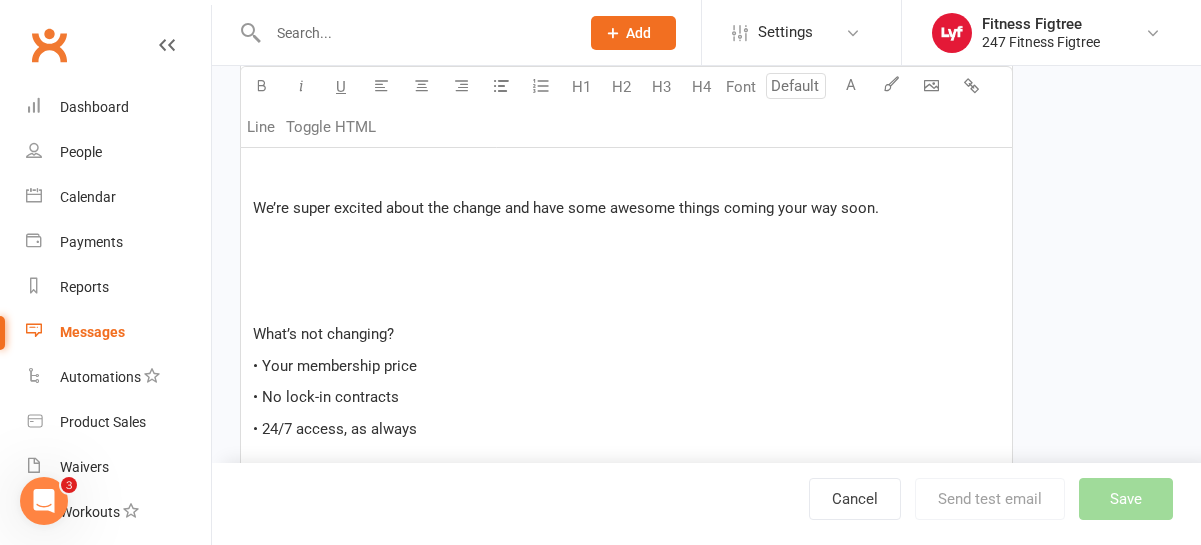 click at bounding box center [626, 271] 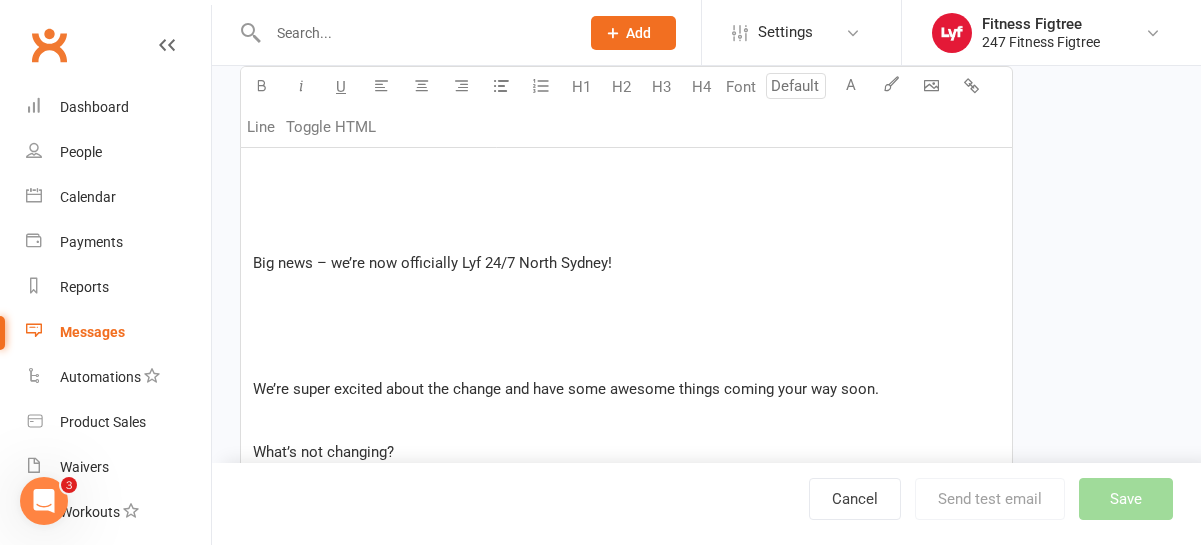 scroll, scrollTop: 441, scrollLeft: 0, axis: vertical 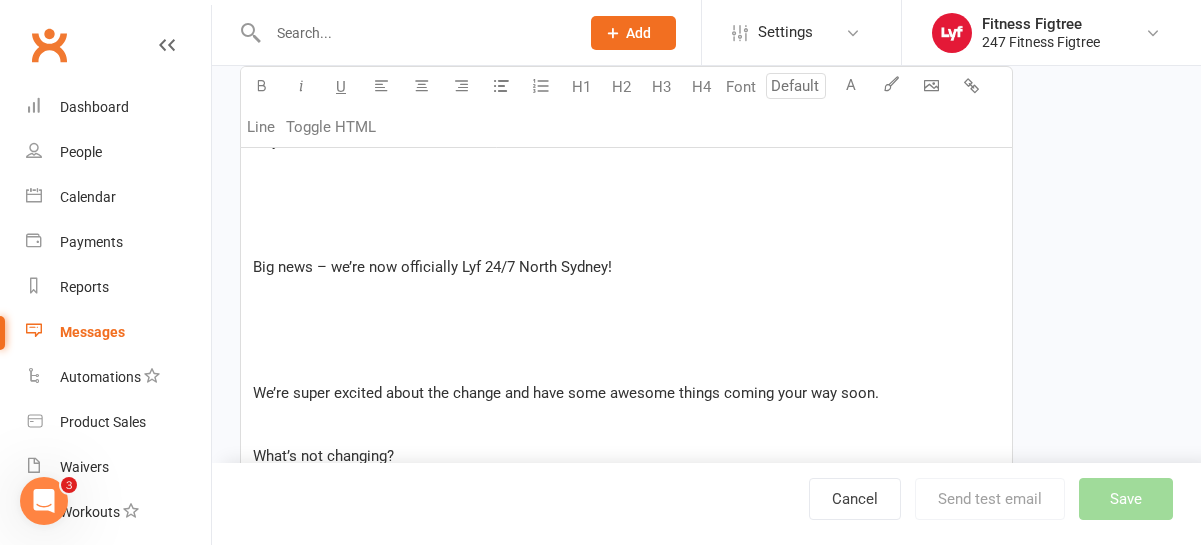 click at bounding box center (626, 330) 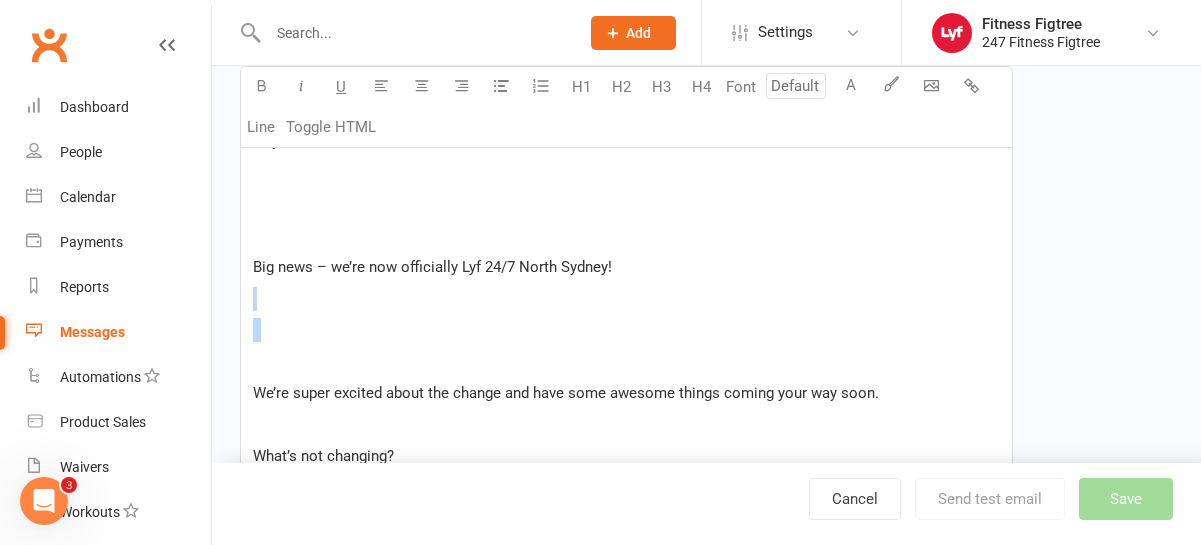 drag, startPoint x: 312, startPoint y: 356, endPoint x: 314, endPoint y: 301, distance: 55.03635 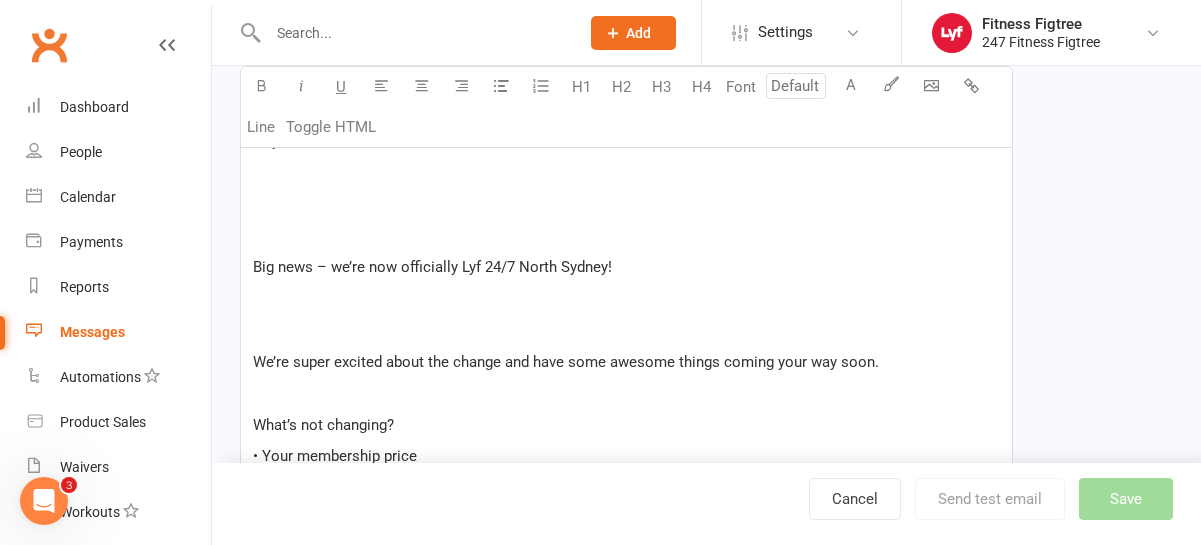 click on "﻿" at bounding box center [626, 330] 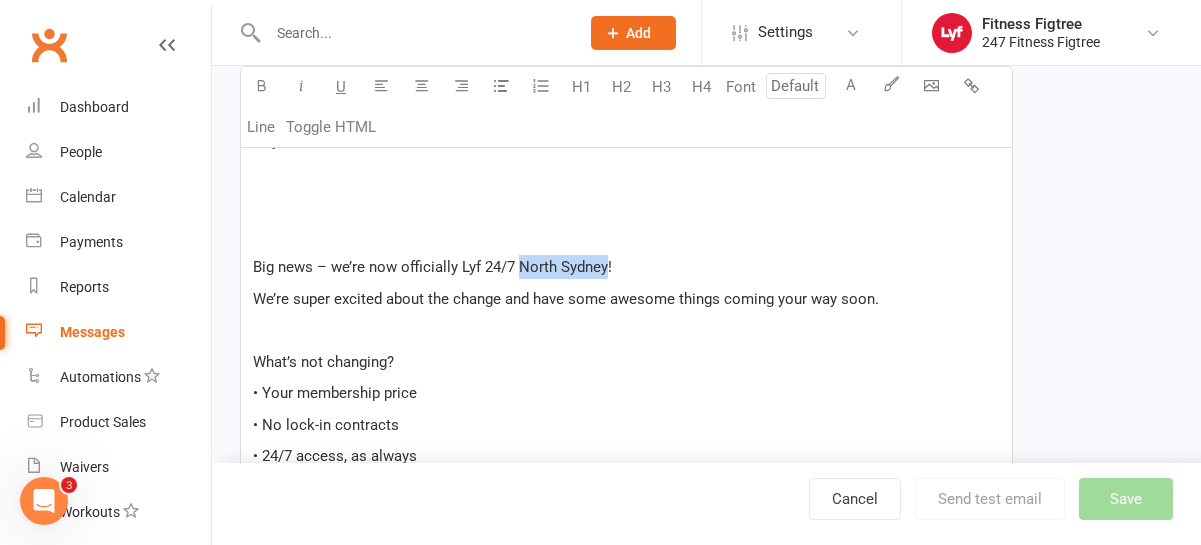 drag, startPoint x: 604, startPoint y: 268, endPoint x: 523, endPoint y: 263, distance: 81.154175 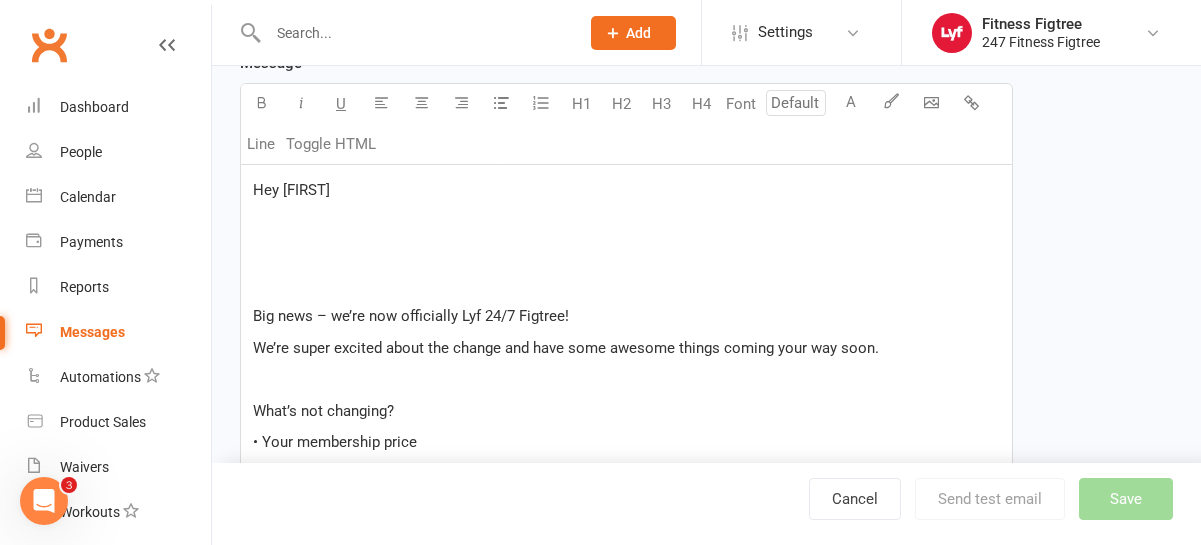 scroll, scrollTop: 388, scrollLeft: 0, axis: vertical 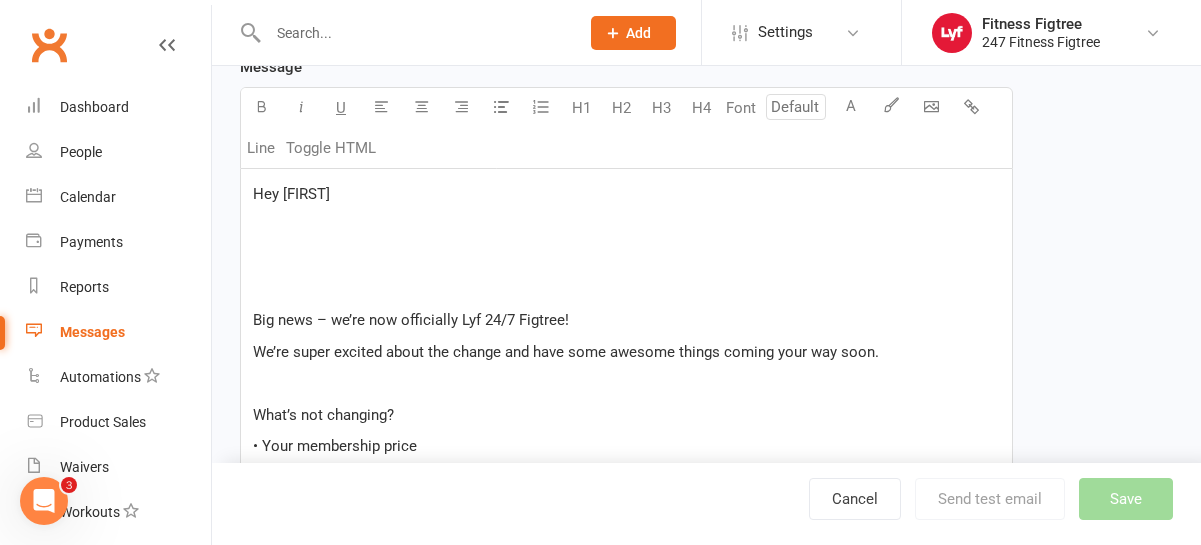 click on "Big news – we’re now officially Lyf 24/7 Figtree!" at bounding box center (411, 320) 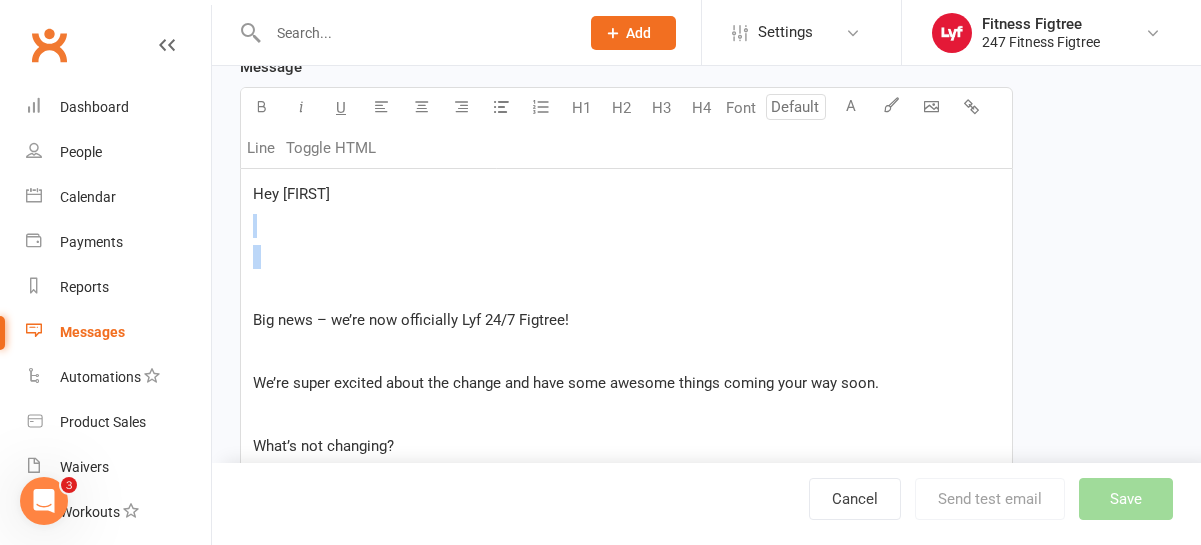 drag, startPoint x: 263, startPoint y: 291, endPoint x: 262, endPoint y: 211, distance: 80.00625 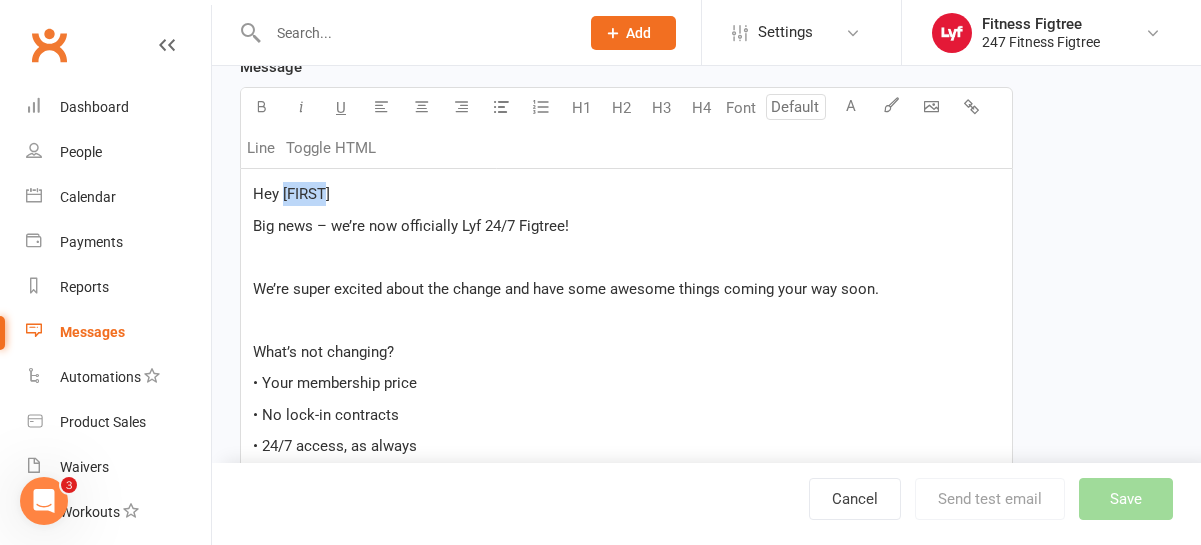 drag, startPoint x: 333, startPoint y: 195, endPoint x: 284, endPoint y: 193, distance: 49.0408 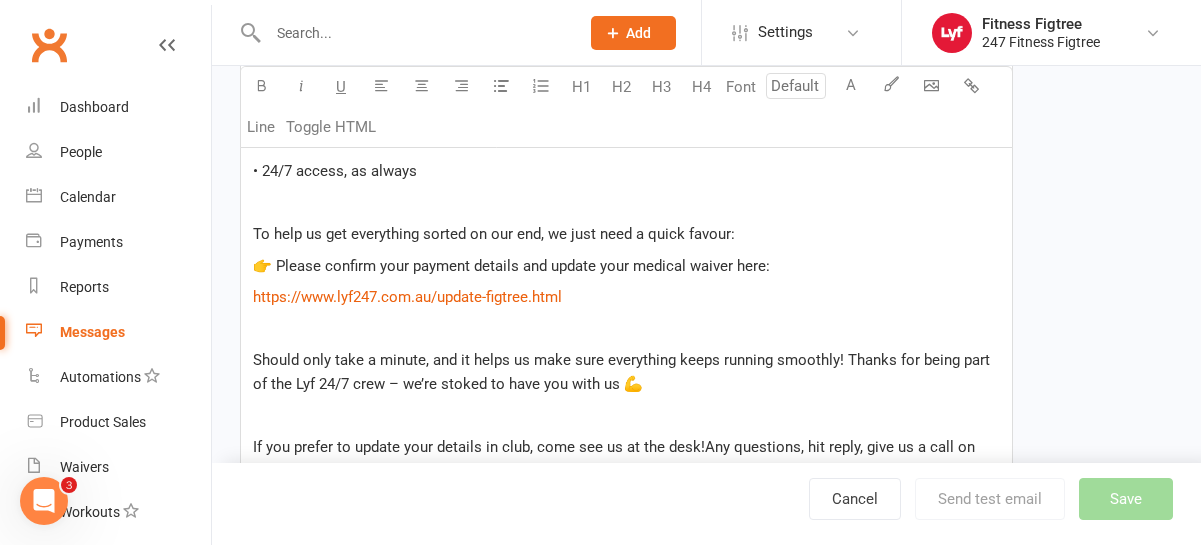 scroll, scrollTop: 945, scrollLeft: 0, axis: vertical 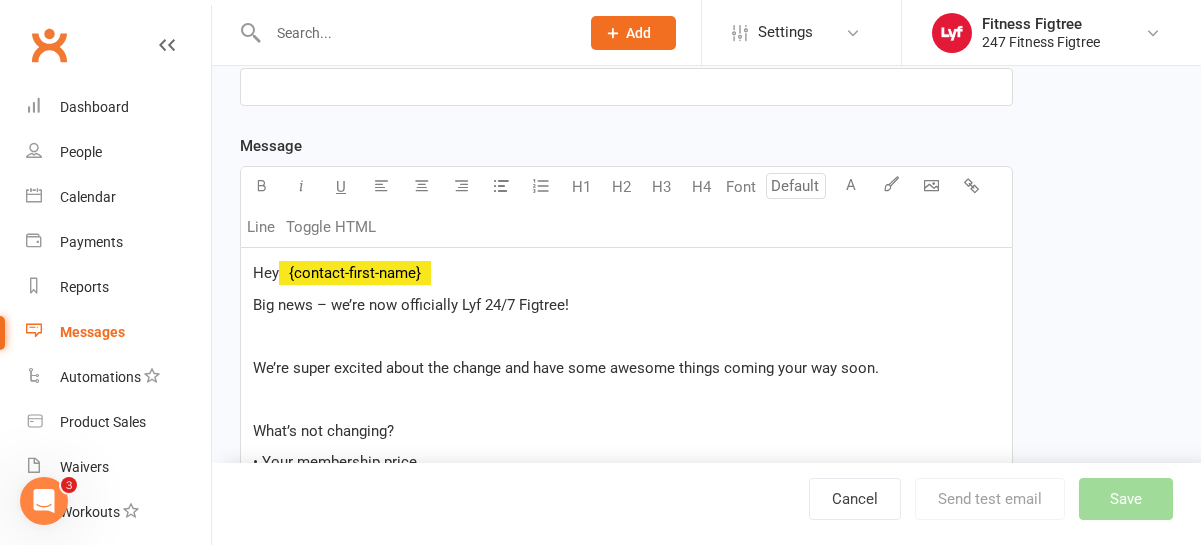 click on "Message U H1 H2 H3 H4 Font A Line Toggle HTML Hey  {contact-first-name}   Big news – we’re now officially Lyf 24/7 Figtree! ﻿ We’re super excited about the change and have some awesome things coming your way soon. ﻿ What’s not changing? • Your membership price • No lock-in contracts • 24/7 access, as always ﻿ To help us get everything sorted on our end, we just need a quick favour: 👉 Please confirm your payment details and update your medical waiver here: ﻿ $   https://www.lyf247.com.au/update-figtree.html $   ﻿ ﻿ Should only take a minute, and it helps us make sure everything keeps running smoothly! Thanks for being part of the Lyf 24/7 crew – we’re stoked to have you with us 💪 ﻿ If you prefer to update your details in club, come see us at the desk!Any questions, hit reply, give us a call on [PHONE] or chat to us at the gym!  ﻿ [LAST] ﻿ & [LAST] – LYF 24/7 Figtree Team Contact merge tags contact-first-name contact-last-name contact-email contact-phone-number" at bounding box center [626, 827] 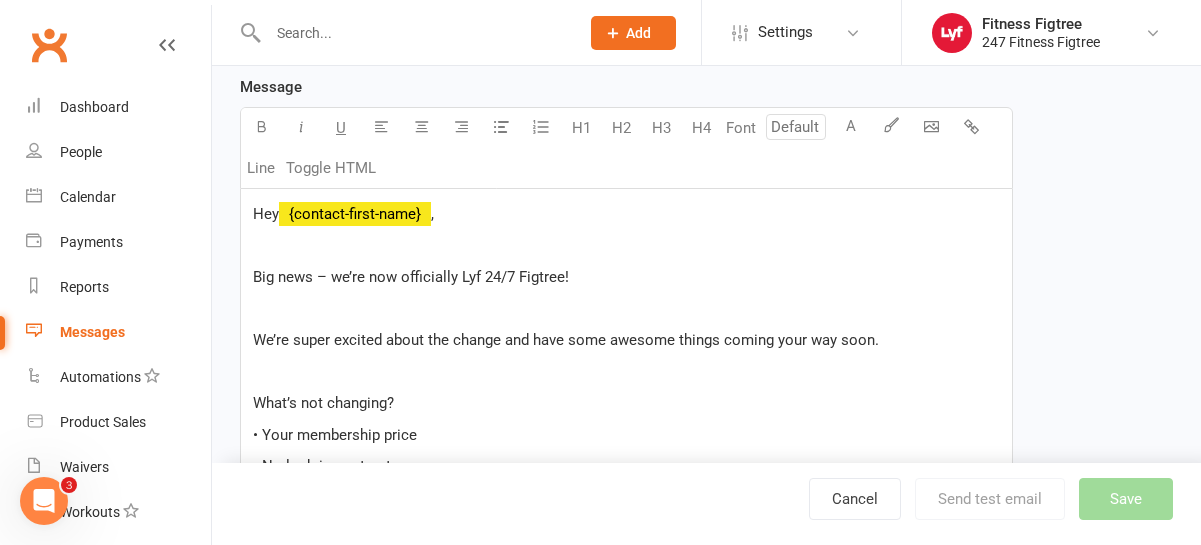 scroll, scrollTop: 376, scrollLeft: 0, axis: vertical 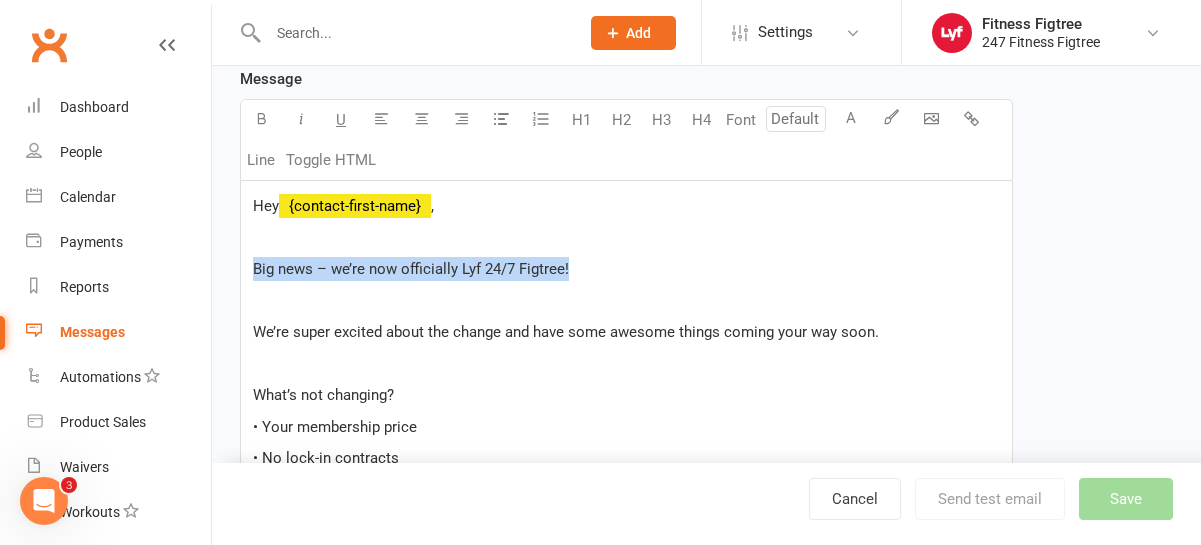 drag, startPoint x: 583, startPoint y: 270, endPoint x: 252, endPoint y: 261, distance: 331.12234 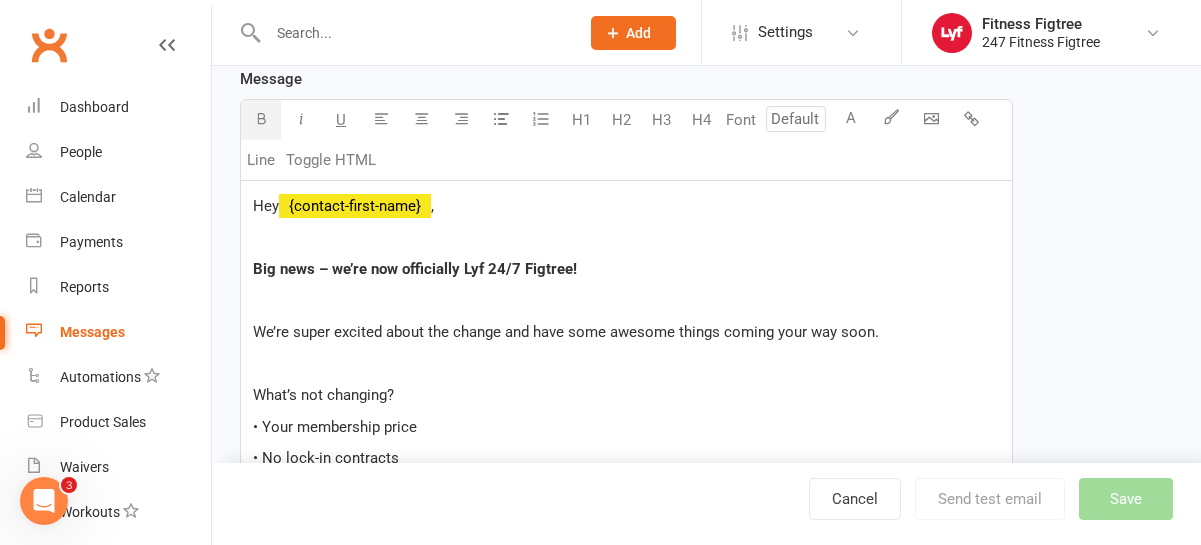click at bounding box center [261, 118] 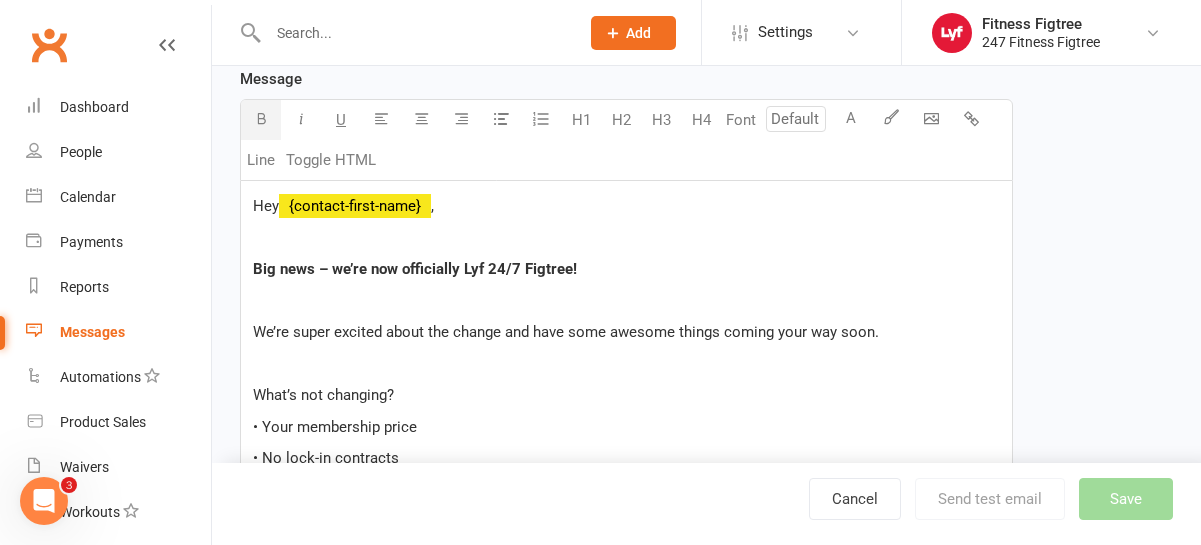click on "• Your membership price" at bounding box center [626, 427] 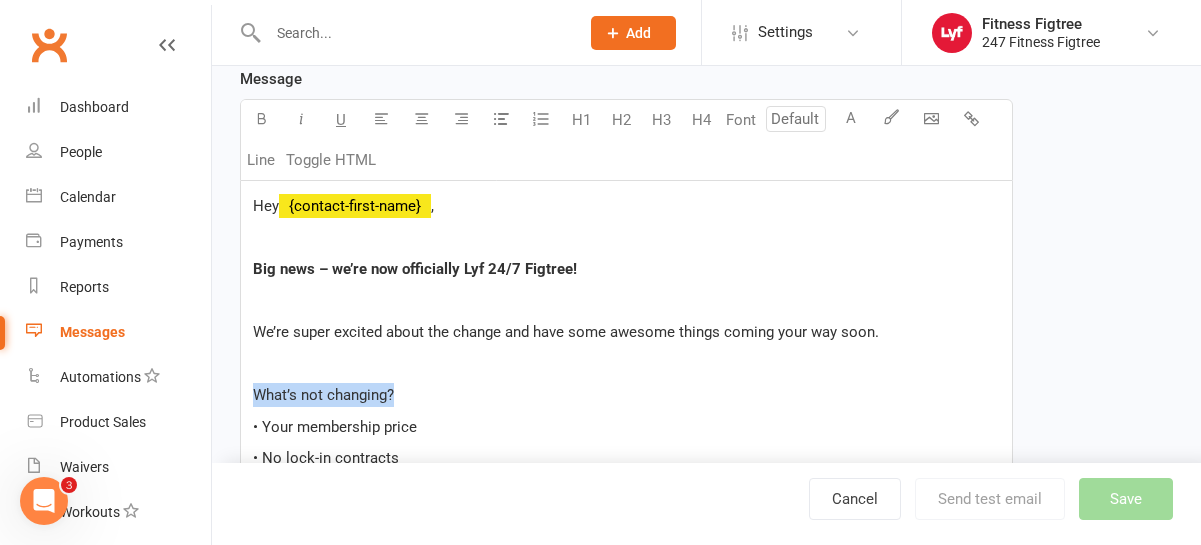 drag, startPoint x: 408, startPoint y: 395, endPoint x: 251, endPoint y: 392, distance: 157.02866 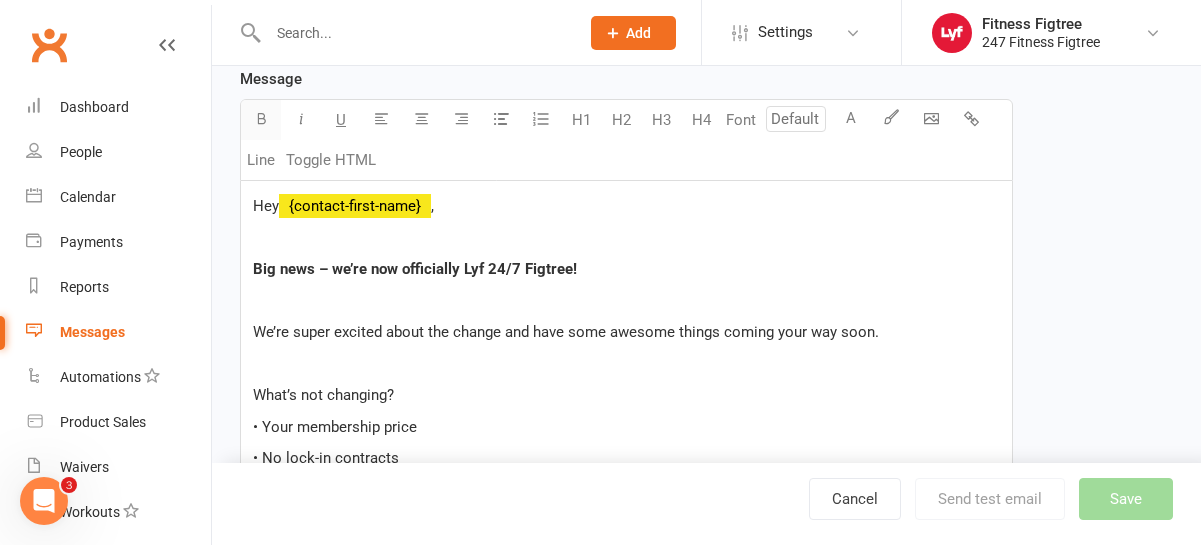 click at bounding box center (261, 120) 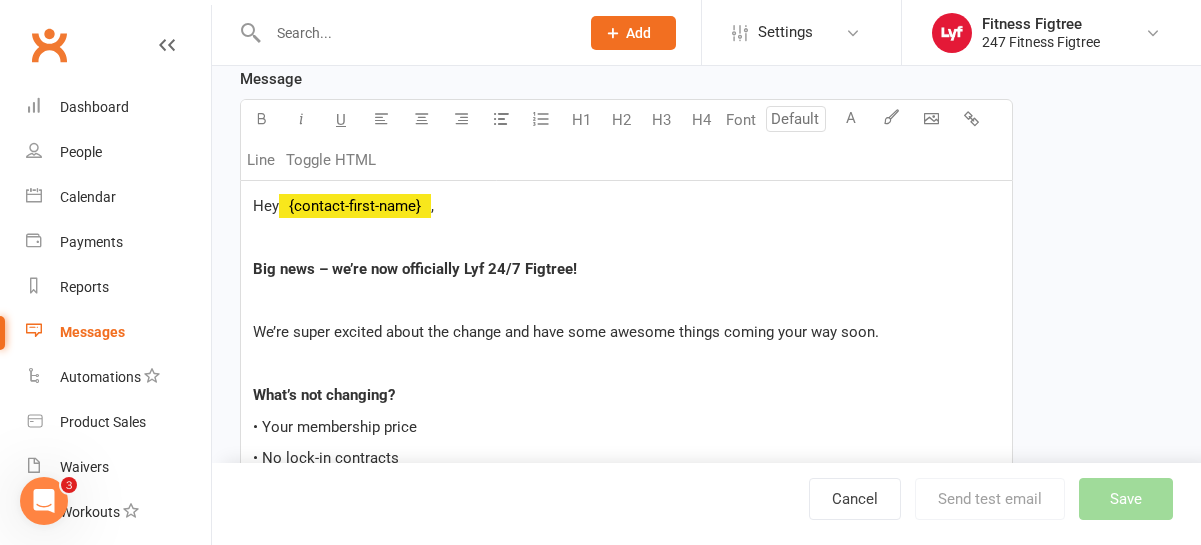 click on "• Your membership price" at bounding box center (626, 427) 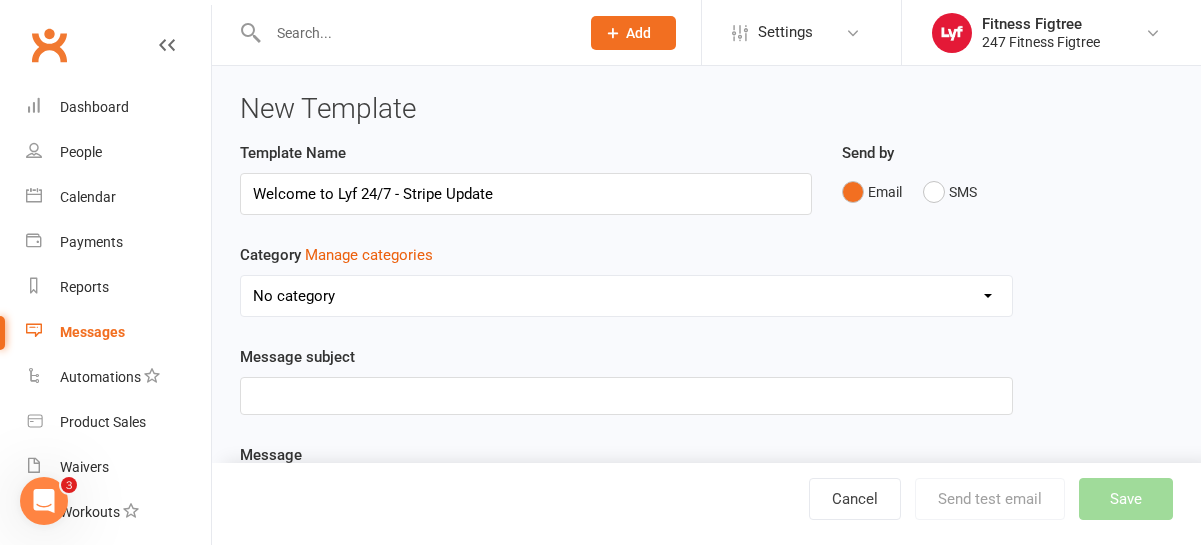 scroll, scrollTop: 0, scrollLeft: 0, axis: both 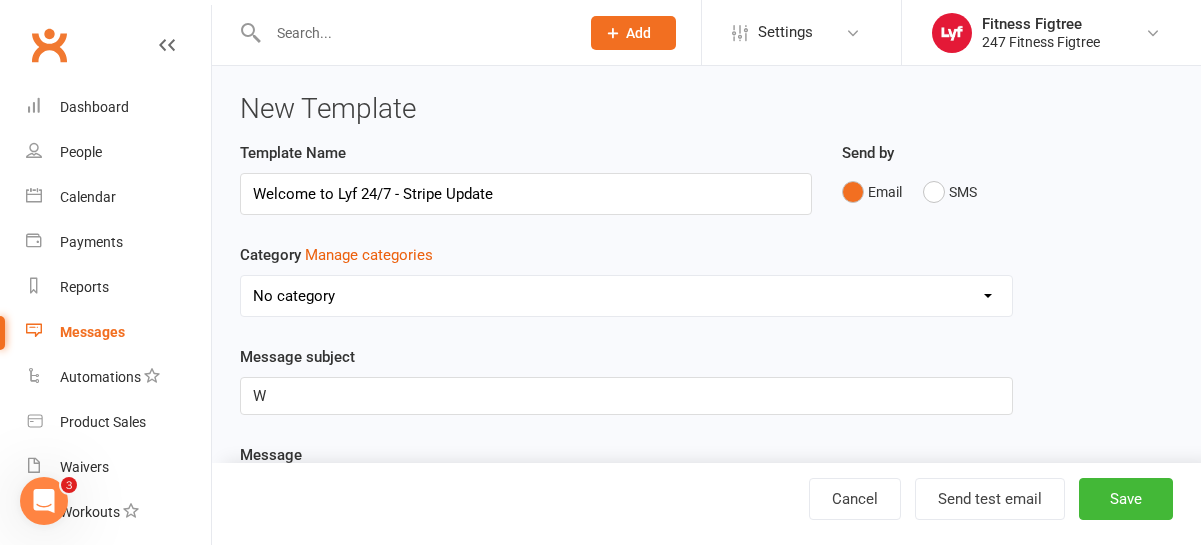 type 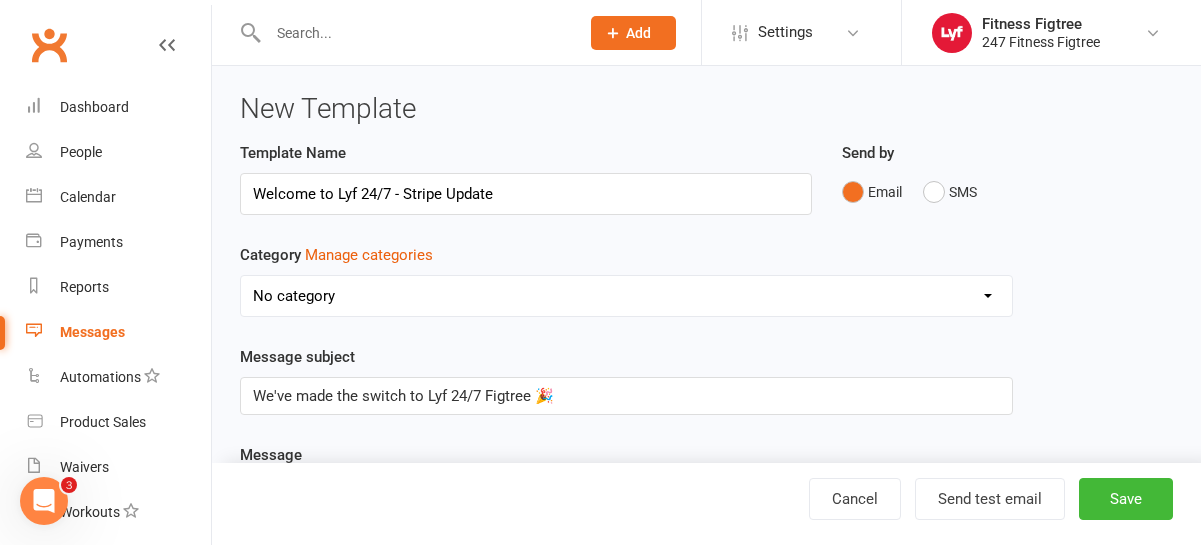 click on "We've made the switch to Lyf 24/7 Figtree 🎉" at bounding box center [403, 396] 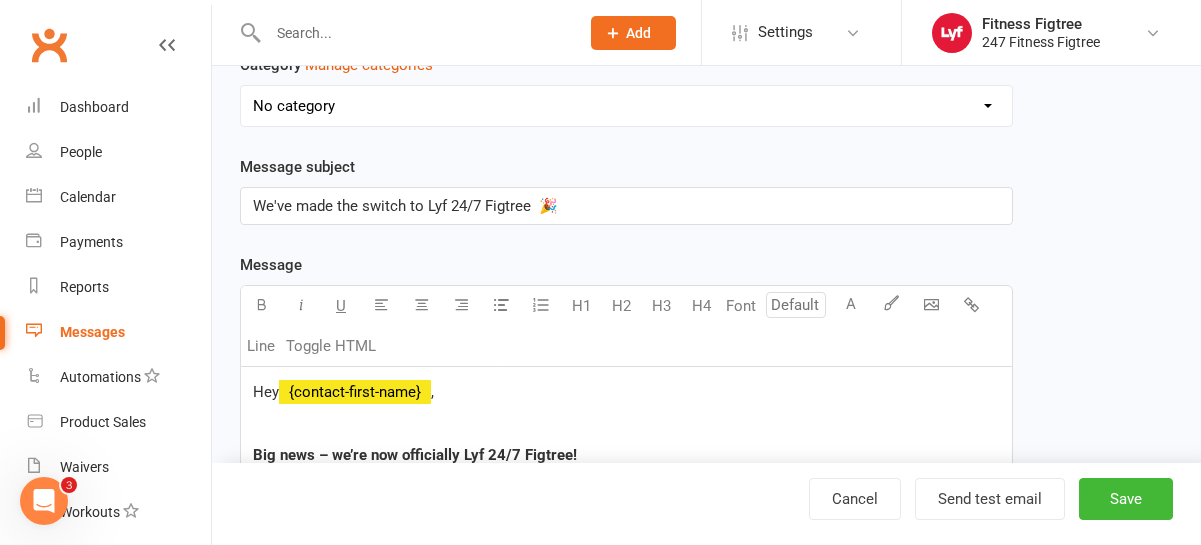 scroll, scrollTop: 192, scrollLeft: 0, axis: vertical 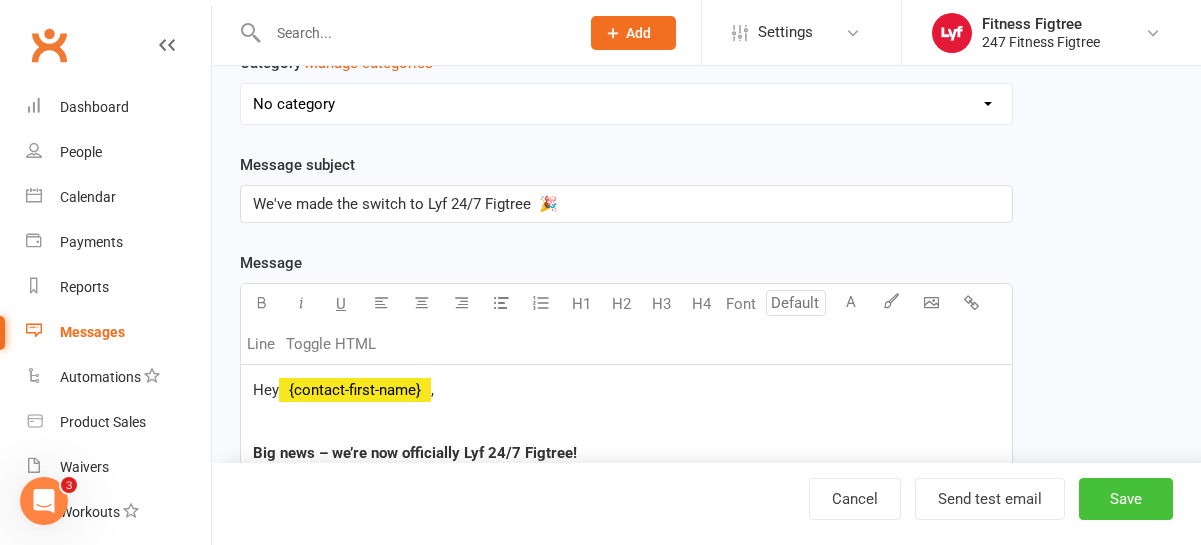 click on "Save" at bounding box center (1126, 499) 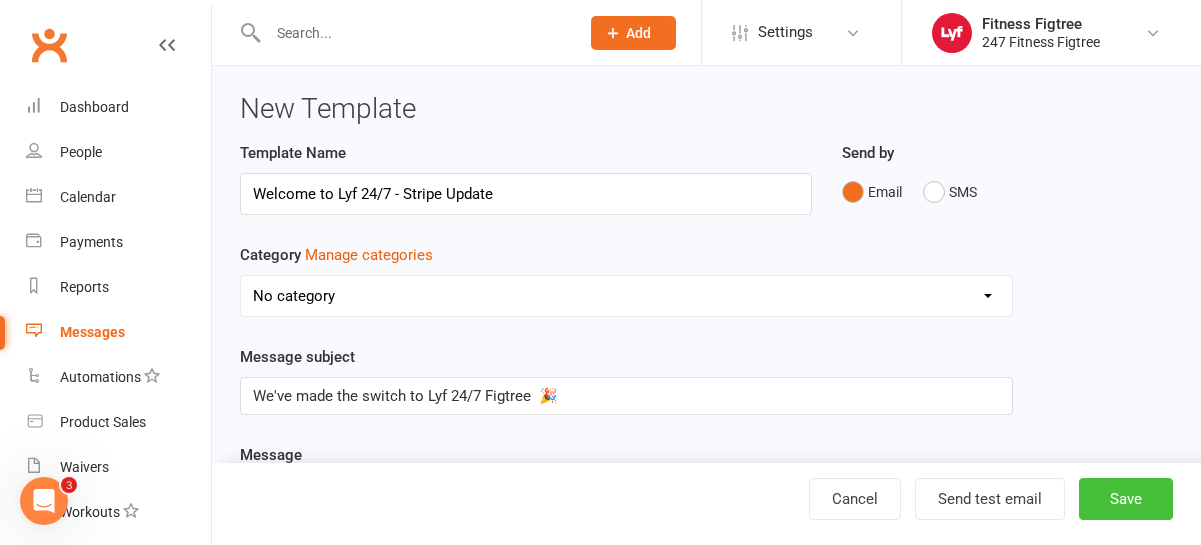 select on "grid" 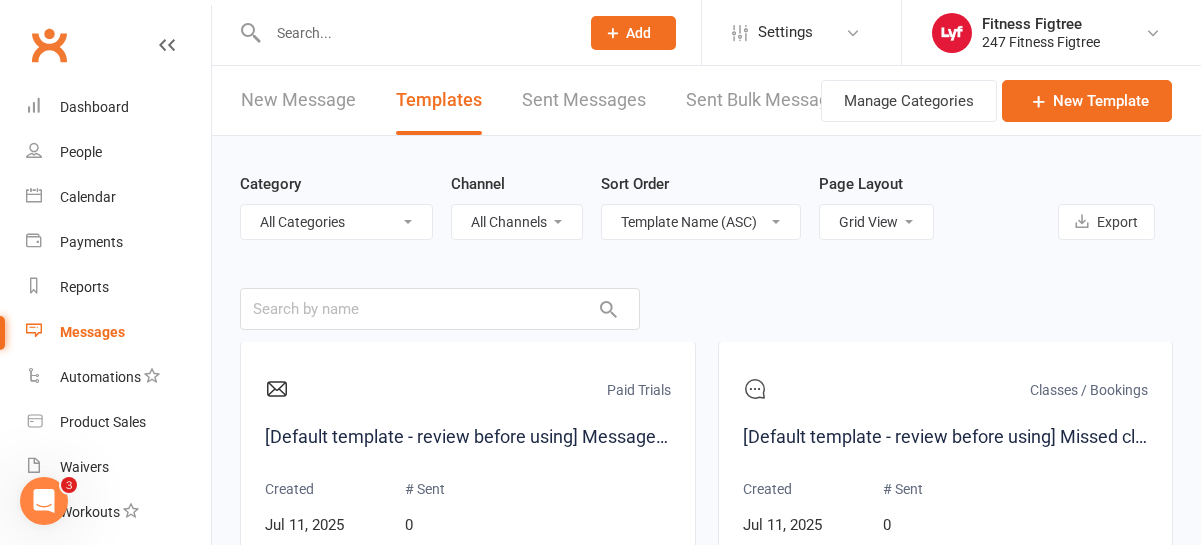 scroll, scrollTop: 2822, scrollLeft: 0, axis: vertical 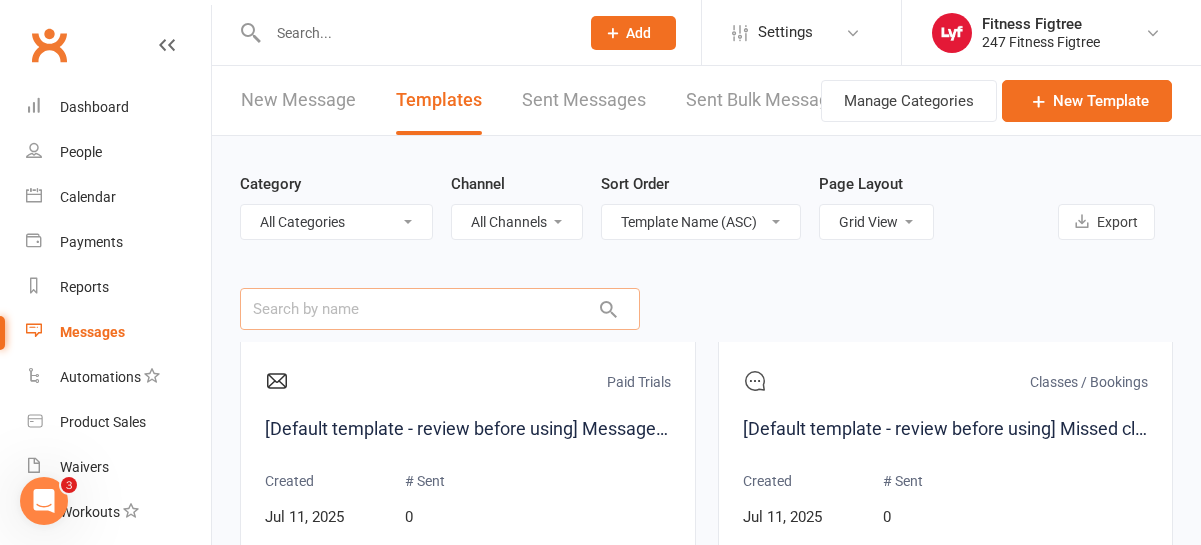 click at bounding box center [440, 309] 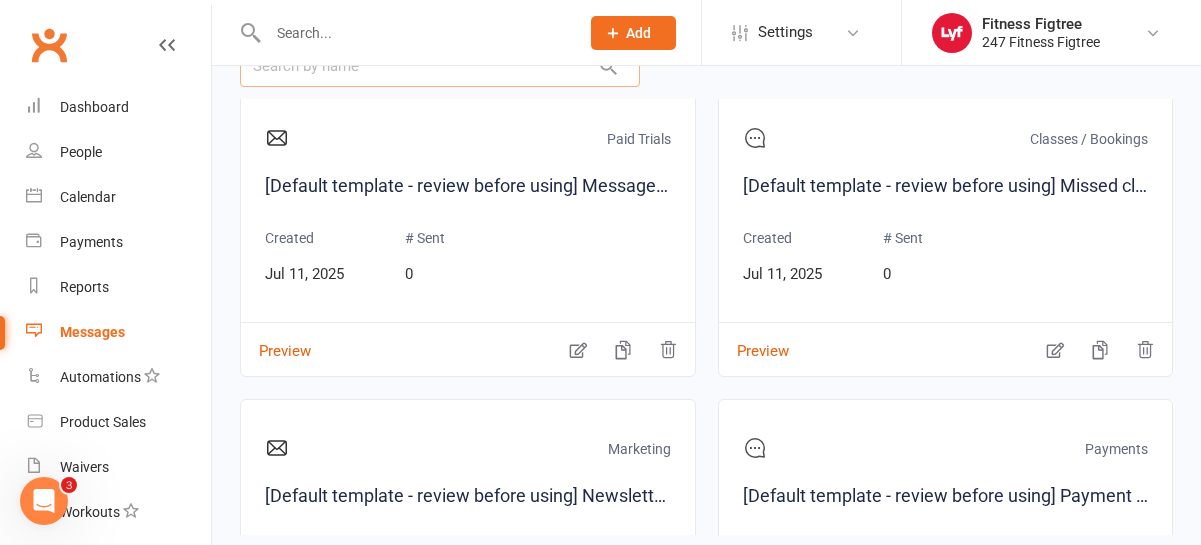 scroll, scrollTop: 289, scrollLeft: 0, axis: vertical 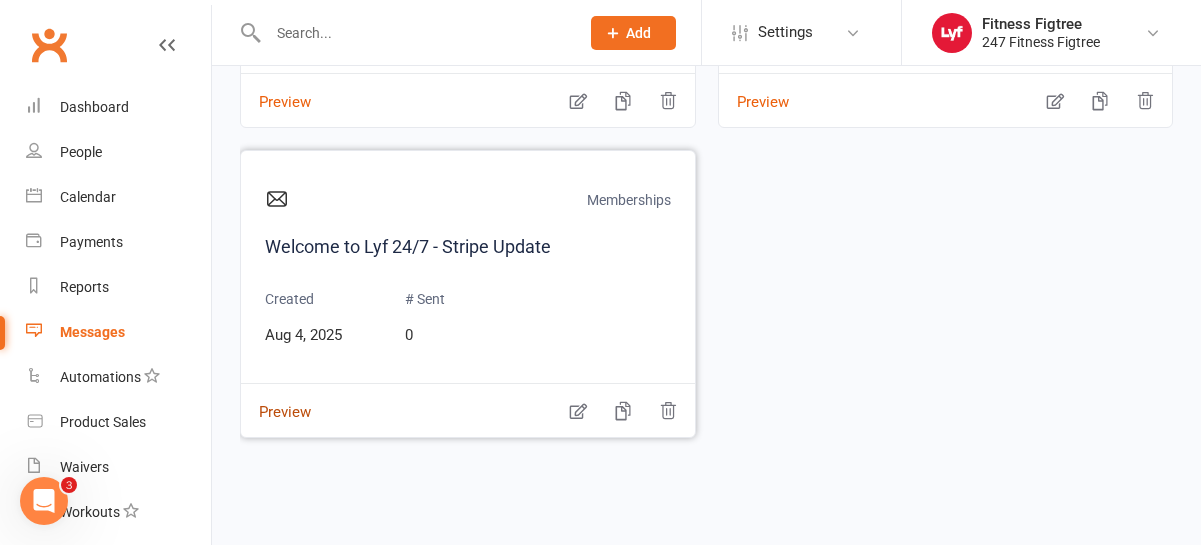 click on "Preview" at bounding box center (276, 398) 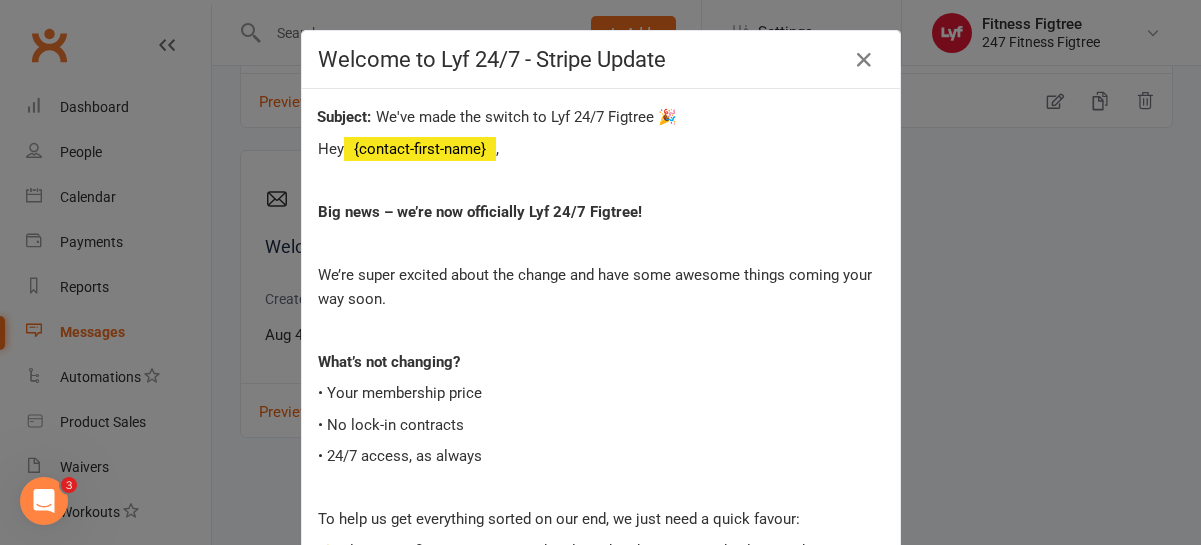 scroll, scrollTop: 351, scrollLeft: 0, axis: vertical 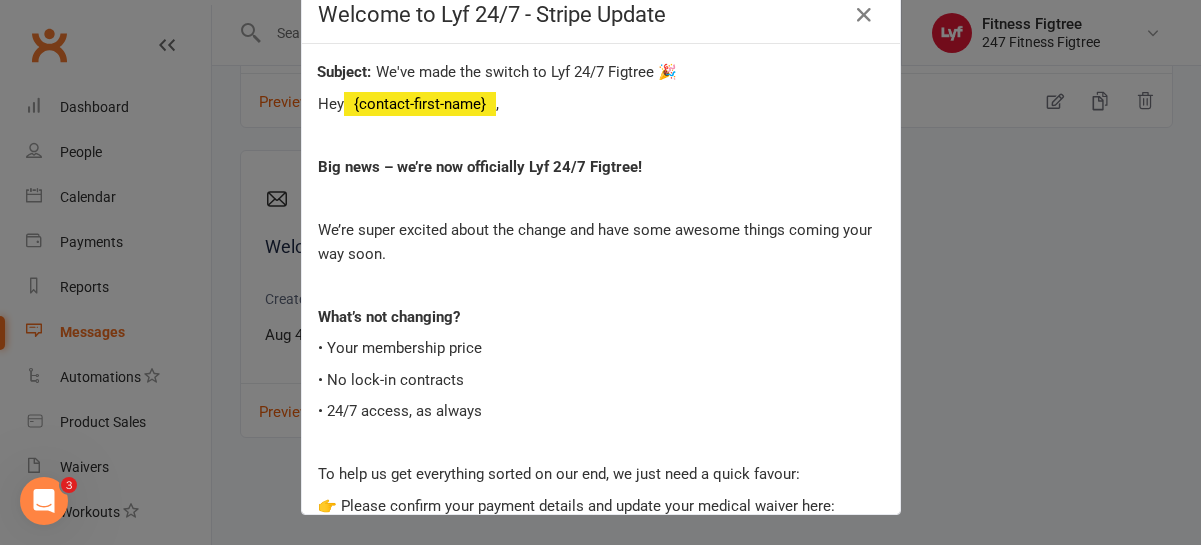 click on "Welcome to Lyf 24/7 - Stripe Update  We've made the switch to Lyf 24/7 Figtree 🎉 Hey  {contact-first-name}  ,   Big news – we’re now officially Lyf 24/7 Figtree!   We’re super excited about the change and have some awesome things coming your way soon.   What’s not changing? • Your membership price • No lock-in contracts • 24/7 access, as always   To help us get everything sorted on our end, we just need a quick favour: 👉 Please confirm your payment details and update your medical waiver here: https://www.lyf247.com.au/update-figtree.html   Should only take a minute, and it helps us make sure everything keeps running smoothly! Thanks for being part of the Lyf 24/7 crew – we’re stoked to have you with us 💪   If you prefer to update your details in club, come see us at the desk!Any questions, hit reply, give us a call on [PHONE] or chat to us at the gym!    Shaila & Tahlia – LYF 24/7 Figtree Team" at bounding box center (600, 272) 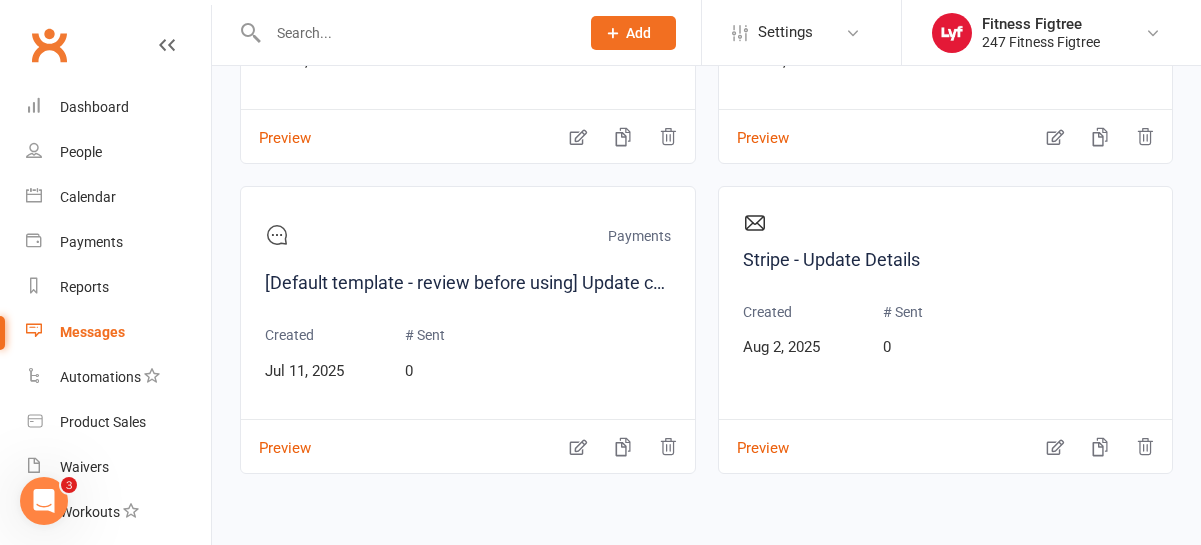 scroll, scrollTop: 4583, scrollLeft: 0, axis: vertical 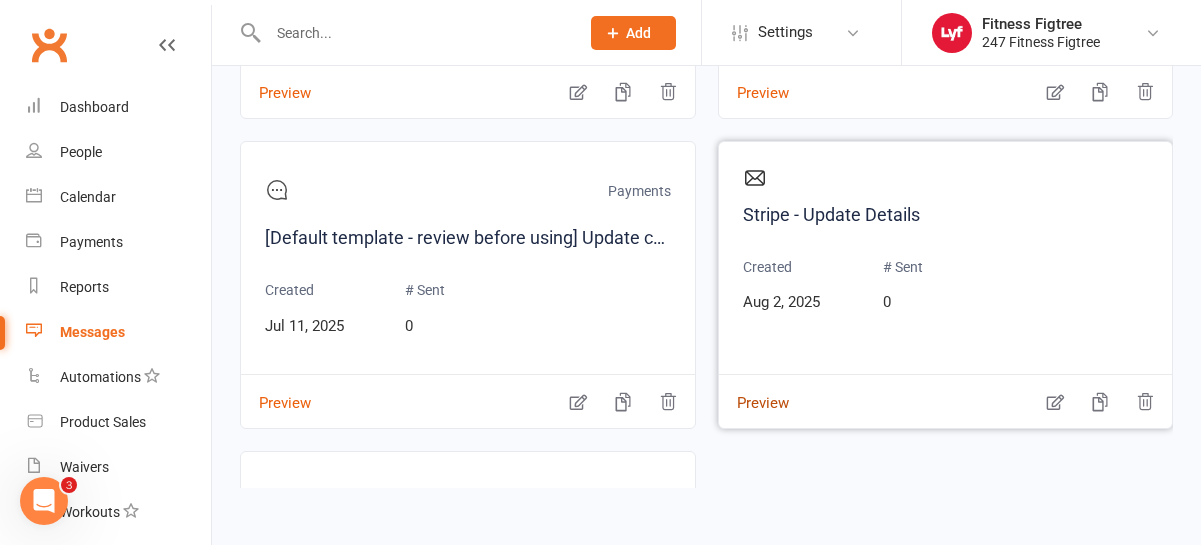 click on "Preview" at bounding box center (754, 389) 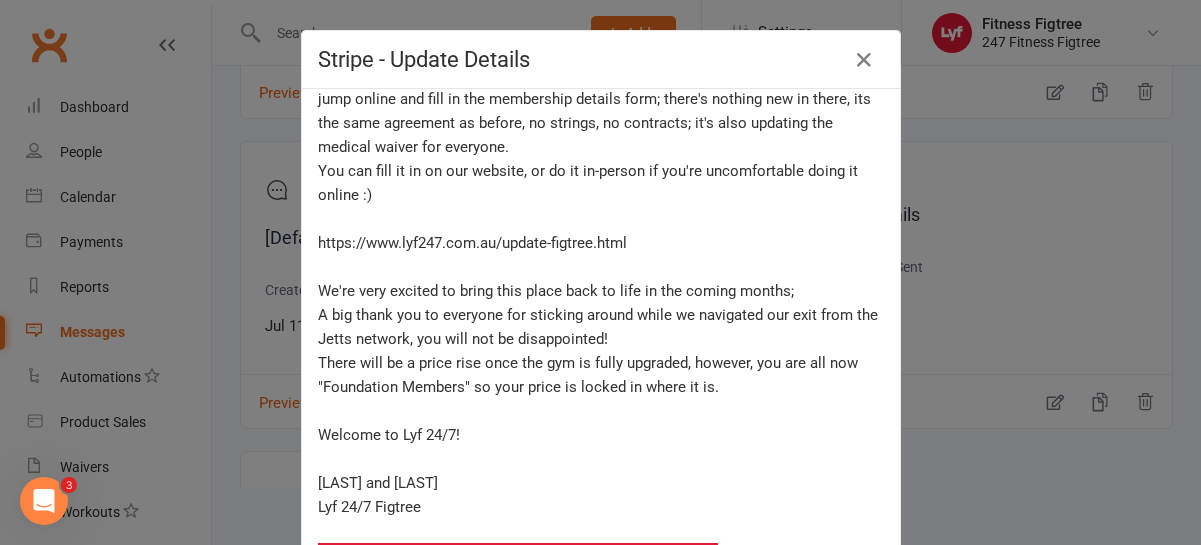 scroll, scrollTop: 450, scrollLeft: 0, axis: vertical 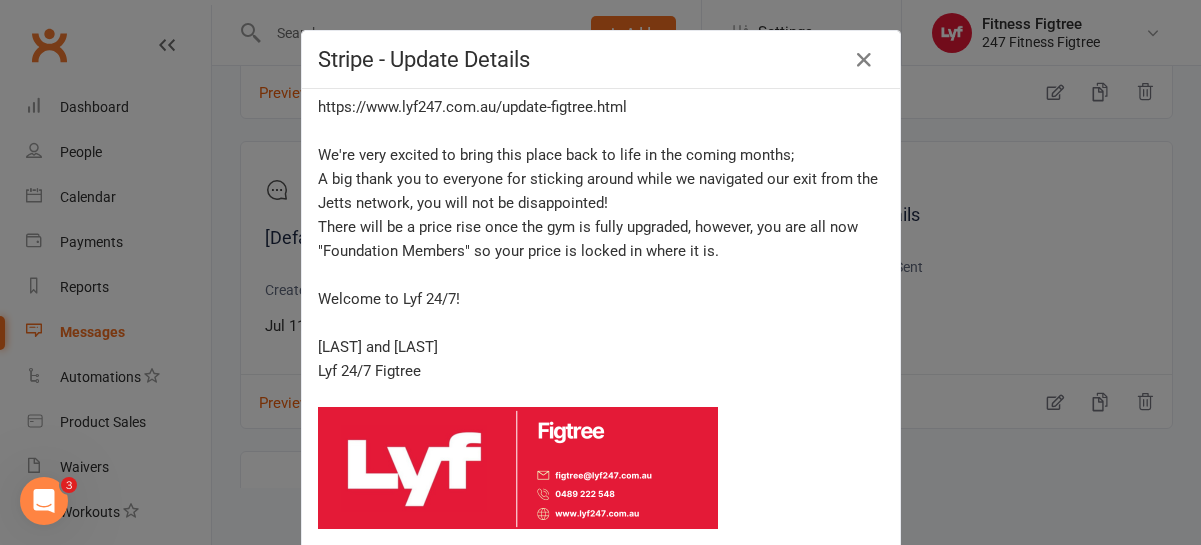click on "Stripe - Update Details Welcome to Lyf 24/7 Figtree Gday [FIRST] You may have noticed that we have now moved on from the Jetts network and become "Lyf 24/7 Figtree"; there was a lot of planning behind the scenes to make this happen, and we're so excited to start this new chapter. In the coming months we will be updating the signage for the new brand, repainting and freshening everything up, and planning for all brand new equipment. We're also in early discussions to double the size of the gym, fingers crossed we have a big announcement to make in the coming months! We will be updating our systems in the coming weeks; we'll be asking everyone to jump online and fill in the membership details form; there's nothing new in there, its the same agreement as before, no strings, no contracts; it's also updating the medical waiver for everyone. You can fill it in on our website, or do it in-person if you're uncomfortable doing it online :) https://www.lyf247.com.au/update-figtree.html" at bounding box center (600, 272) 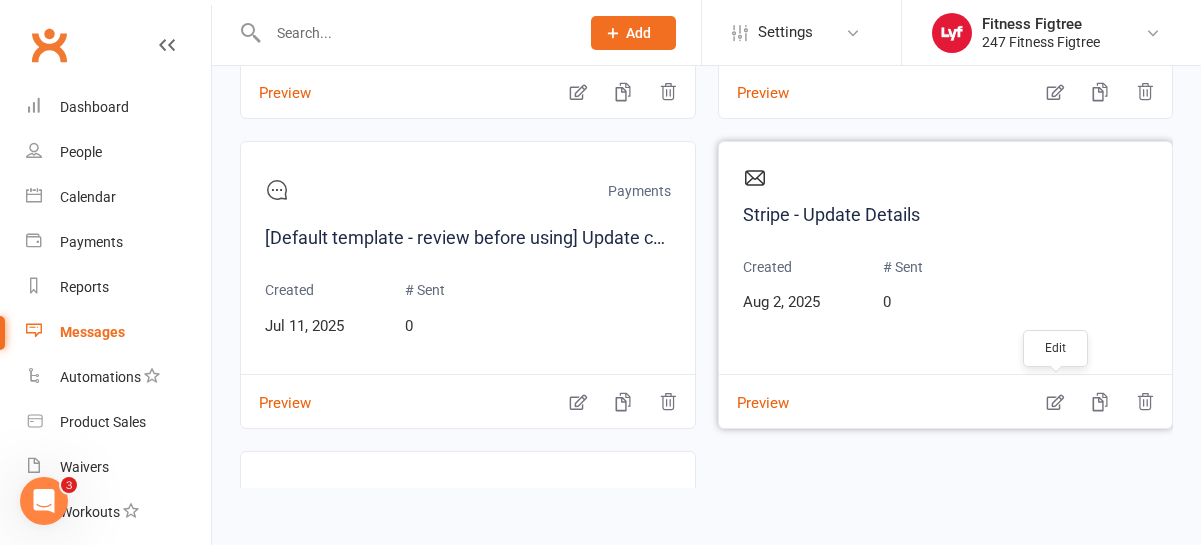 click 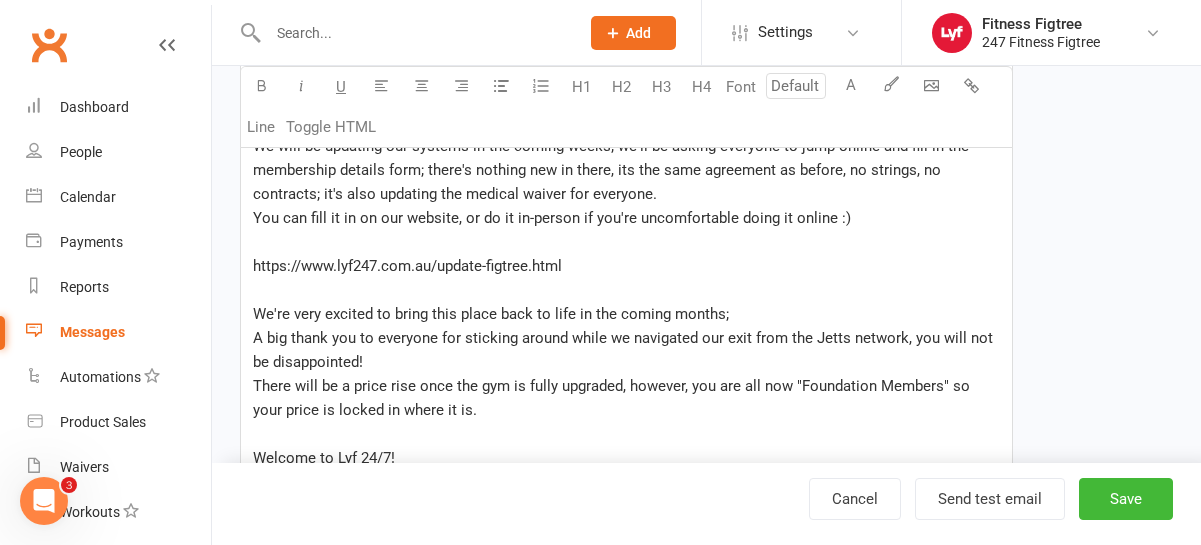 scroll, scrollTop: 609, scrollLeft: 0, axis: vertical 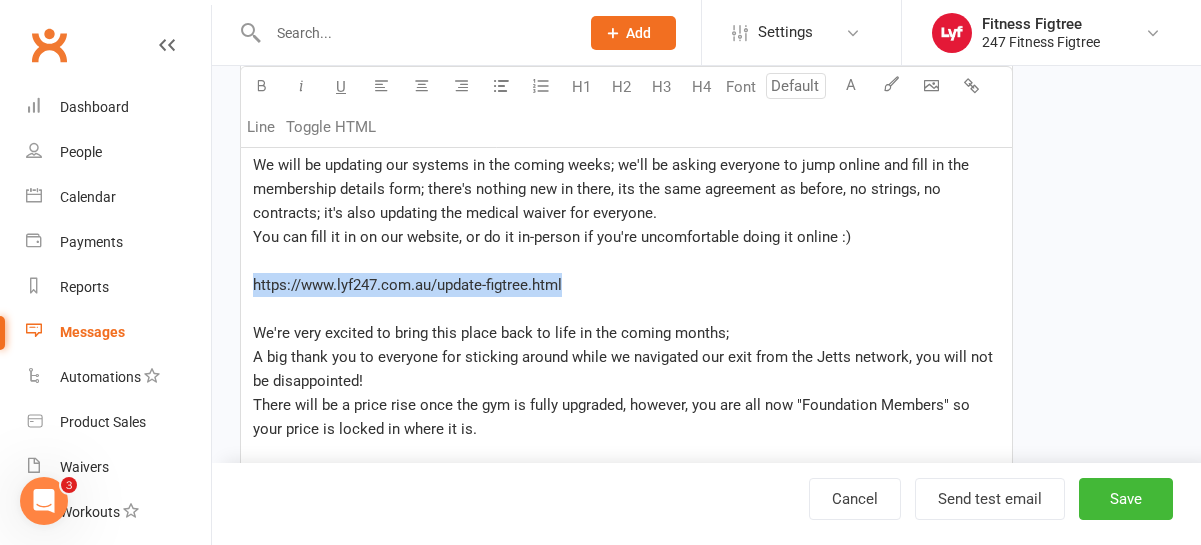 drag, startPoint x: 557, startPoint y: 283, endPoint x: 253, endPoint y: 284, distance: 304.00165 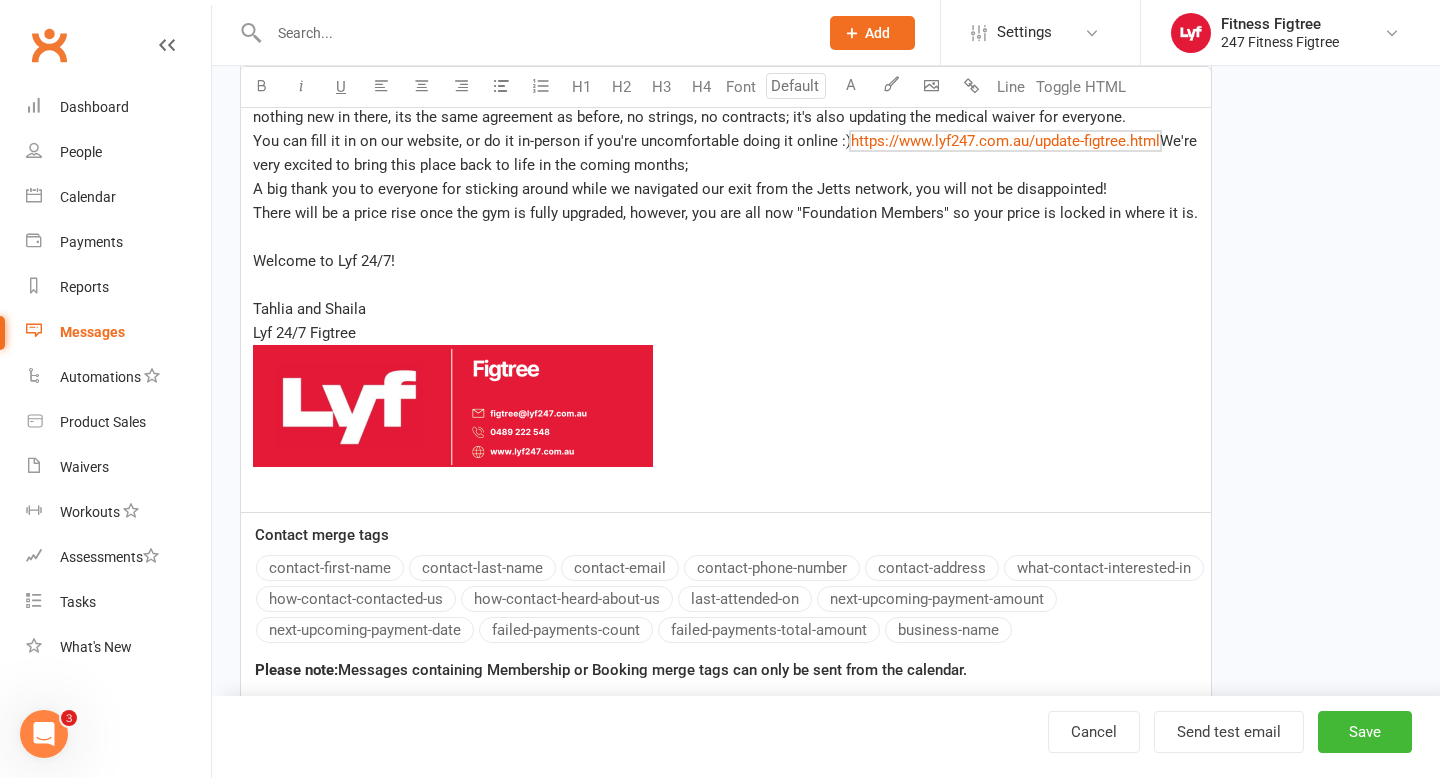 scroll, scrollTop: 626, scrollLeft: 0, axis: vertical 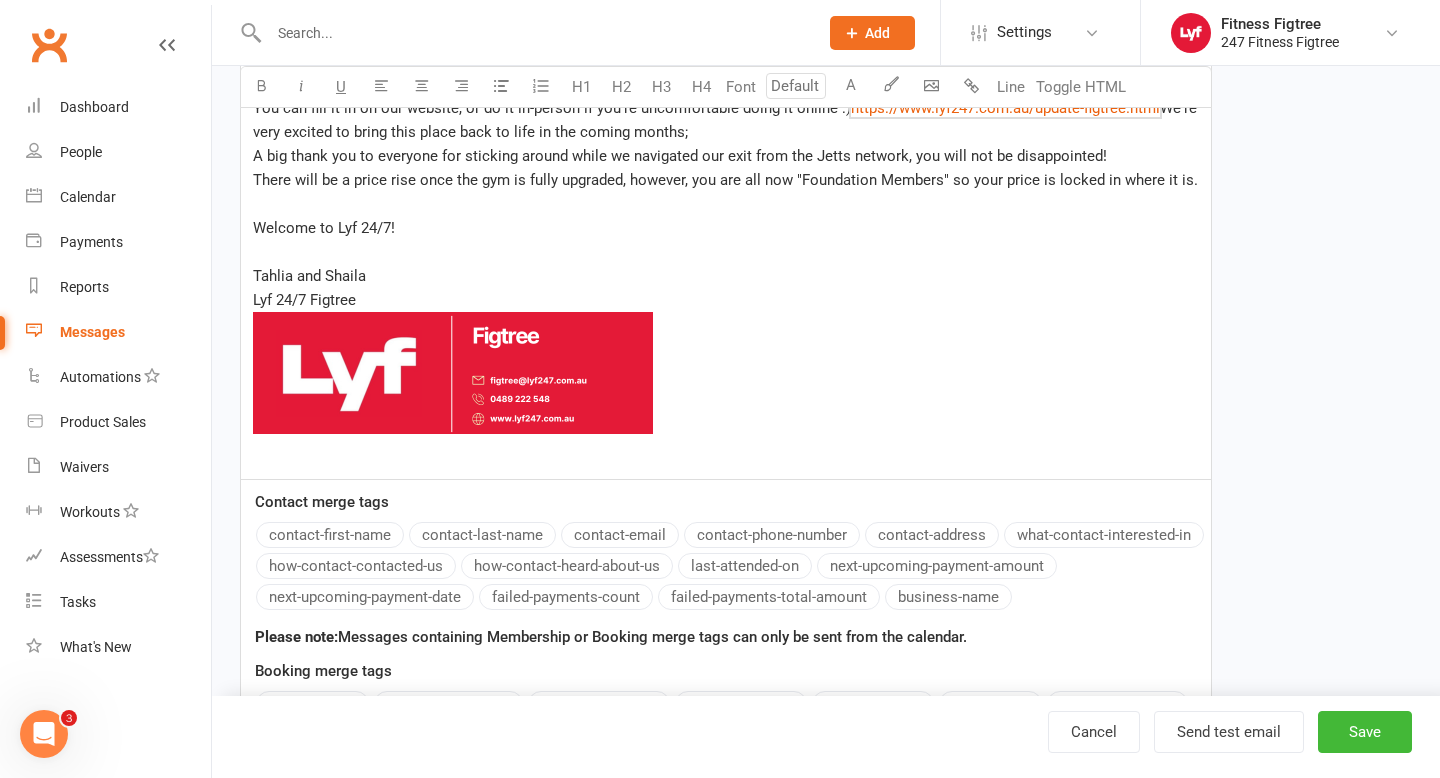 select on "grid" 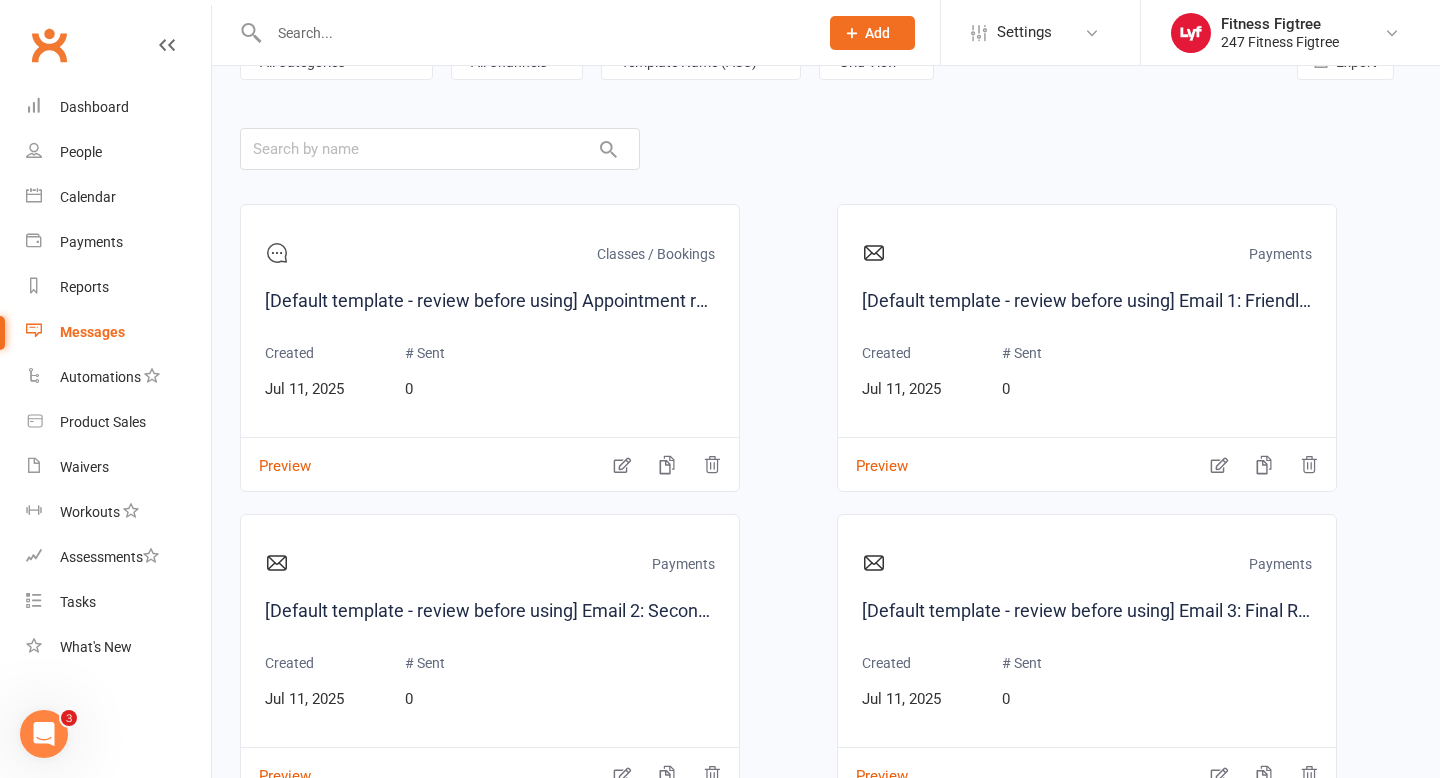 scroll, scrollTop: 243, scrollLeft: 0, axis: vertical 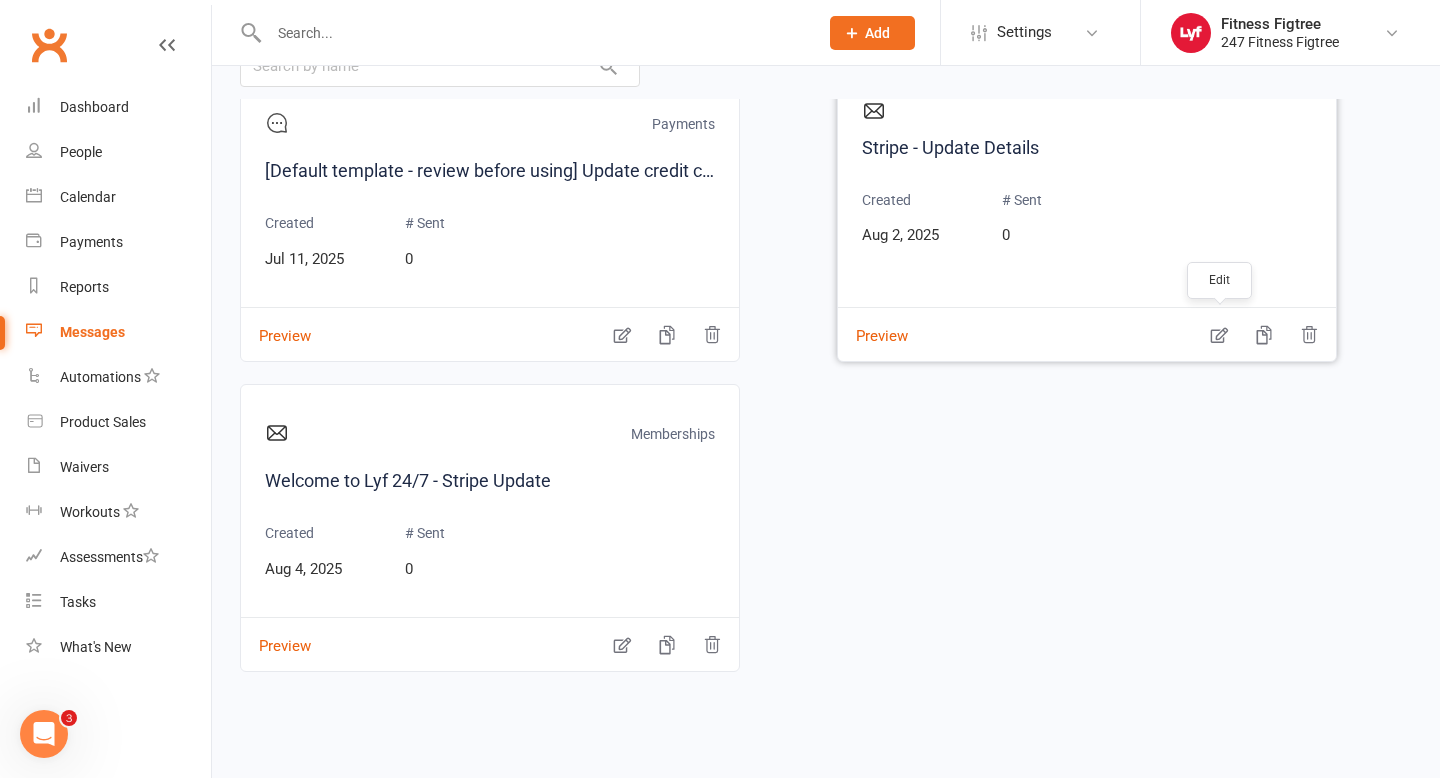 click 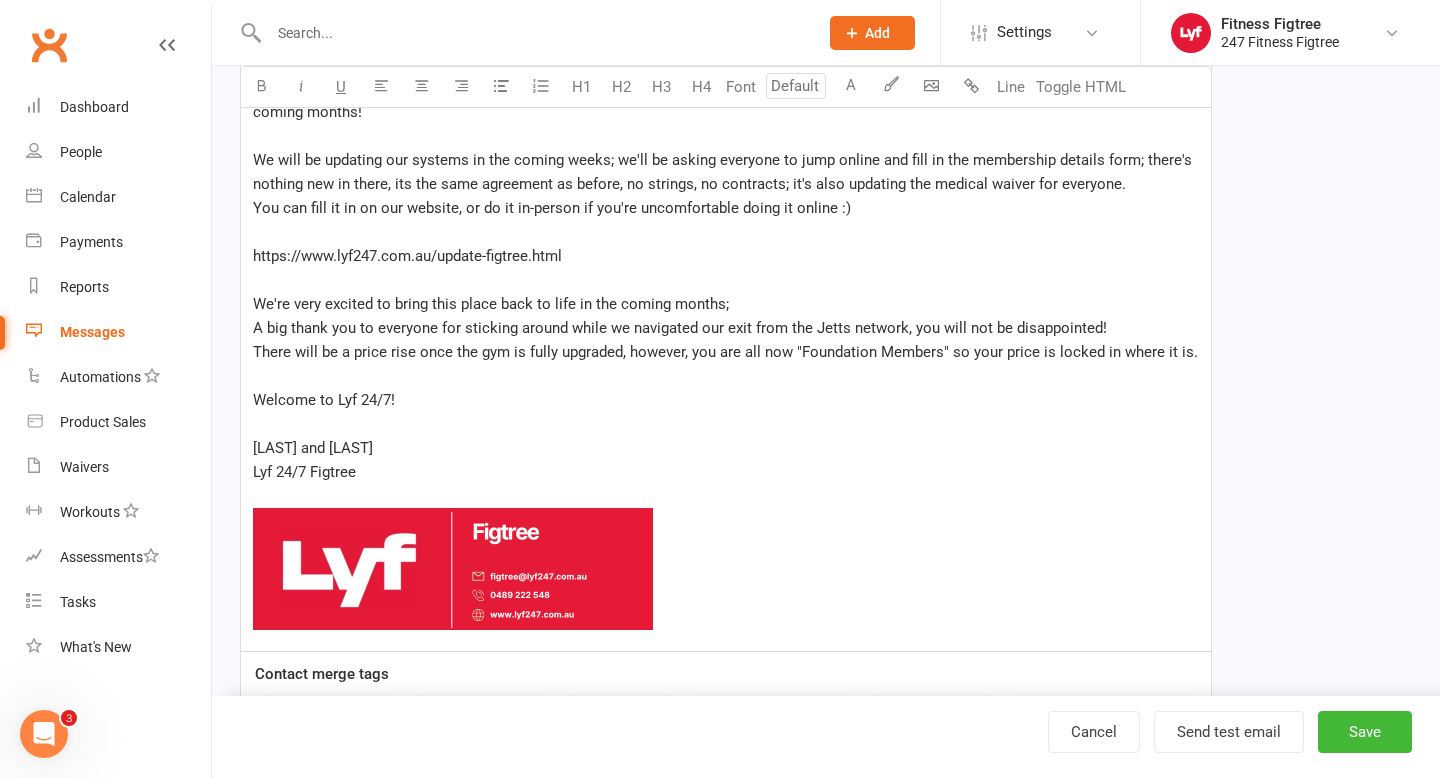 scroll, scrollTop: 579, scrollLeft: 0, axis: vertical 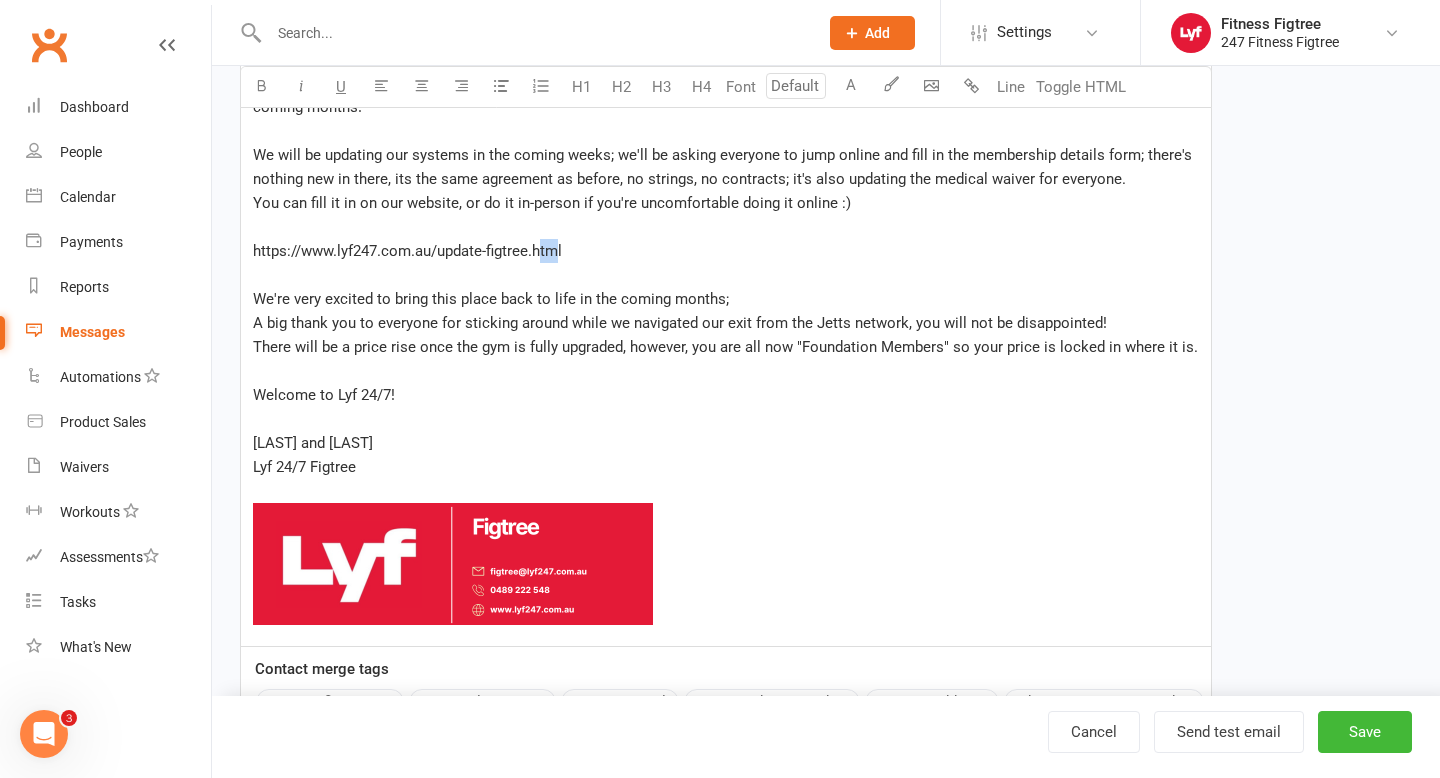 drag, startPoint x: 1218, startPoint y: 342, endPoint x: 532, endPoint y: 245, distance: 692.8239 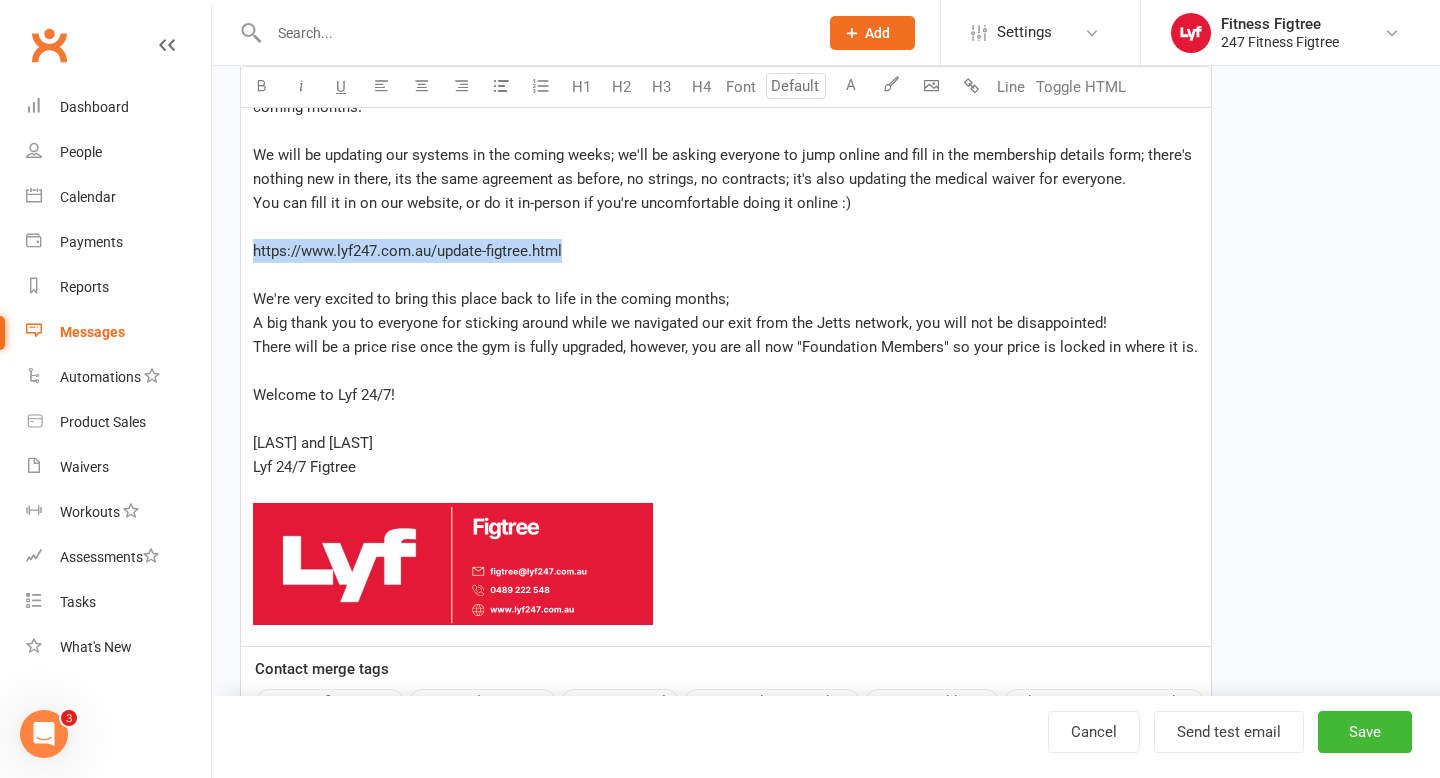 drag, startPoint x: 532, startPoint y: 245, endPoint x: 248, endPoint y: 241, distance: 284.02817 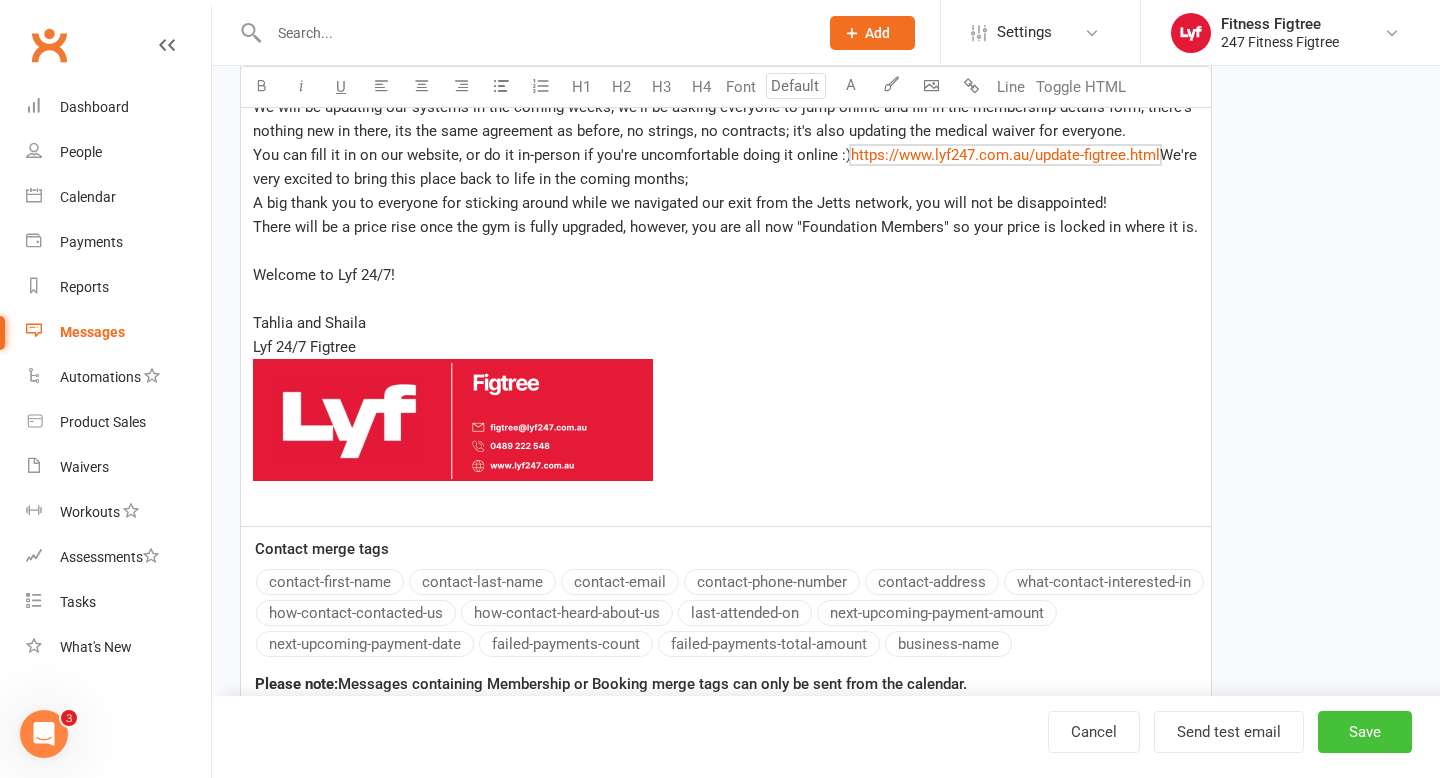 click on "Save" at bounding box center (1365, 732) 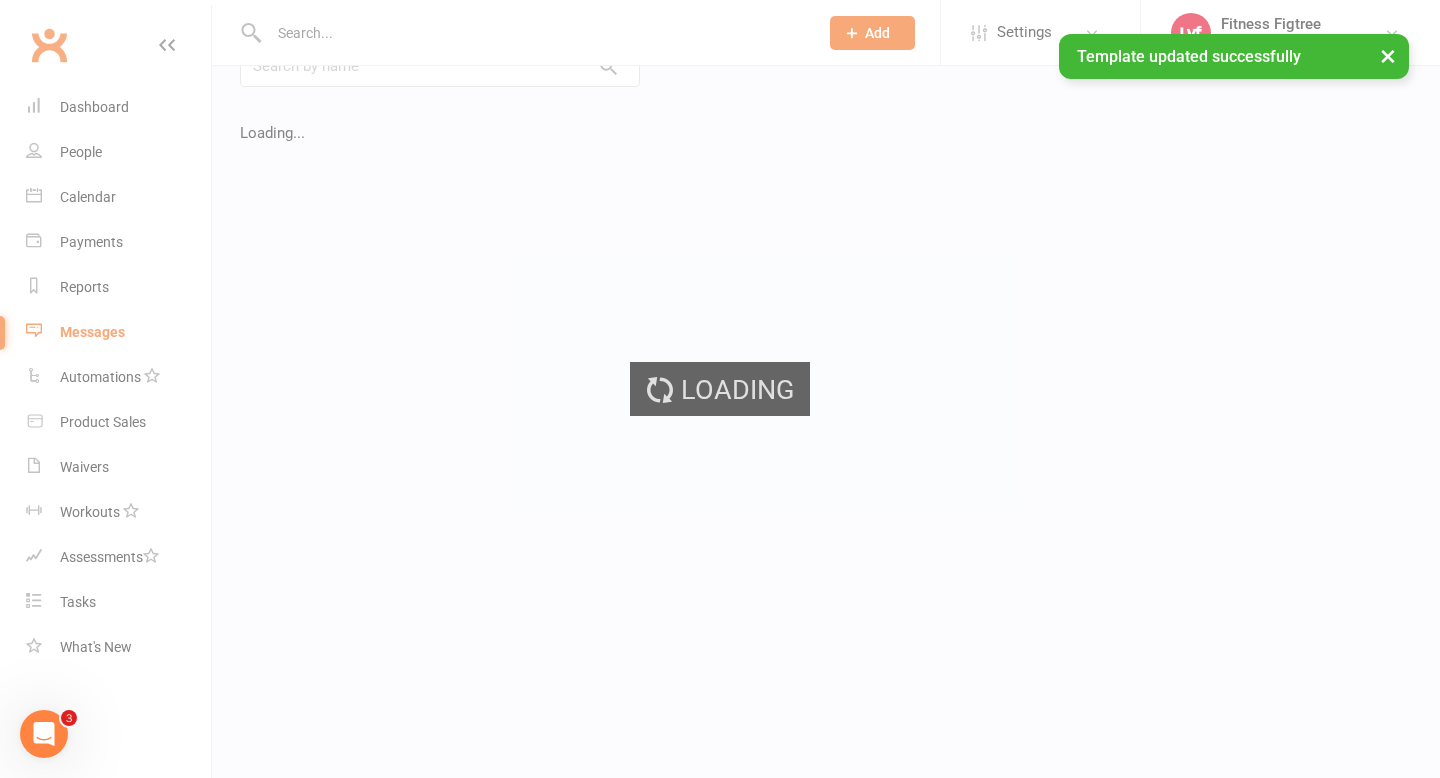 scroll, scrollTop: 0, scrollLeft: 0, axis: both 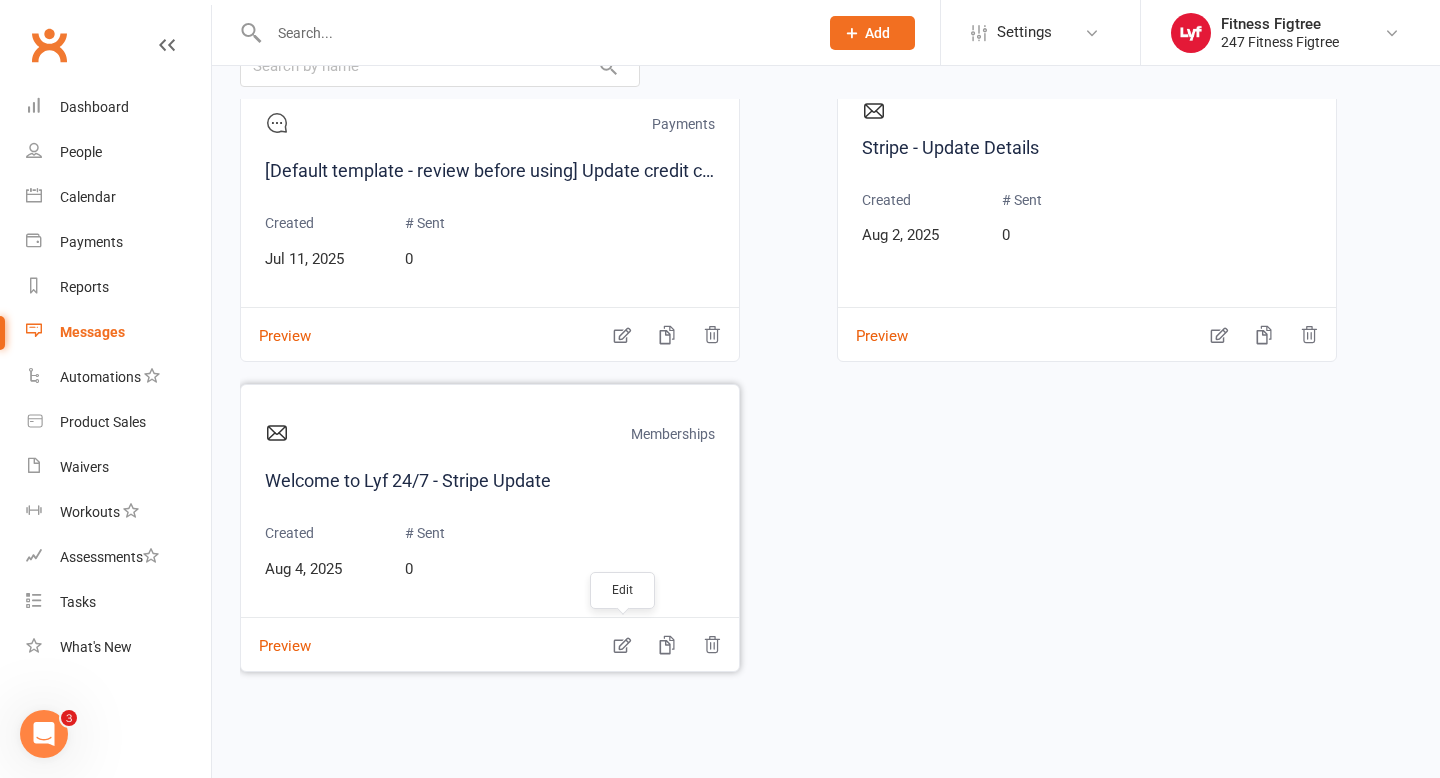 click 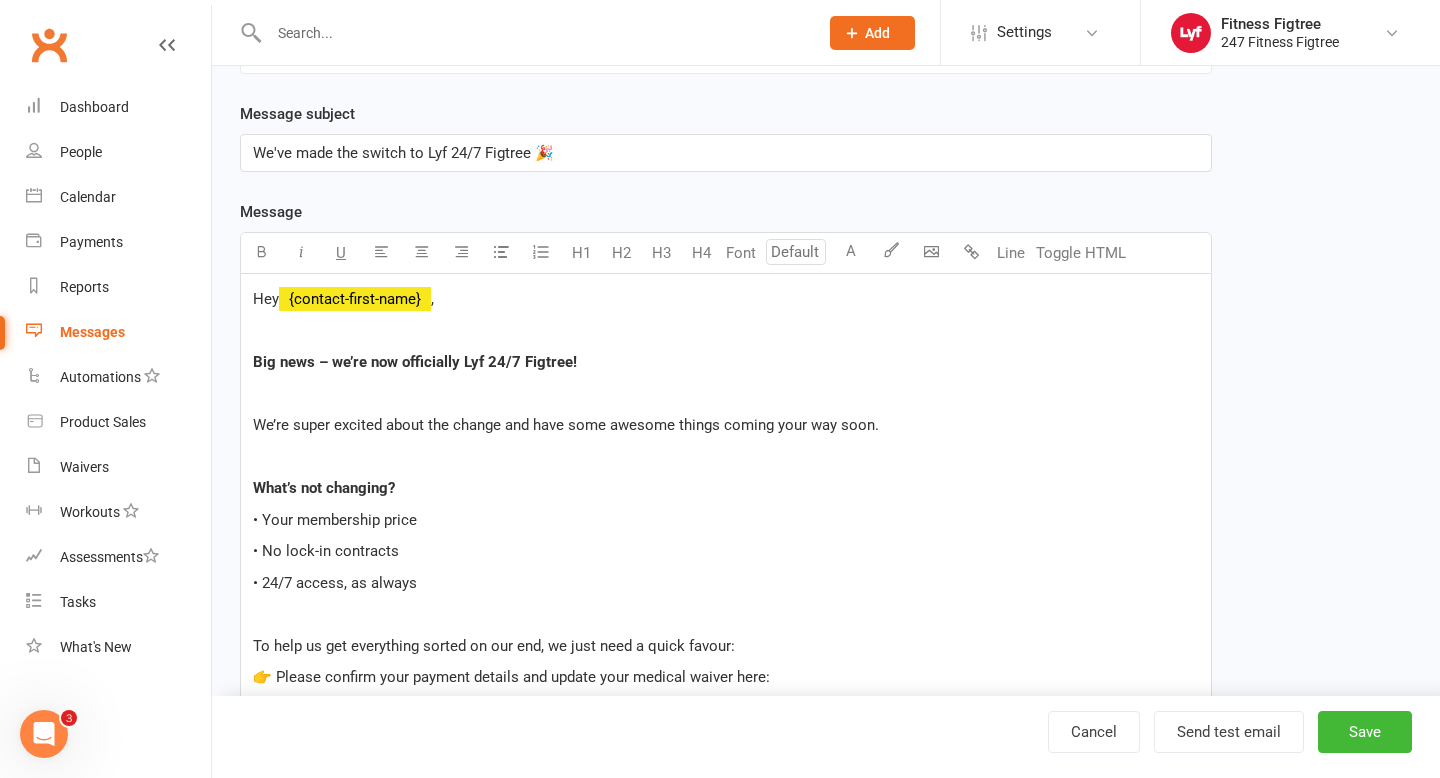 scroll, scrollTop: 0, scrollLeft: 0, axis: both 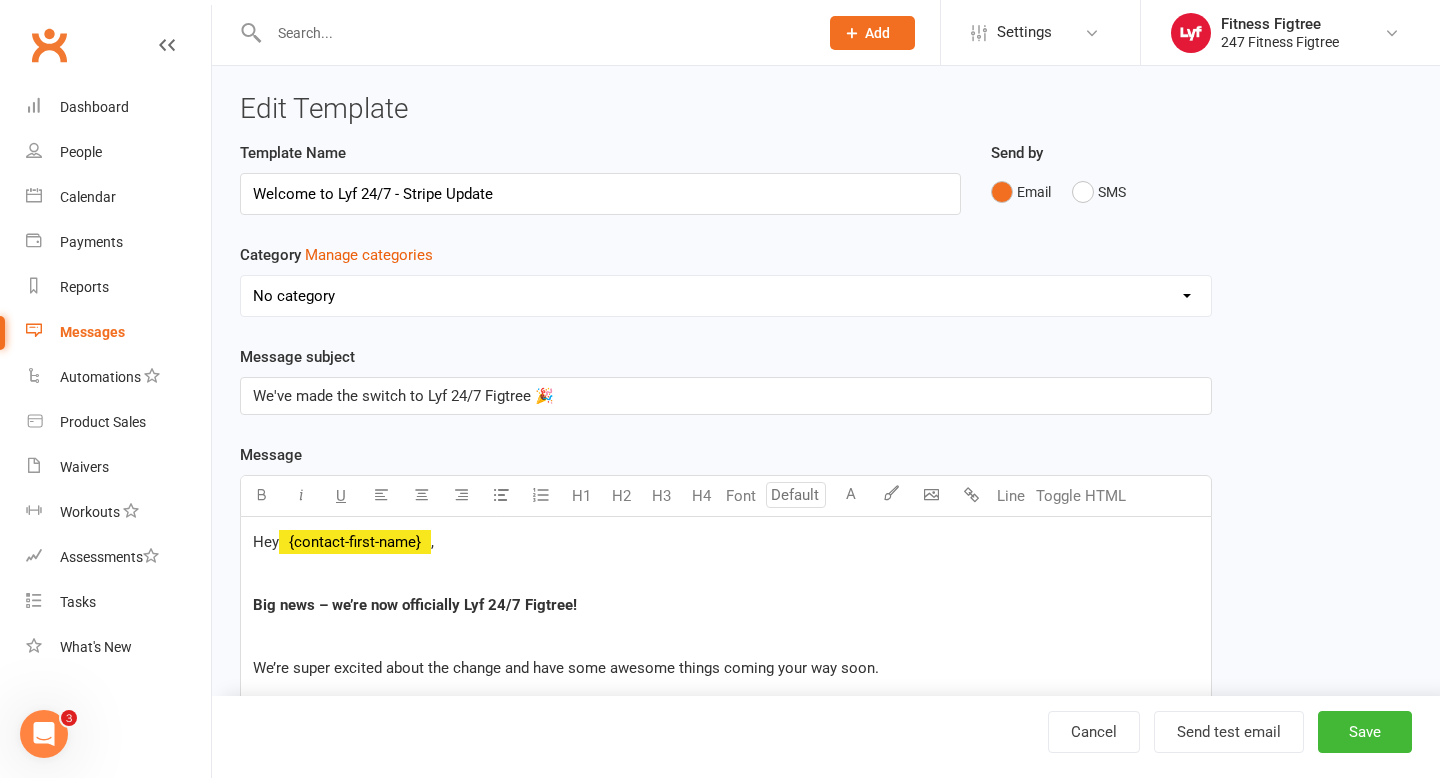 select on "[NUMBER]" 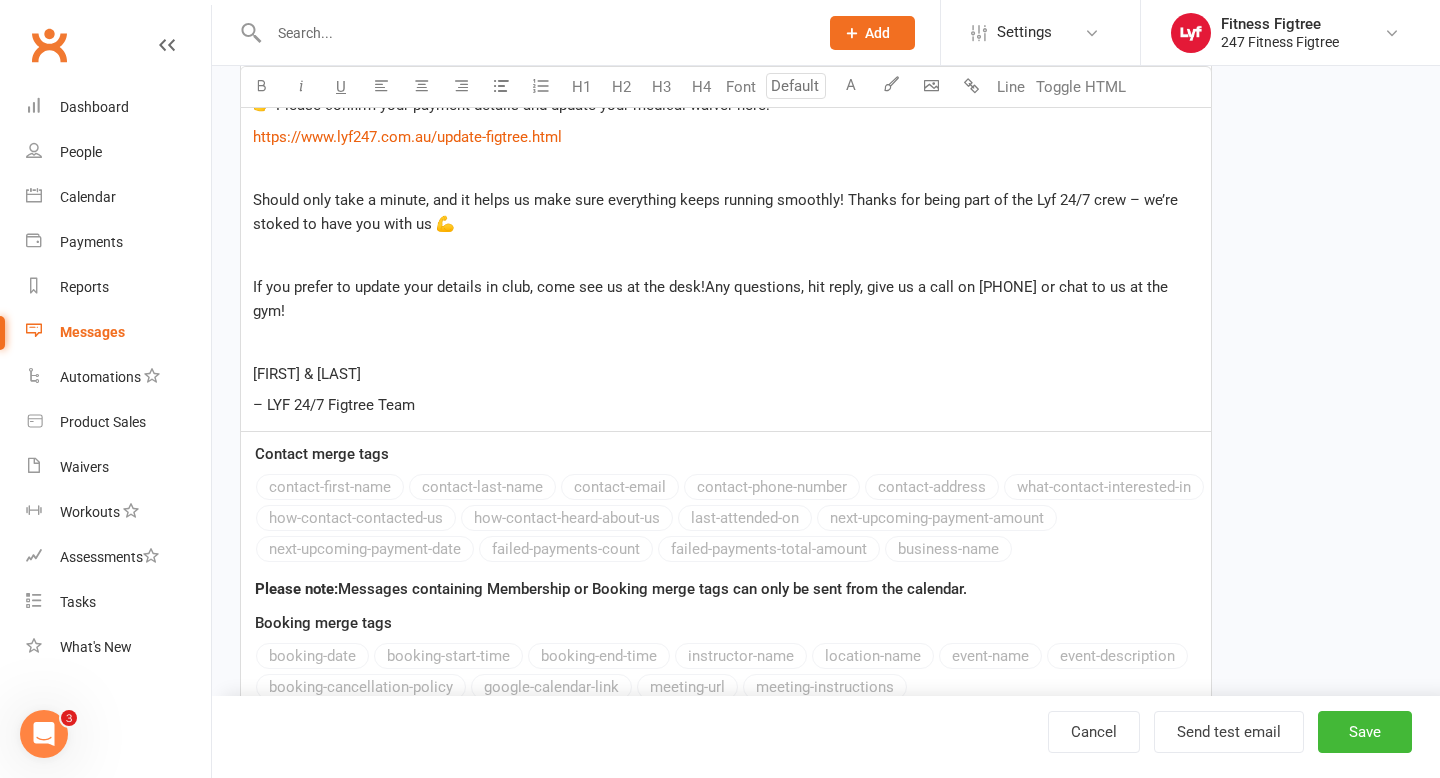 scroll, scrollTop: 810, scrollLeft: 0, axis: vertical 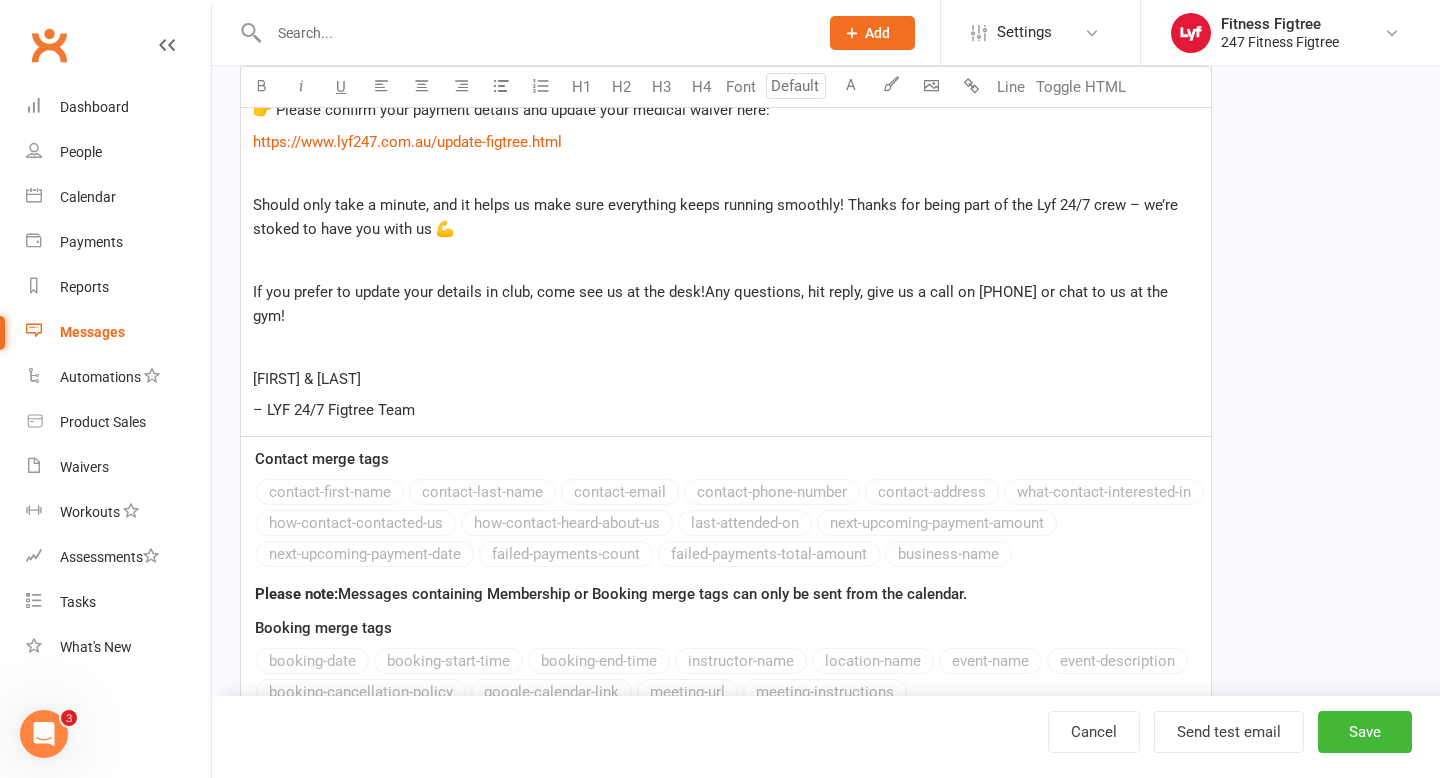 click on "If you prefer to update your details in club, come see us at the desk!Any questions, hit reply, give us a call on [PHONE] or chat to us at the gym!" at bounding box center [712, 304] 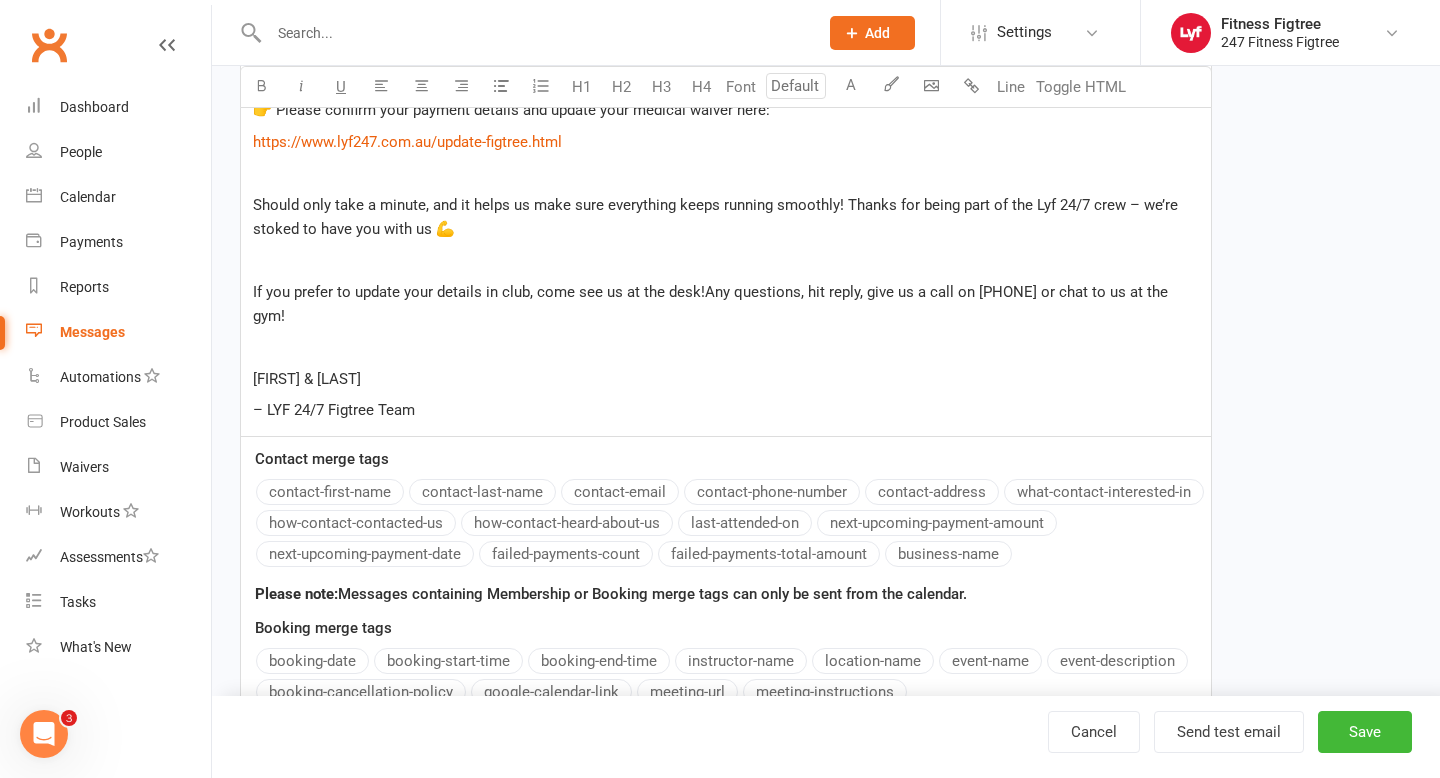 type 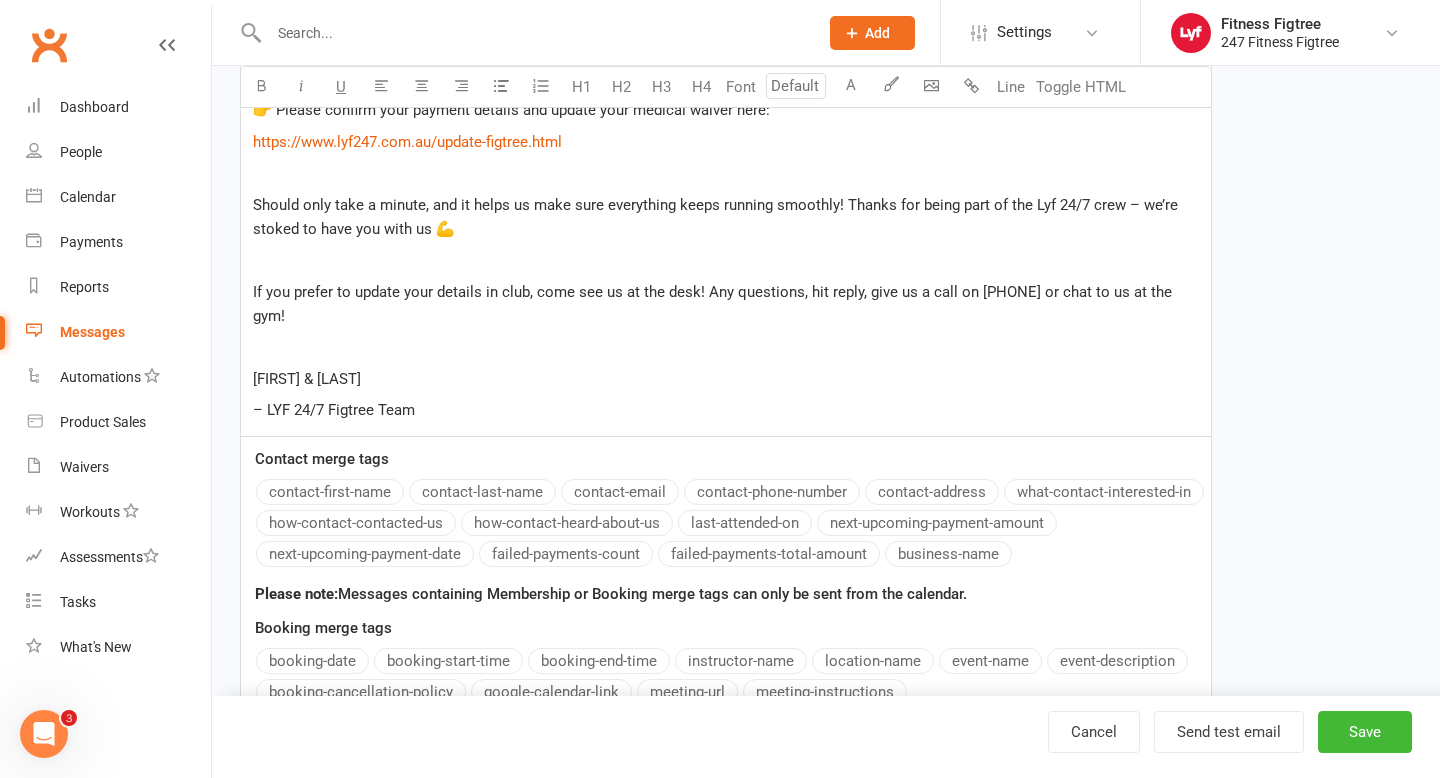 click at bounding box center (726, 347) 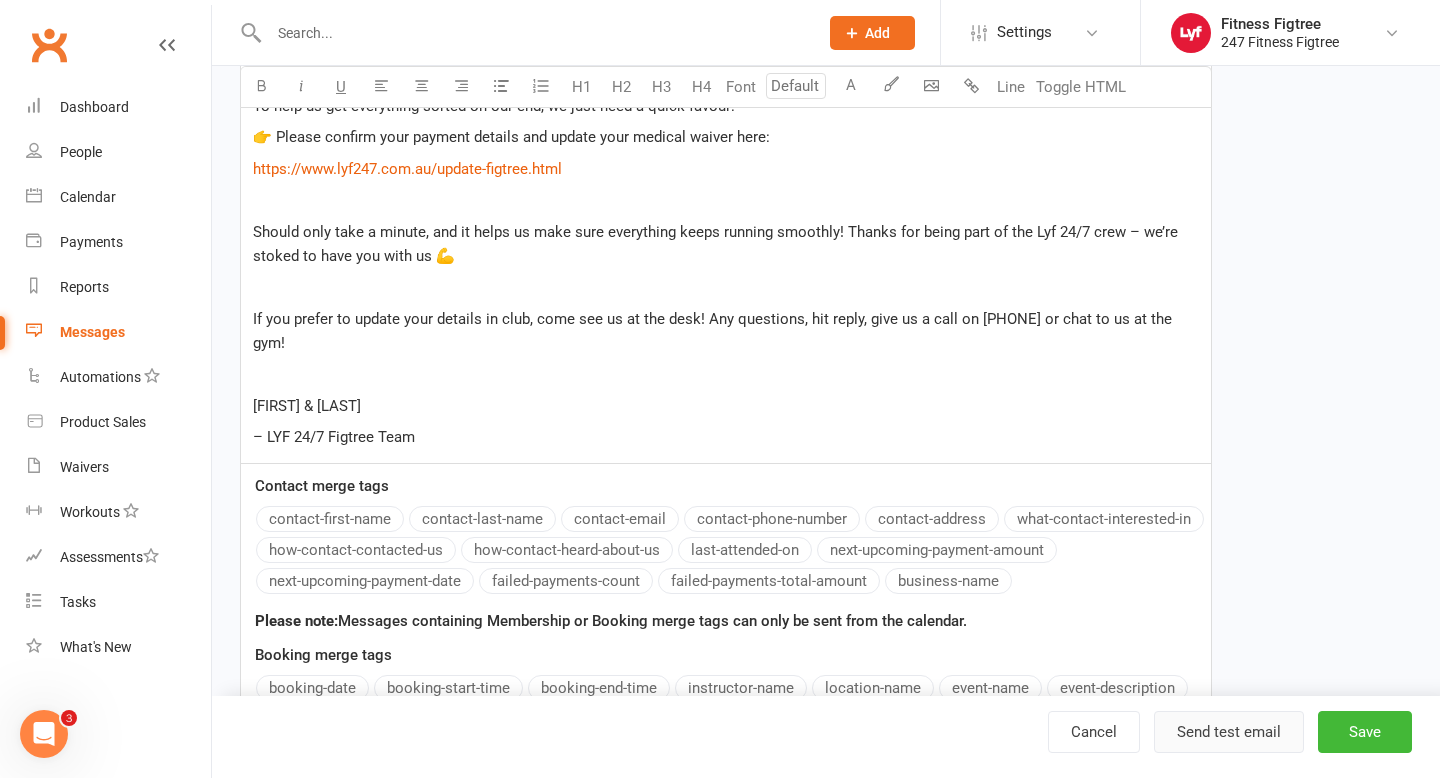 scroll, scrollTop: 858, scrollLeft: 0, axis: vertical 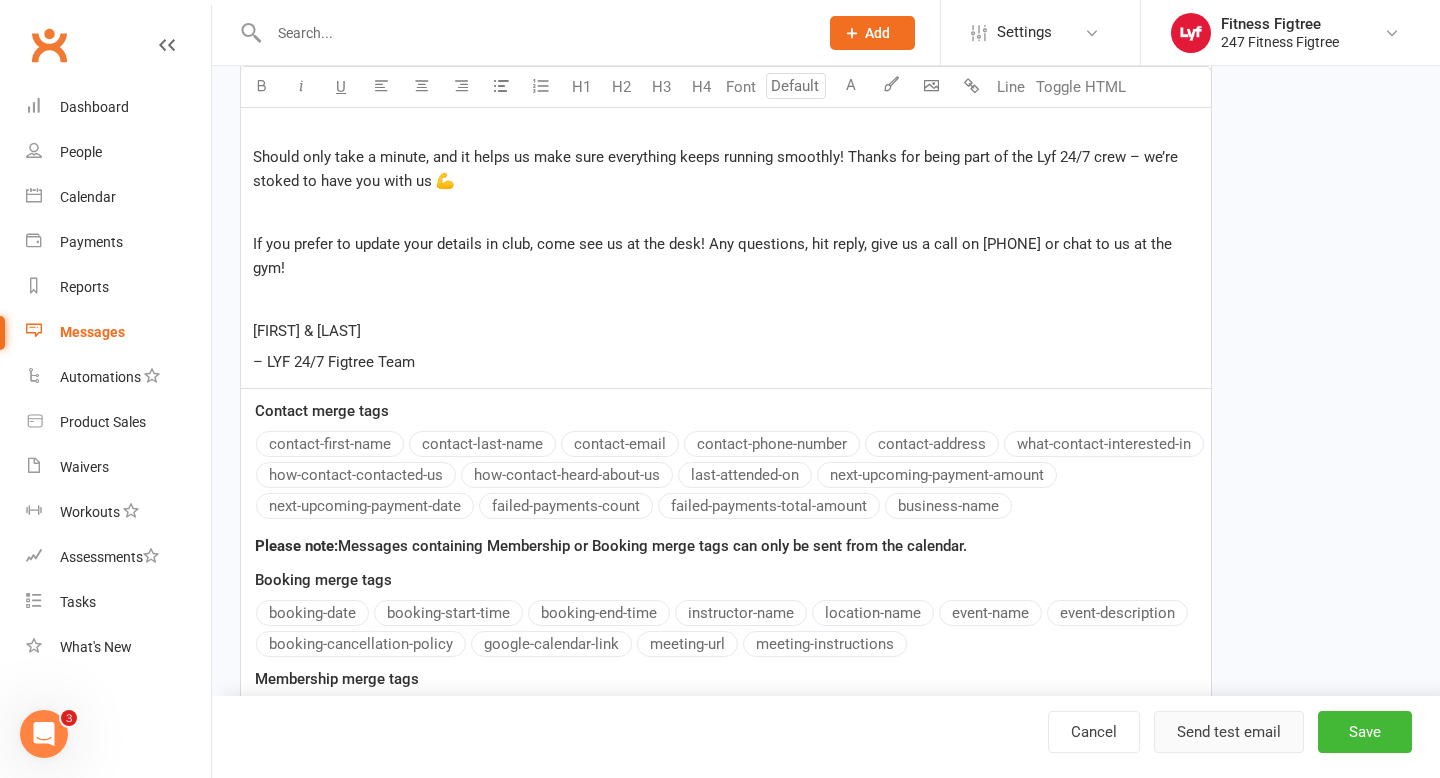 click on "Send test email" at bounding box center [1229, 732] 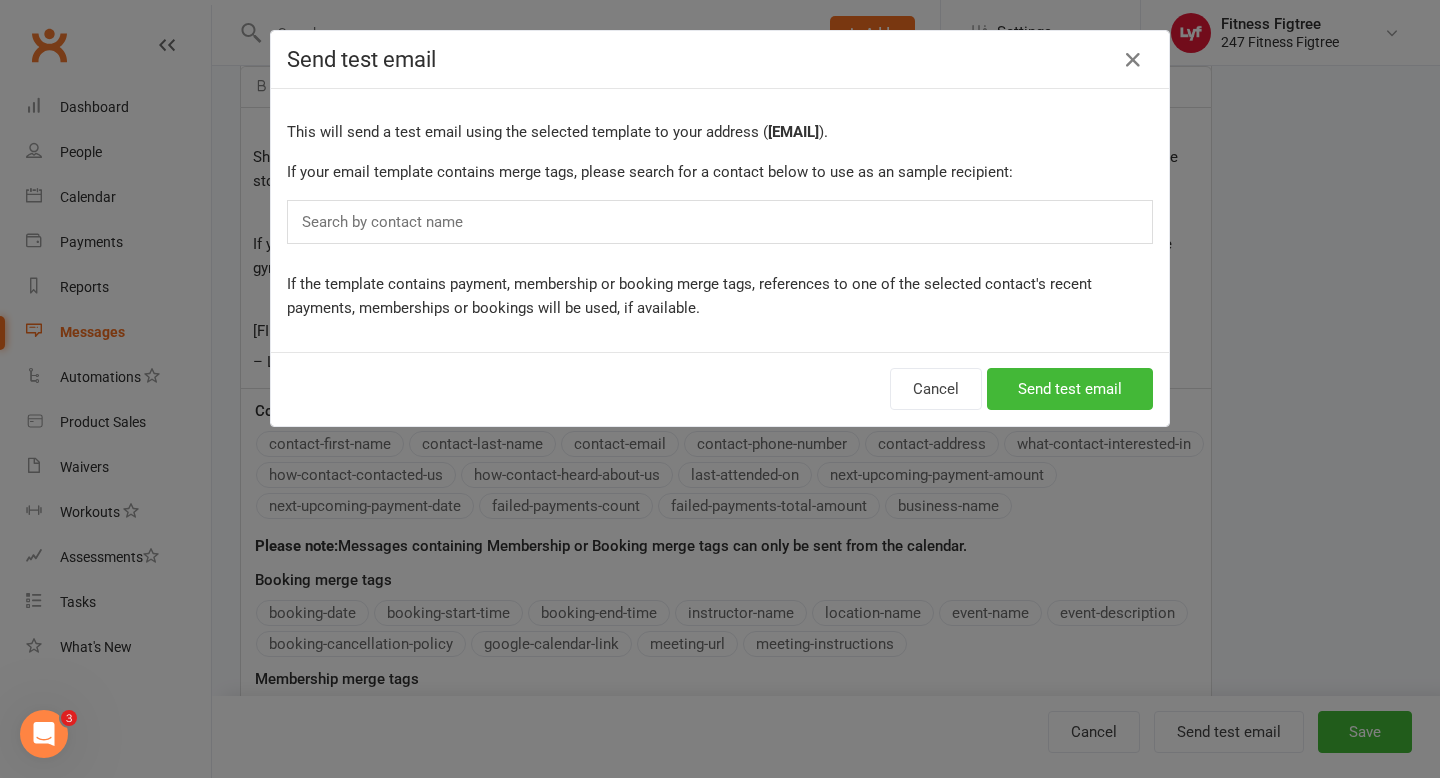 click on "Search by contact name" at bounding box center (720, 222) 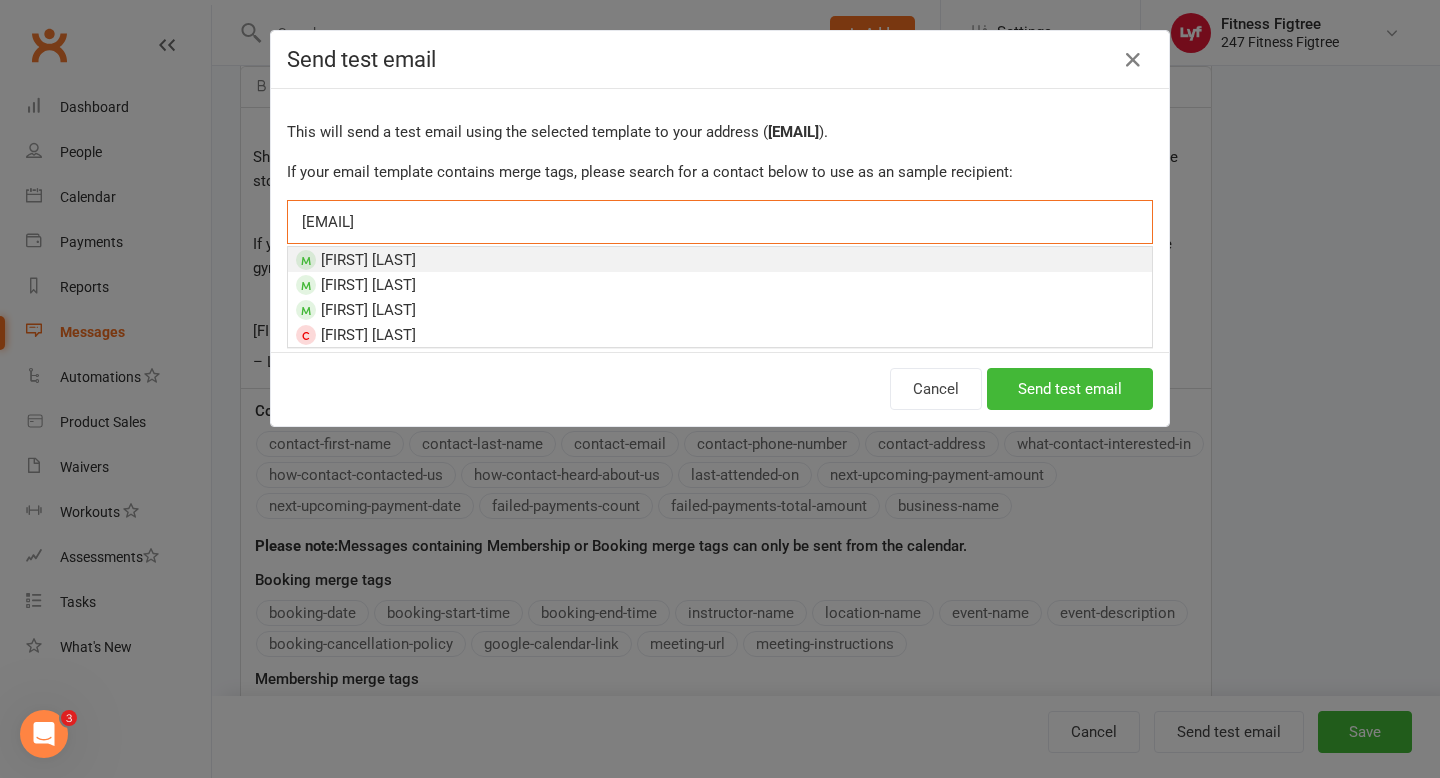 click on "[EMAIL]" at bounding box center (339, 222) 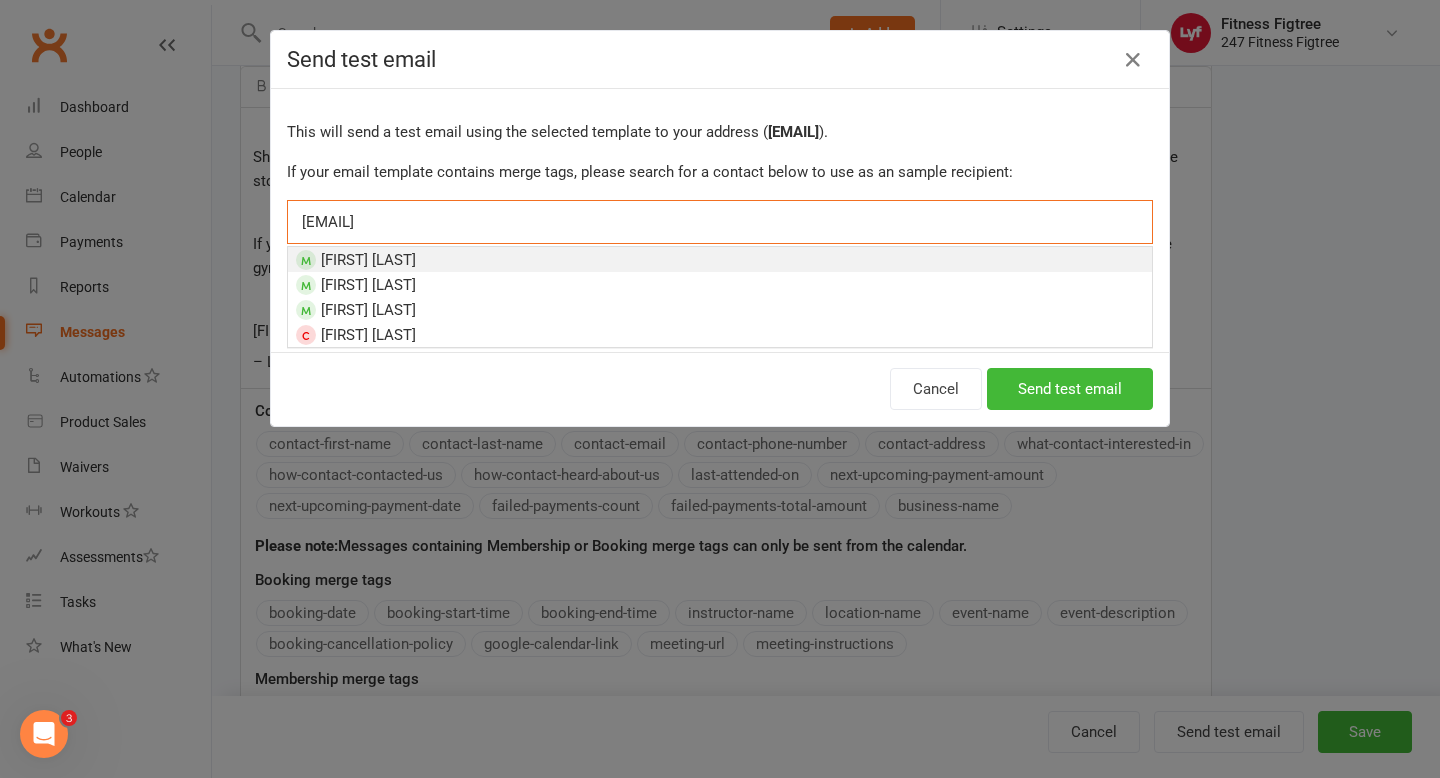 click on "[EMAIL]" at bounding box center [339, 222] 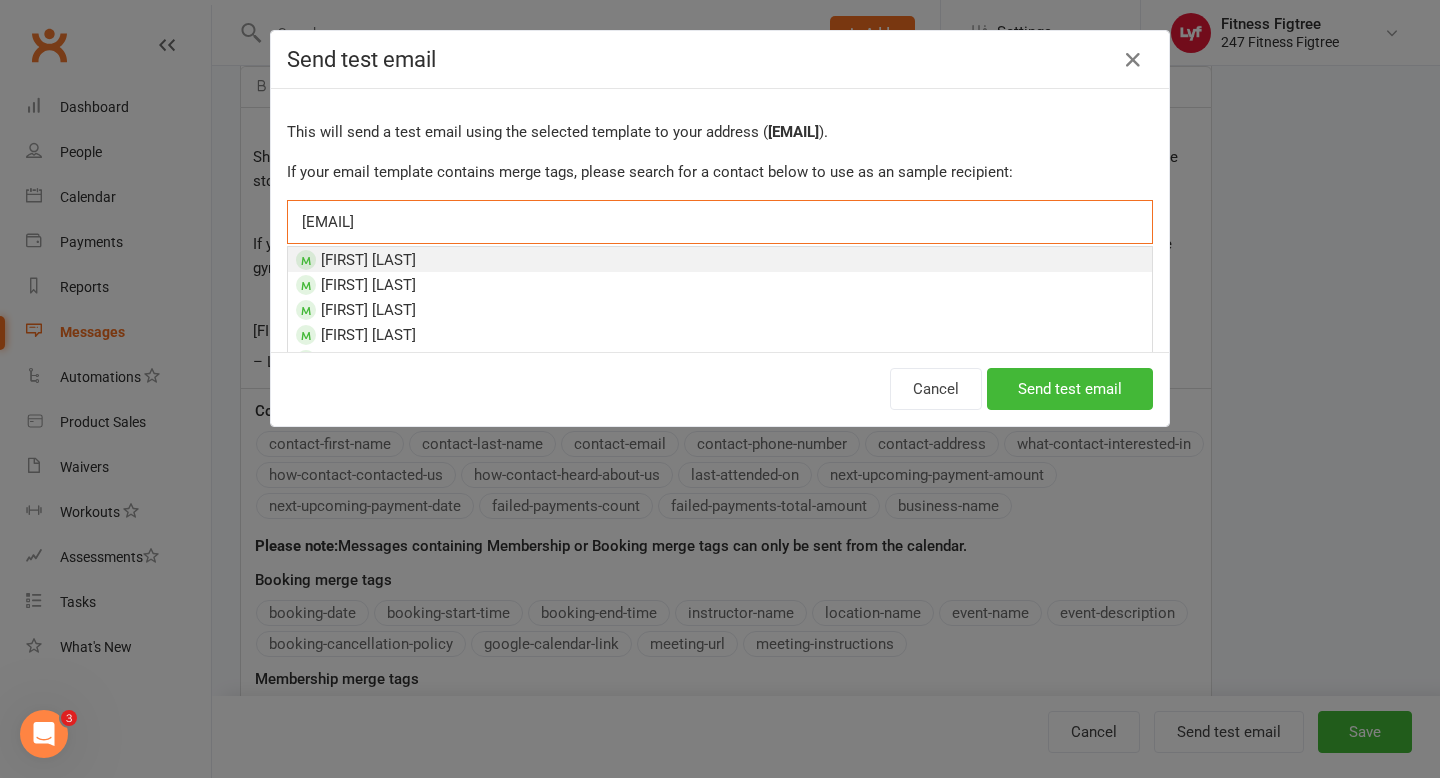 click on "[EMAIL] [EMAIL]" at bounding box center [720, 222] 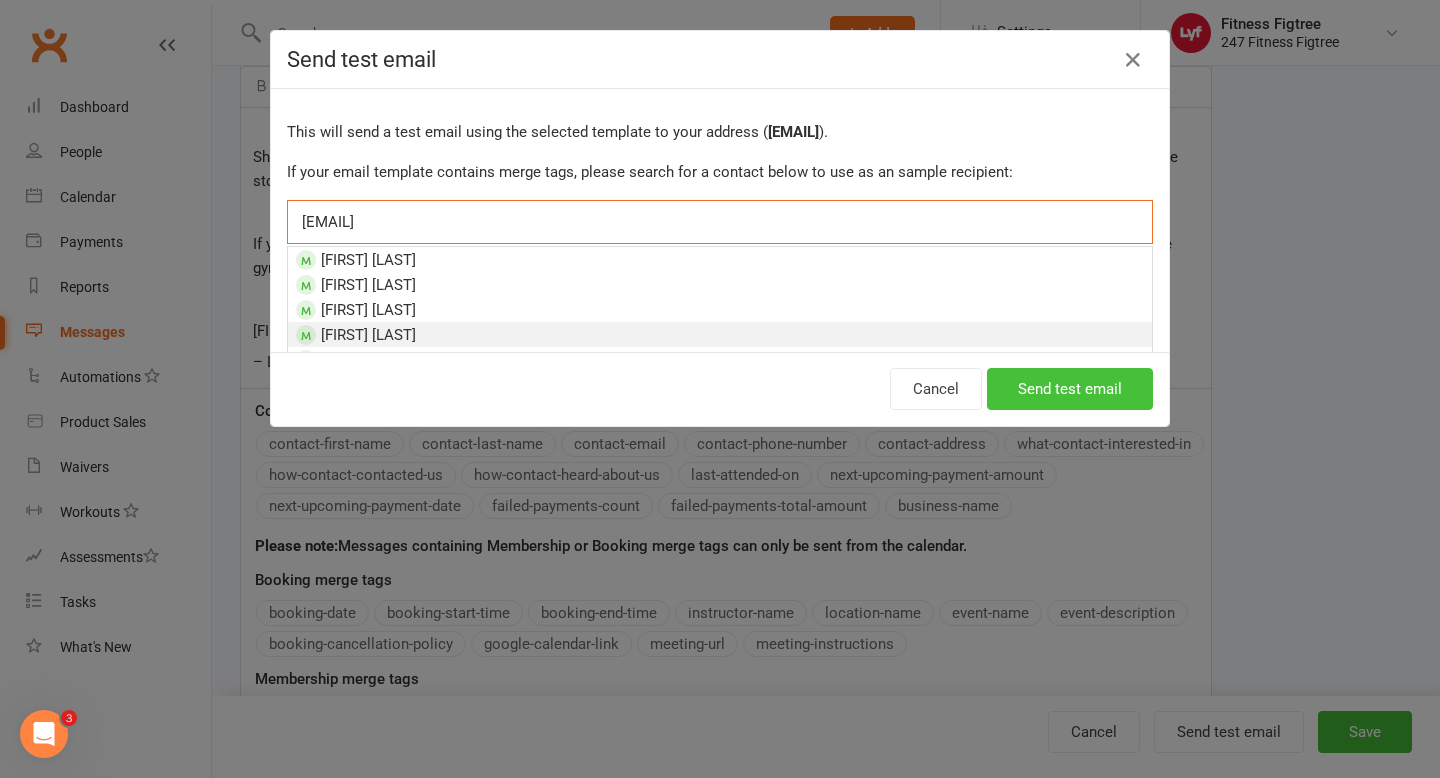 click on "Send test email" at bounding box center [1070, 389] 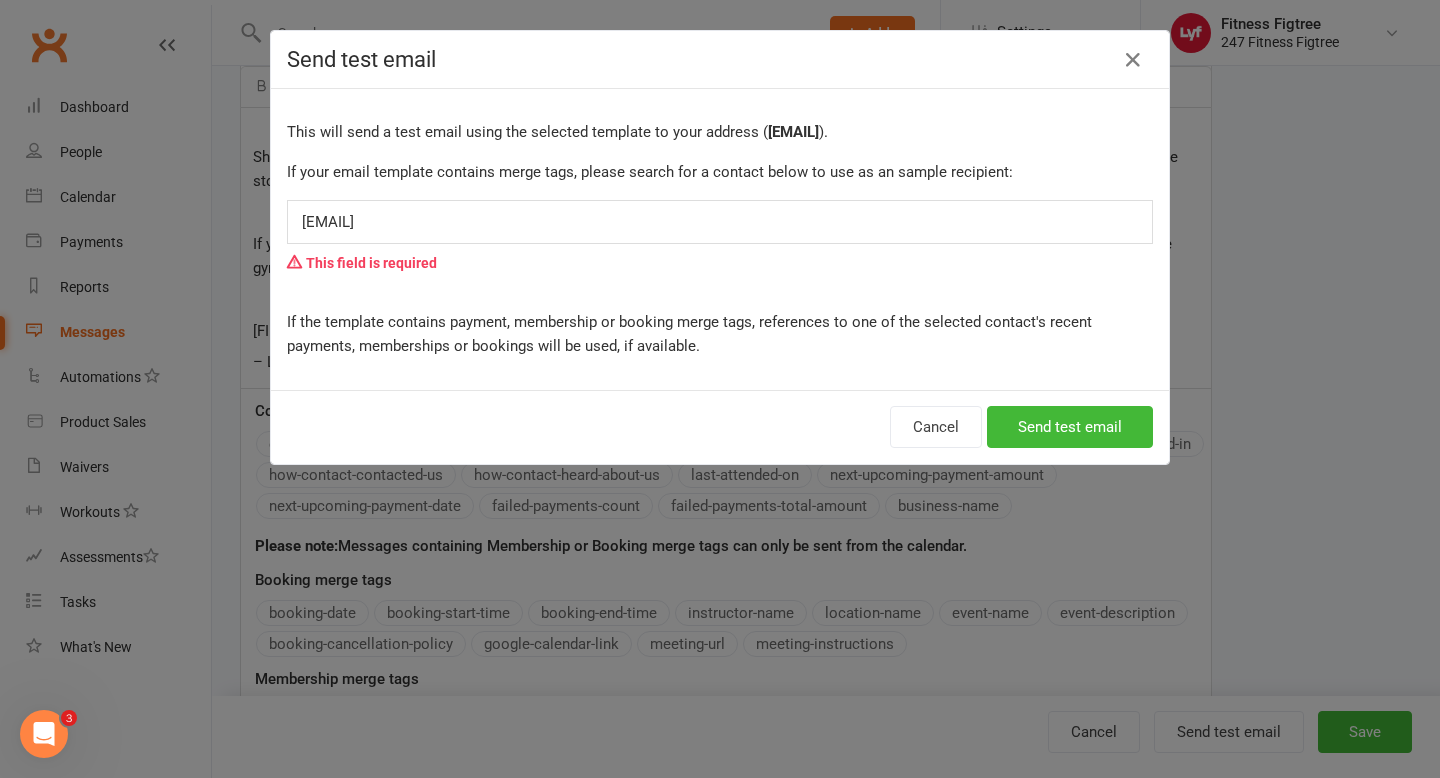 drag, startPoint x: 469, startPoint y: 219, endPoint x: 307, endPoint y: 215, distance: 162.04938 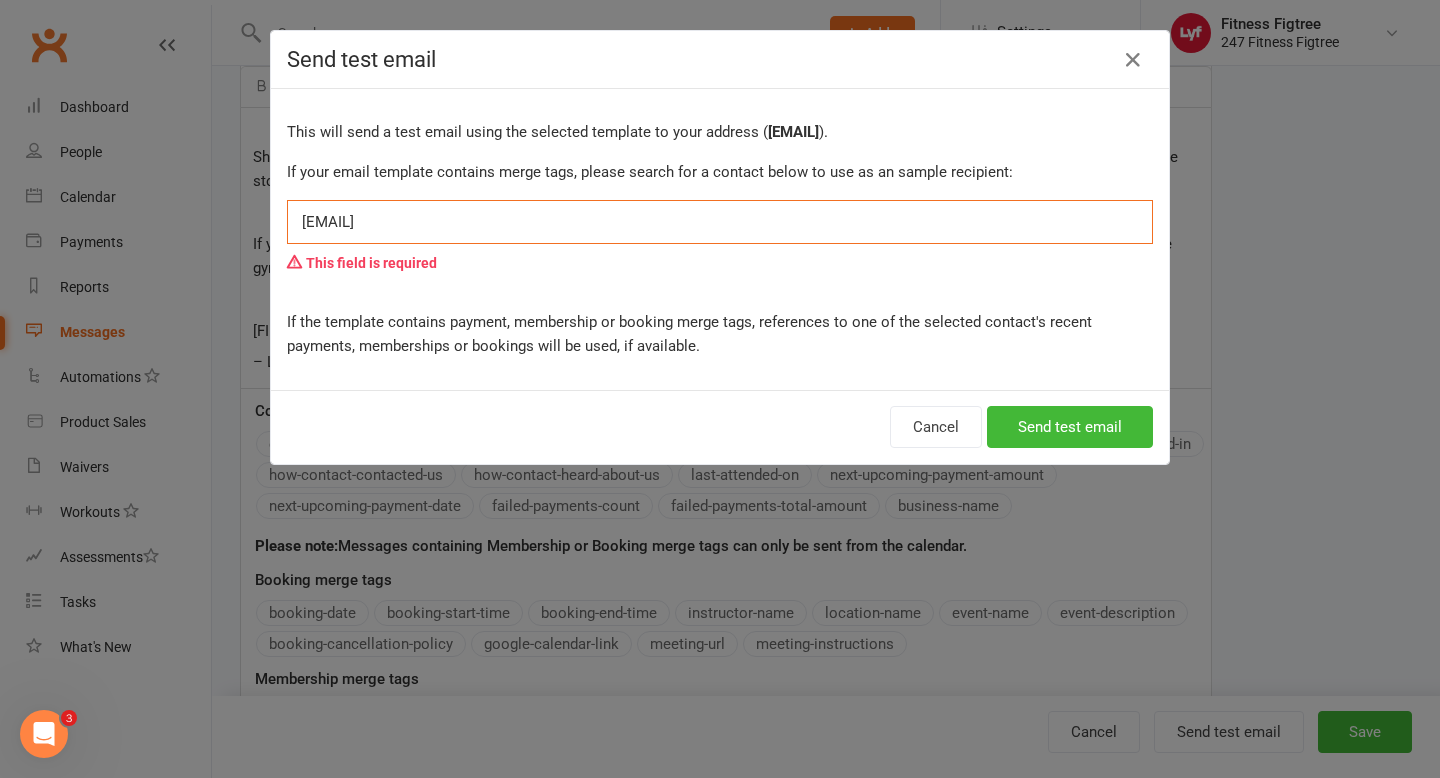 drag, startPoint x: 473, startPoint y: 218, endPoint x: 332, endPoint y: 222, distance: 141.05673 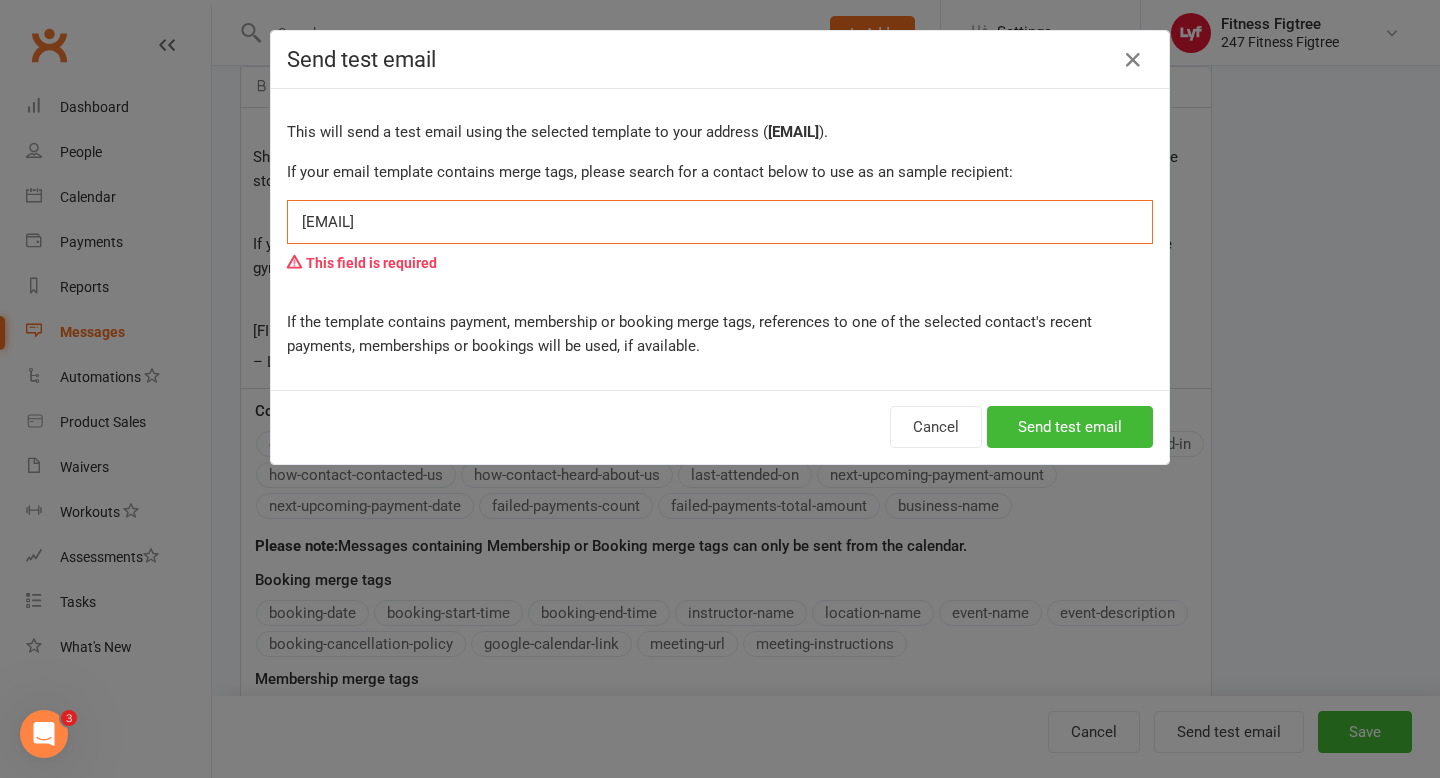 drag, startPoint x: 300, startPoint y: 222, endPoint x: 528, endPoint y: 245, distance: 229.15715 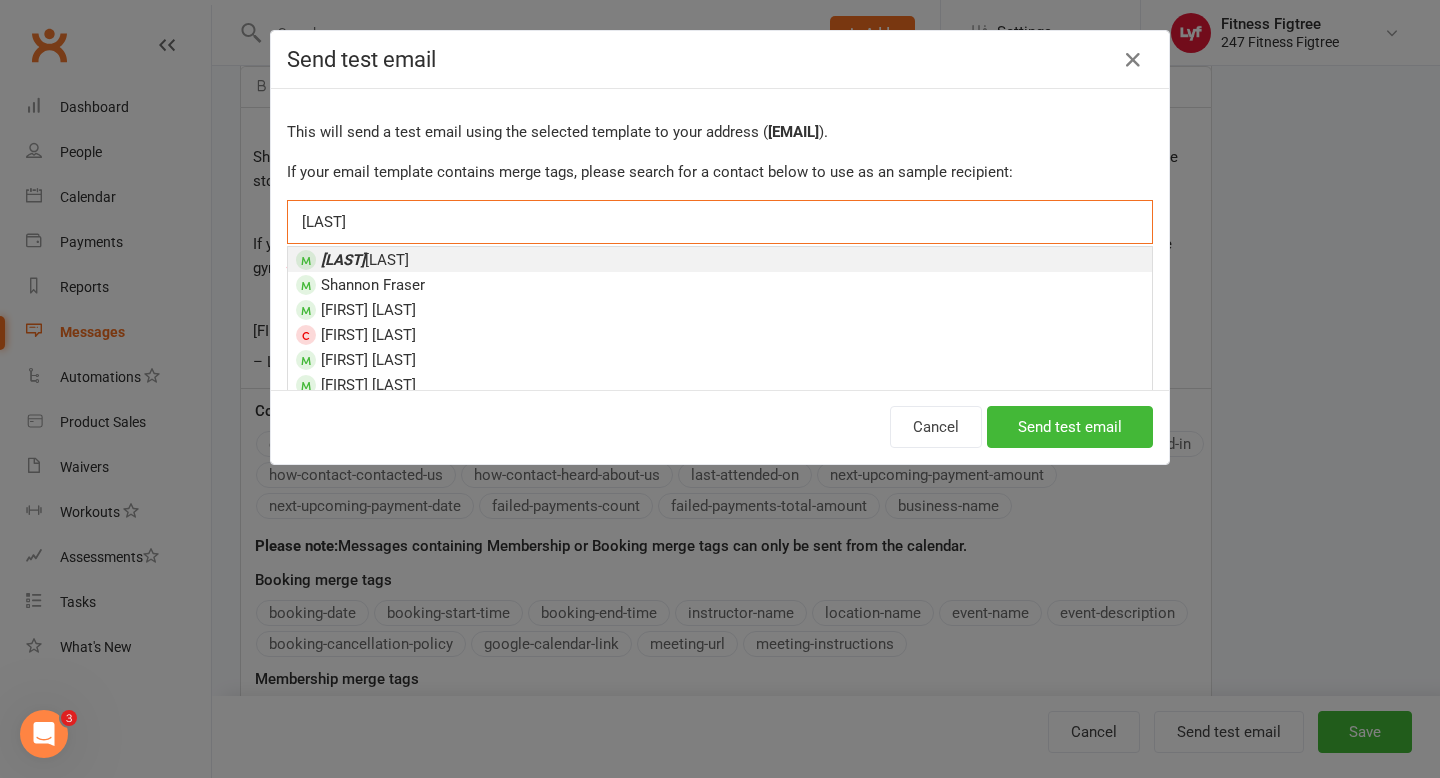 type on "[LAST]" 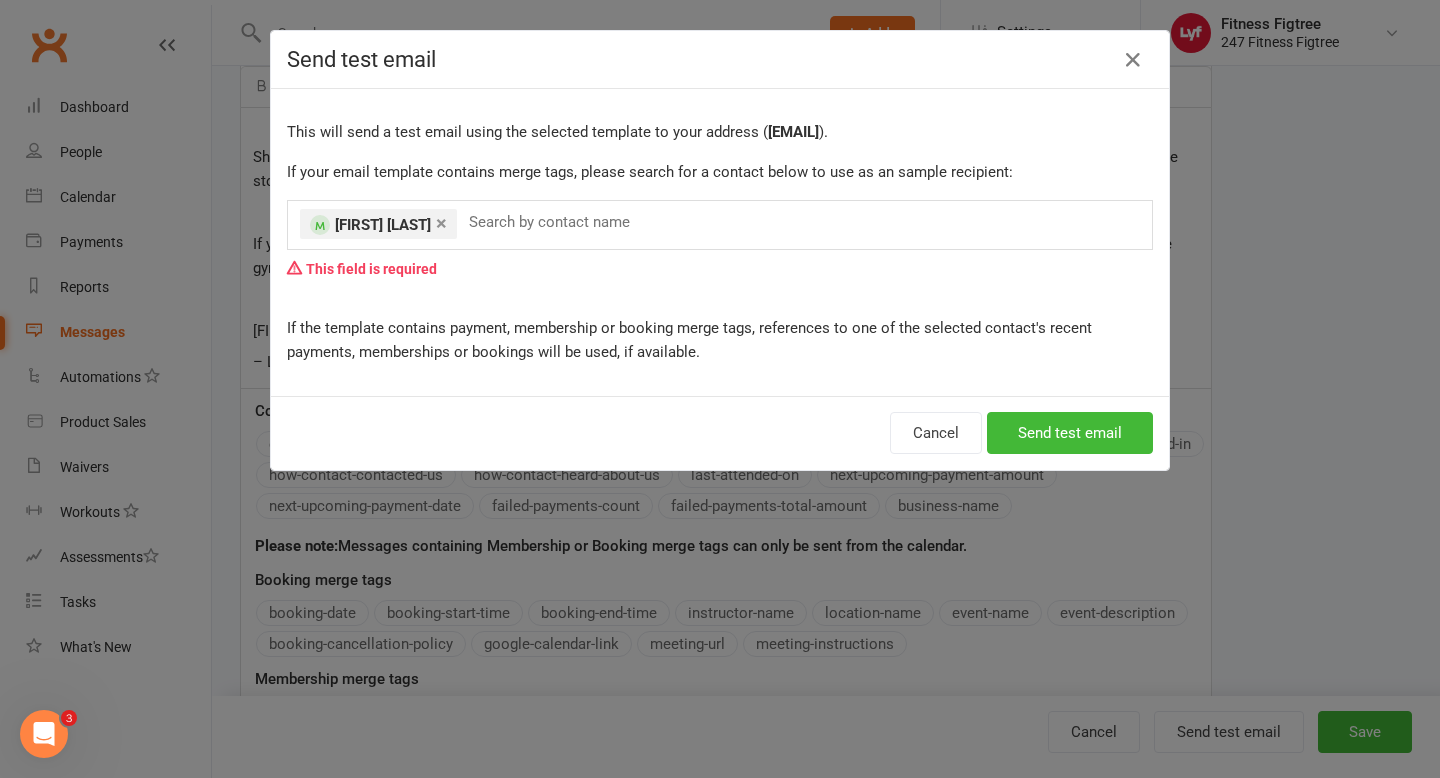 click on "This field is required" at bounding box center [720, 269] 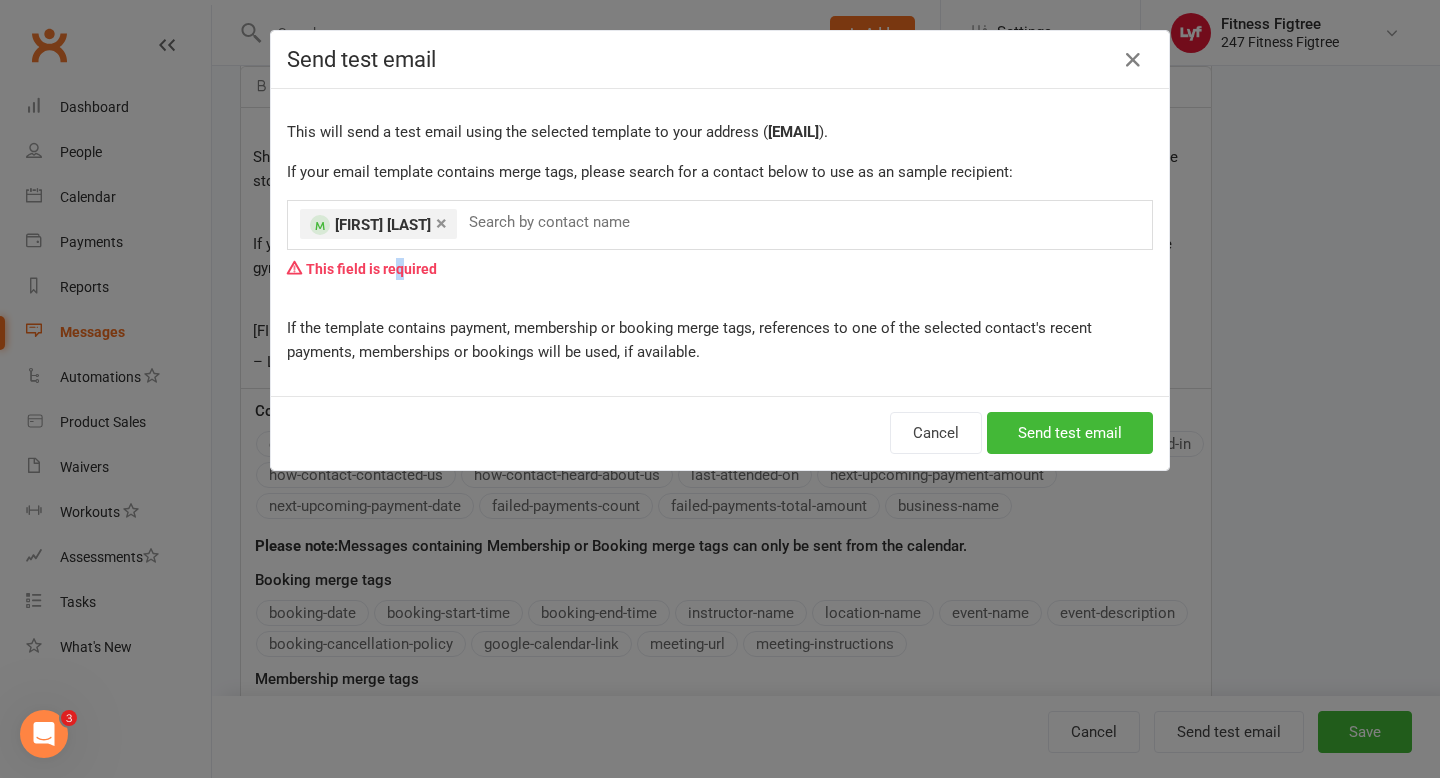 click on "This field is required" at bounding box center [720, 269] 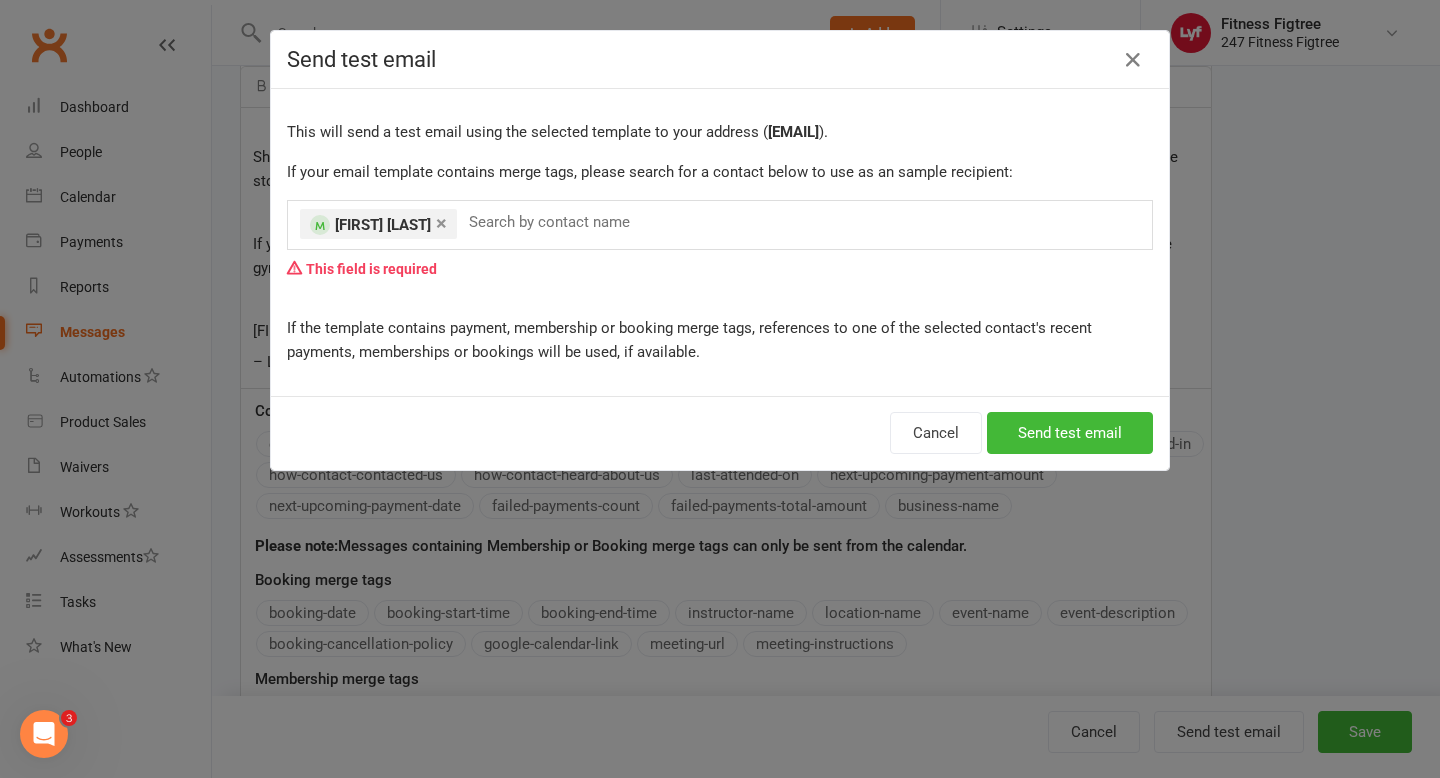 click on "If the template contains payment, membership or booking merge tags, references to one of the selected contact's recent payments, memberships or bookings will be used, if available." at bounding box center (720, 340) 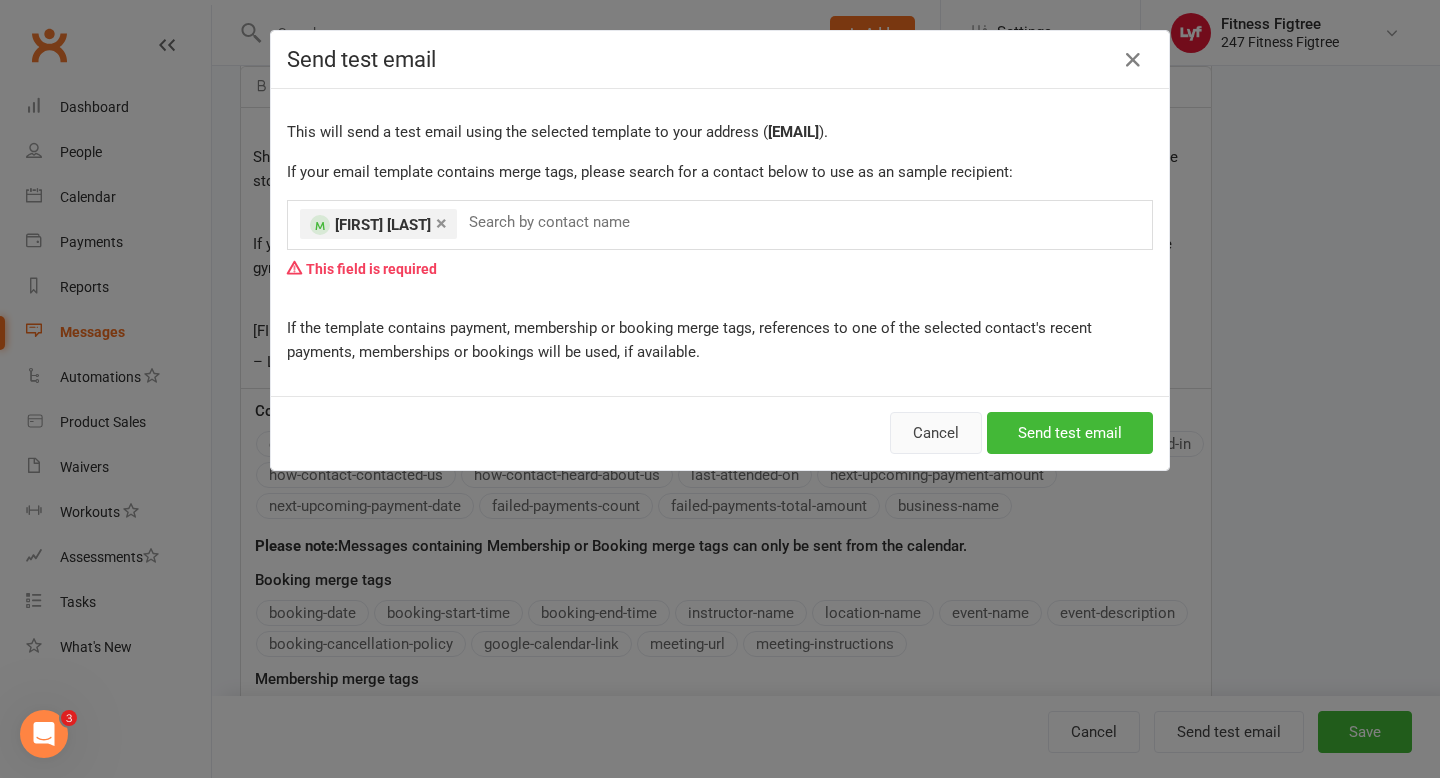 click on "Cancel" at bounding box center [936, 433] 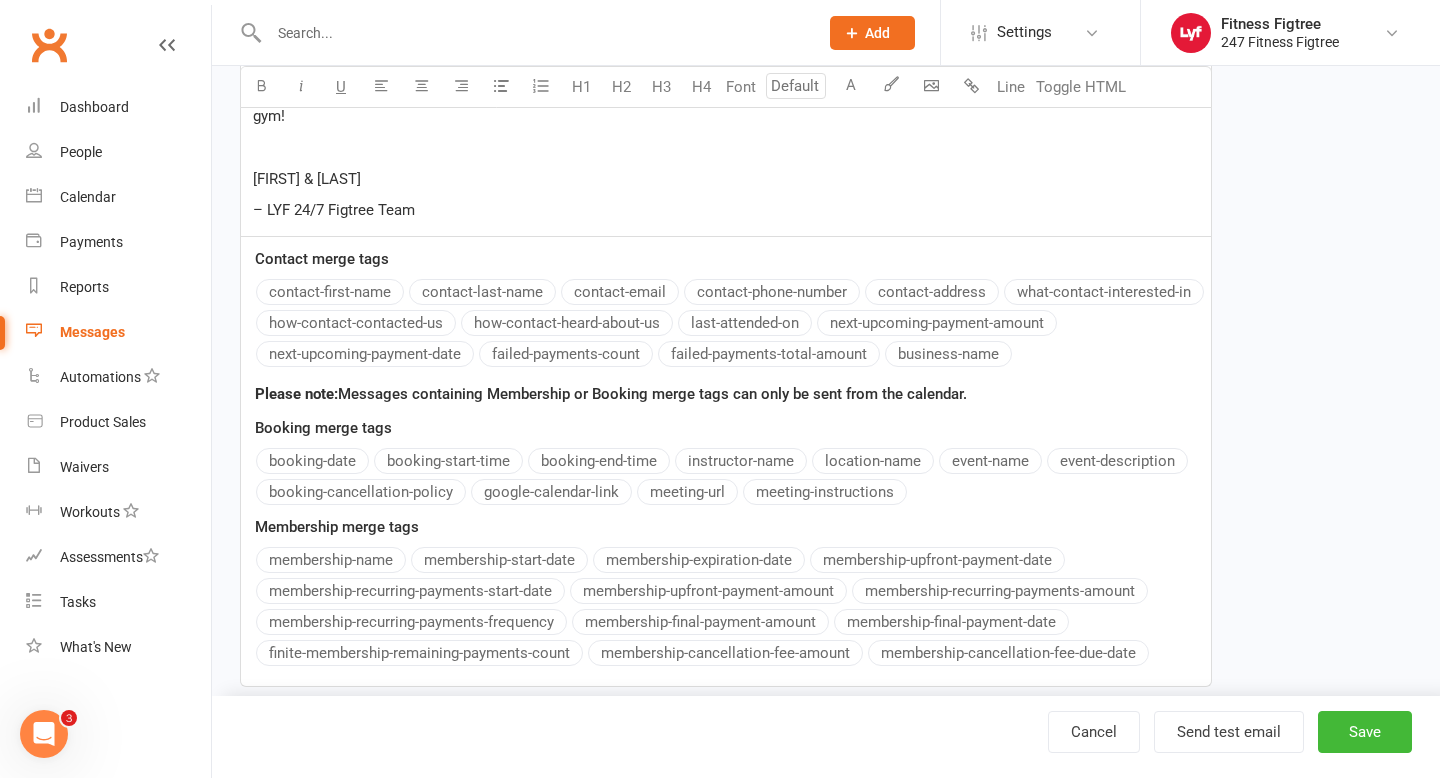 scroll, scrollTop: 1044, scrollLeft: 0, axis: vertical 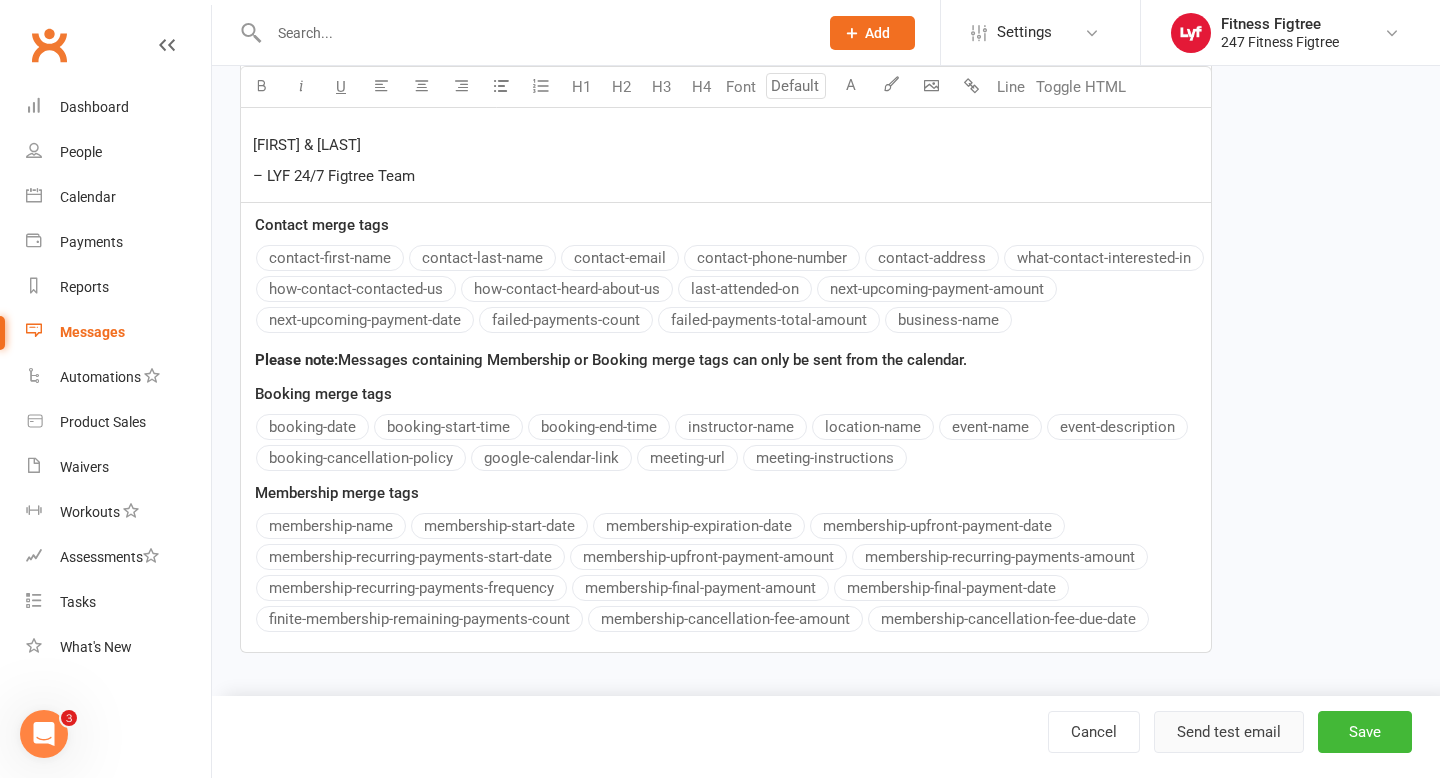 click on "Send test email" at bounding box center [1229, 732] 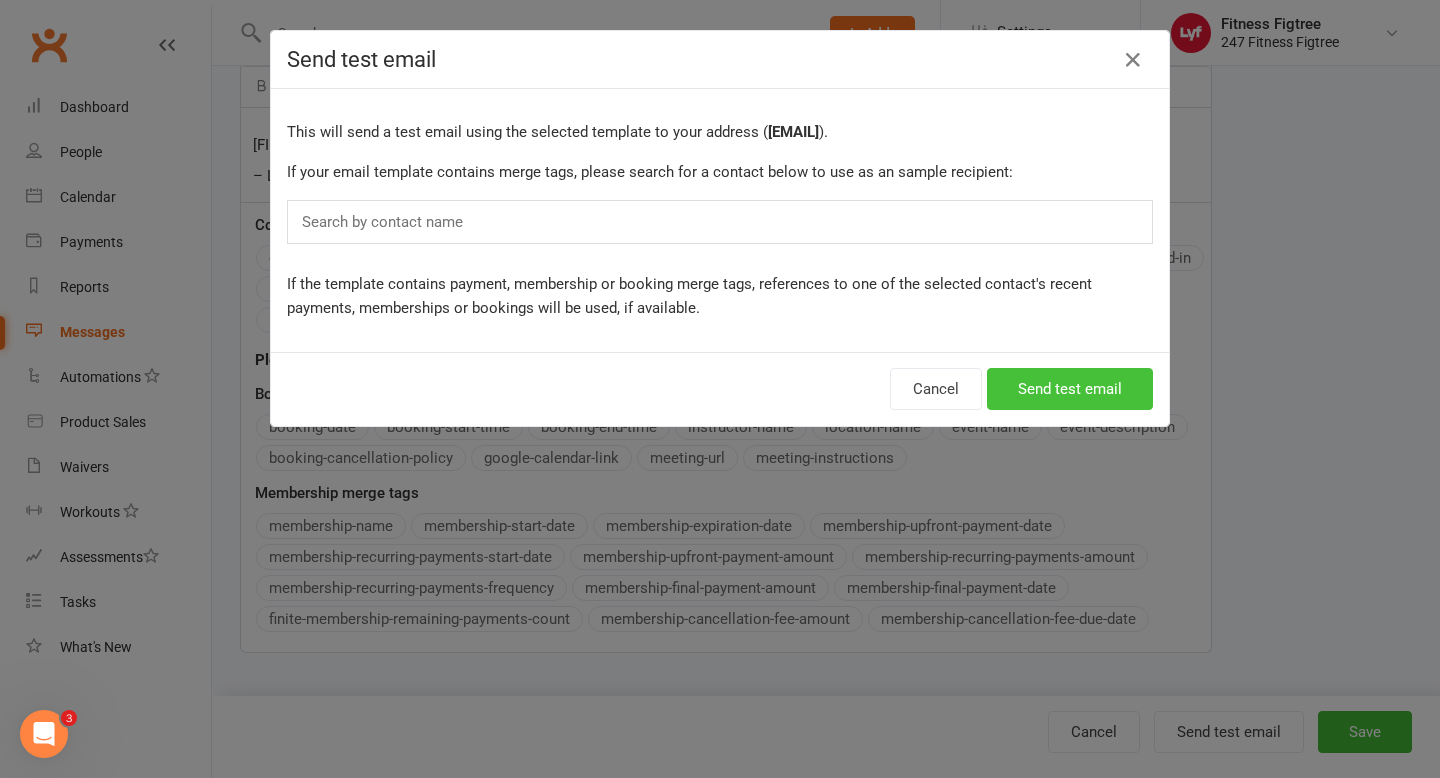 click on "Send test email" at bounding box center (1070, 389) 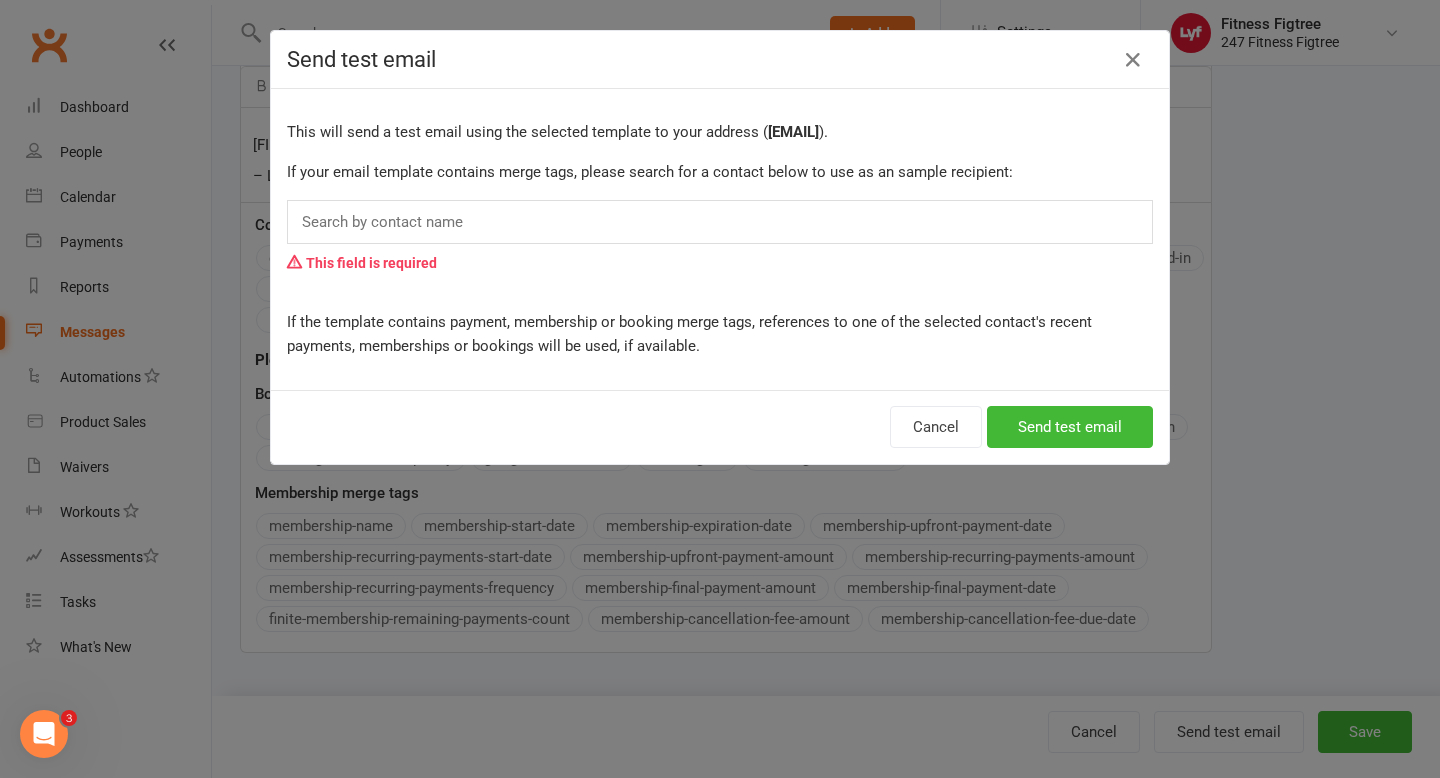 click on "Search by contact name" at bounding box center (720, 222) 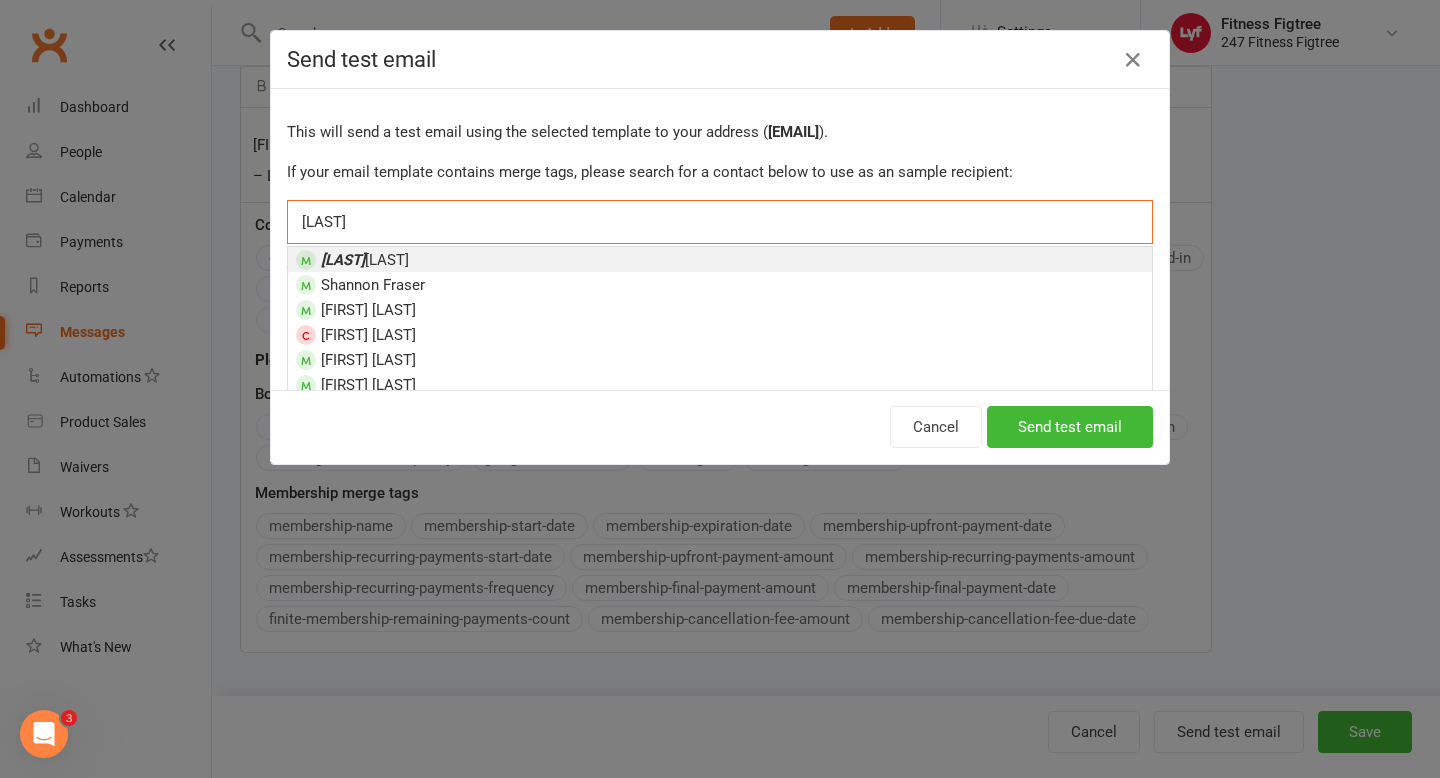 type on "[LAST]" 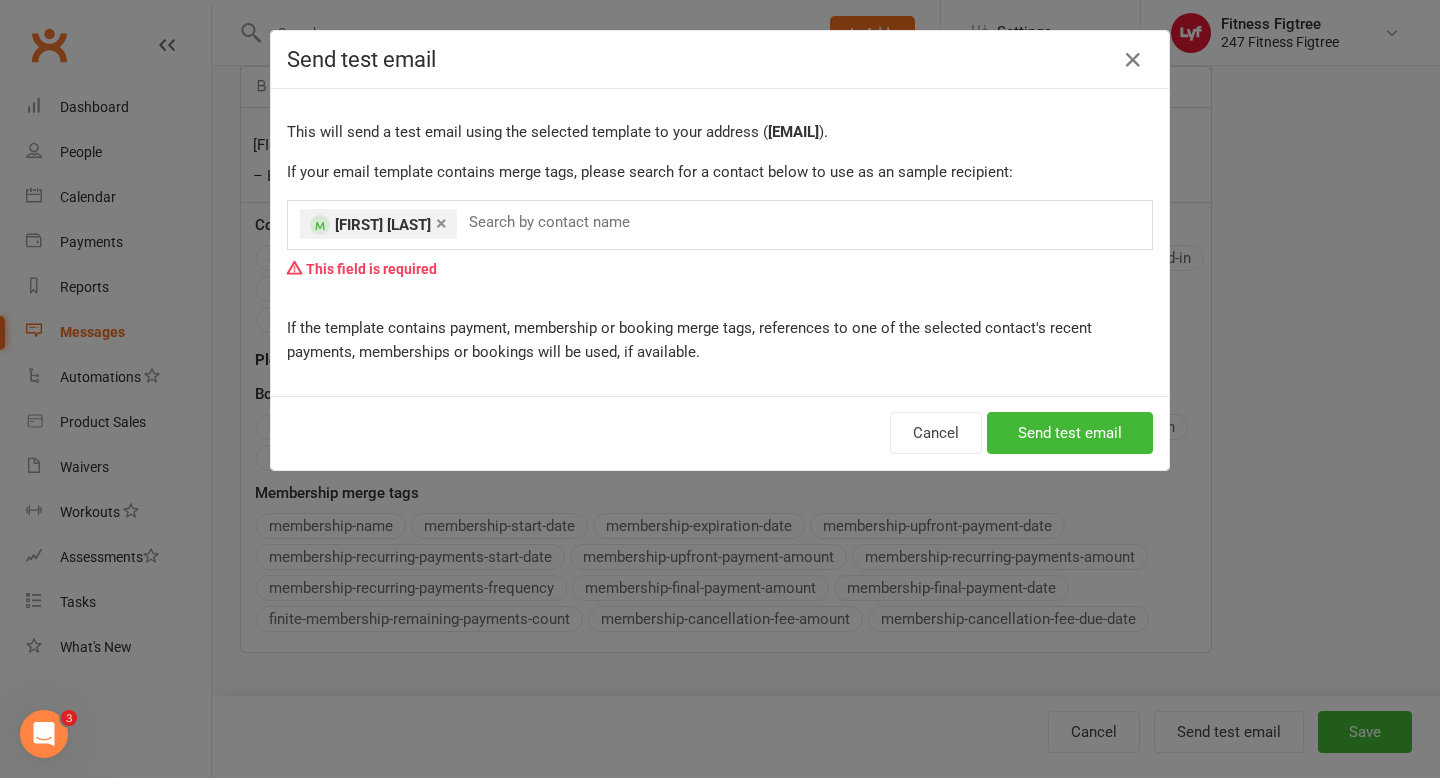 click on "This field is required" at bounding box center [720, 269] 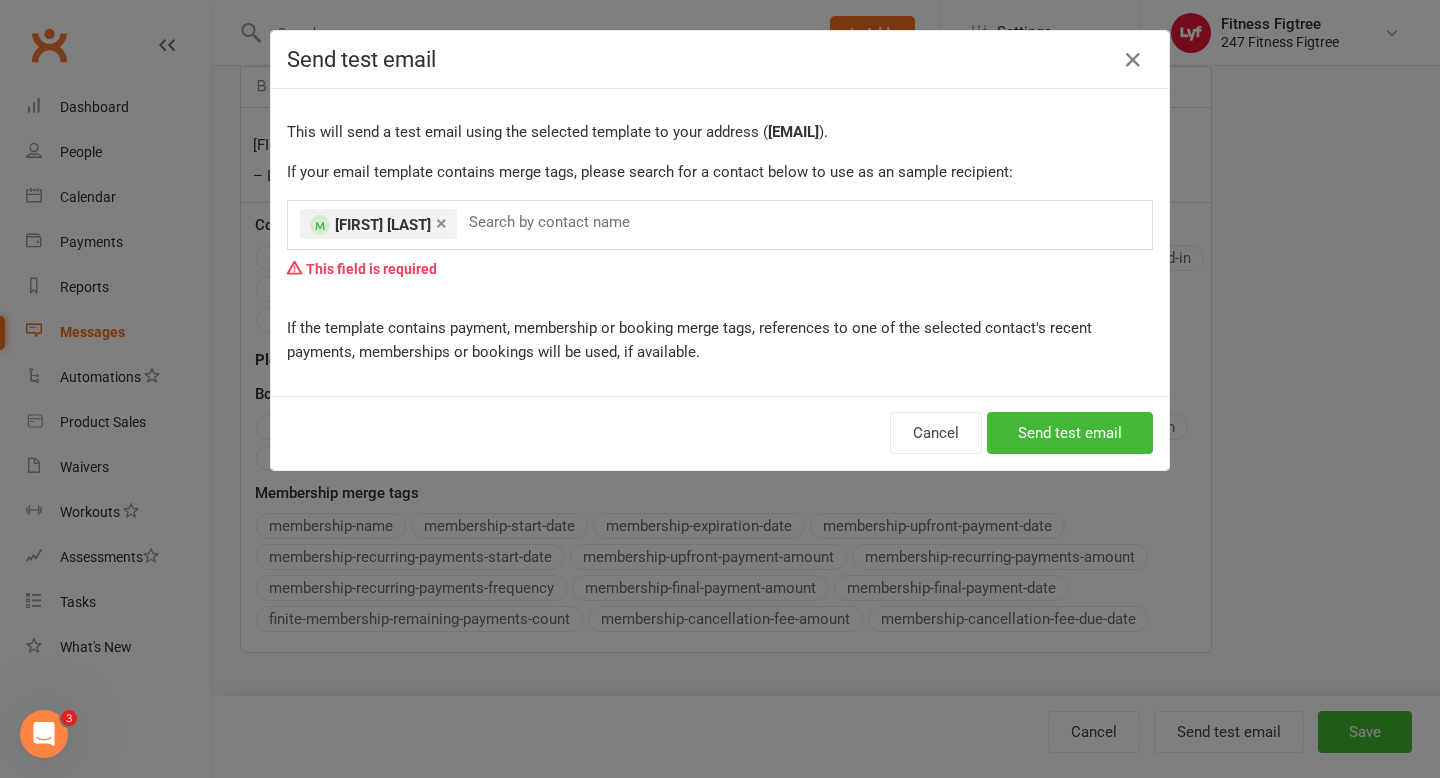 click on "×" at bounding box center (441, 223) 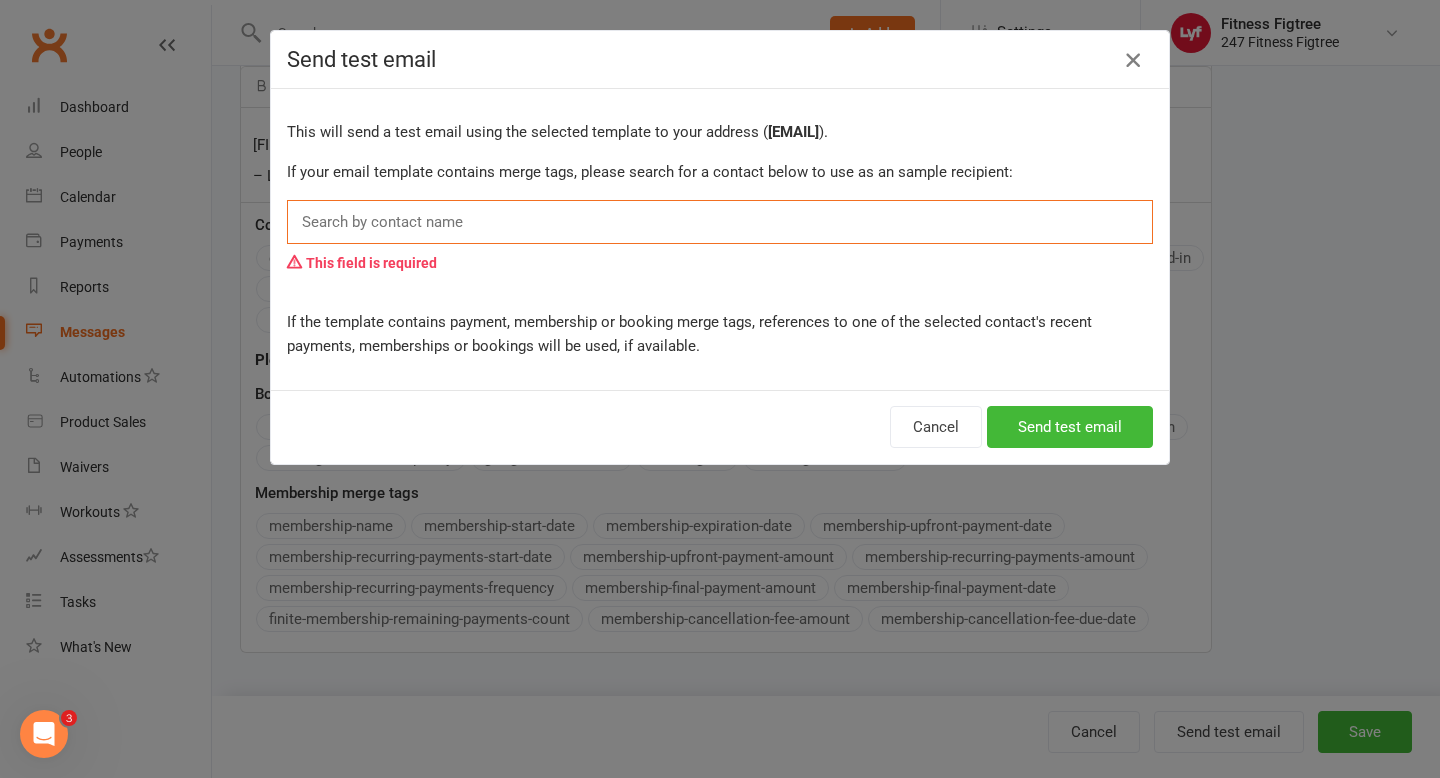 click at bounding box center [1133, 60] 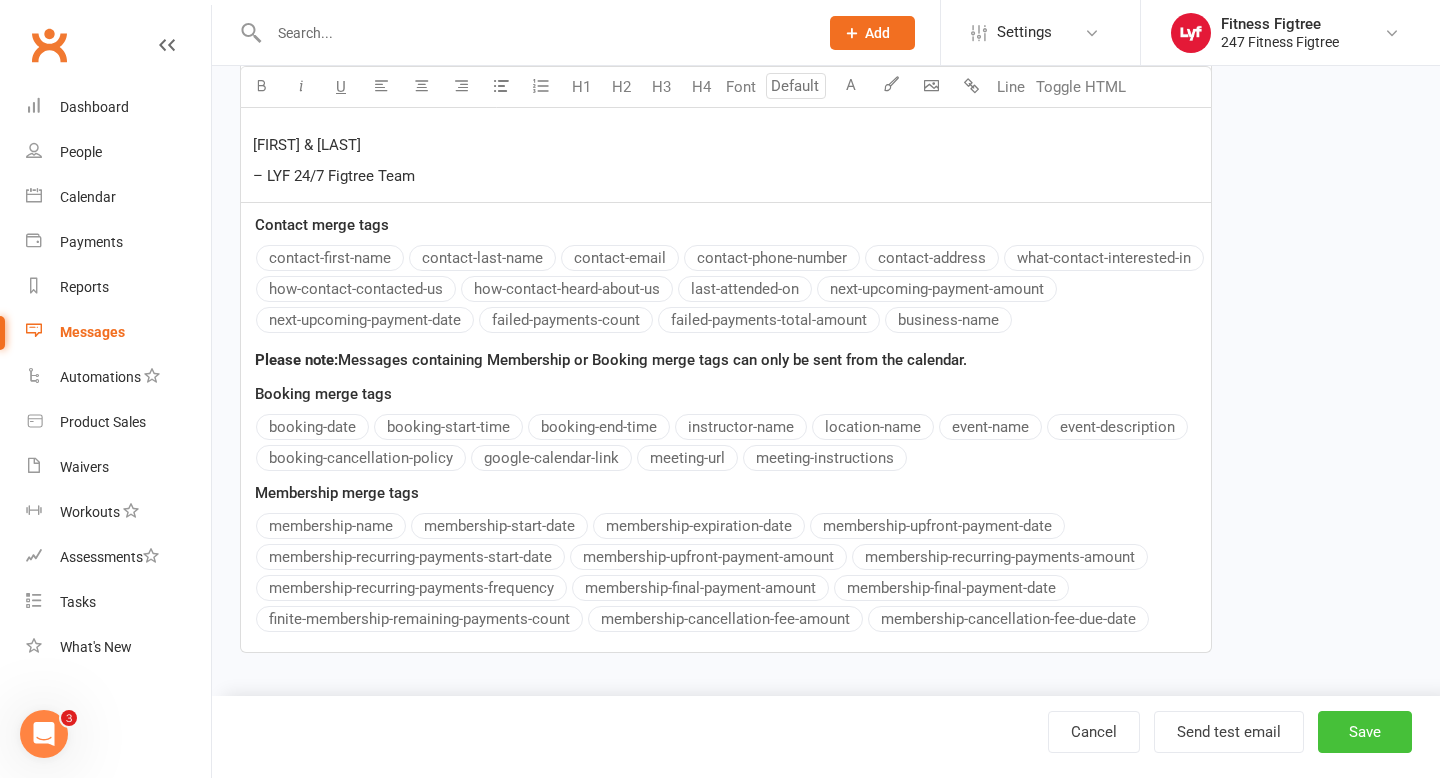 click on "Save" at bounding box center [1365, 732] 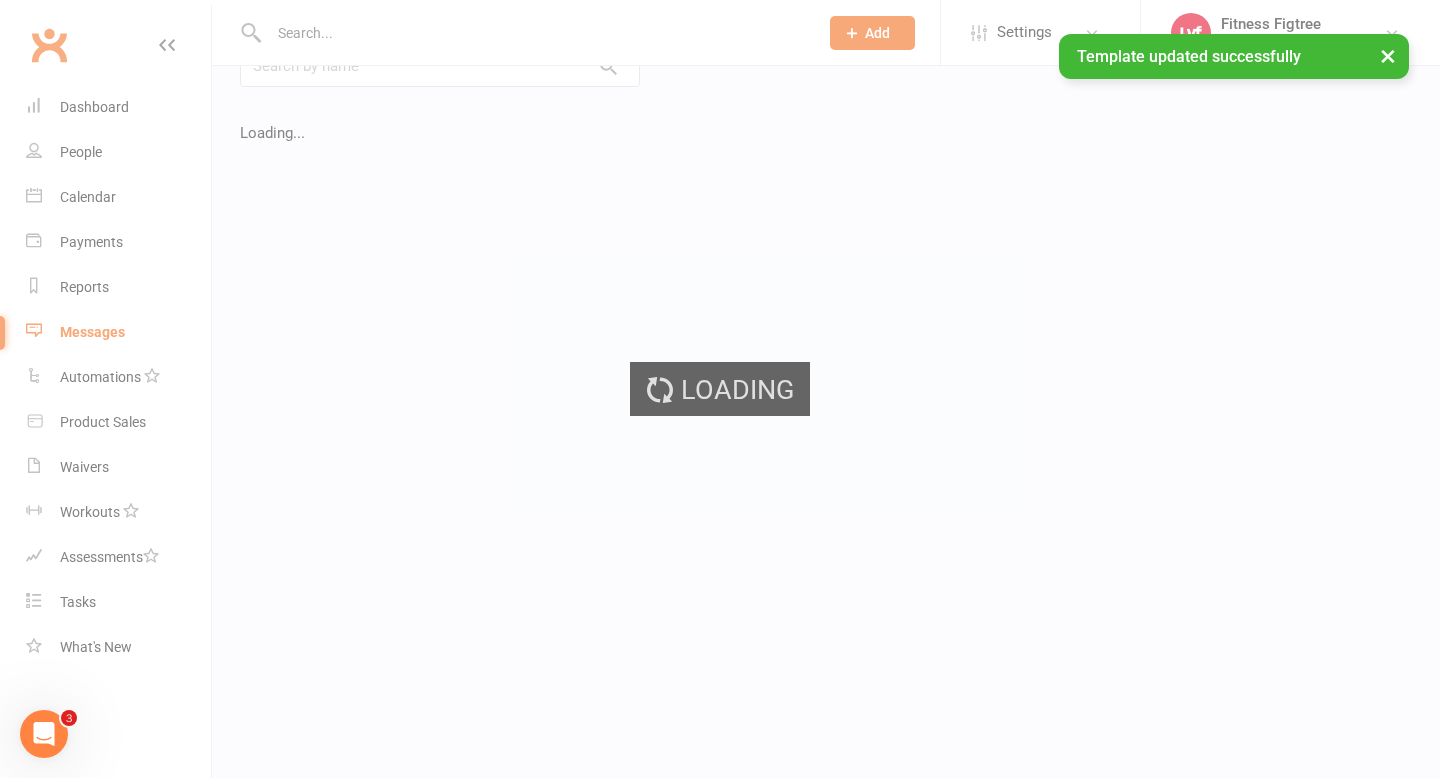 scroll, scrollTop: 0, scrollLeft: 0, axis: both 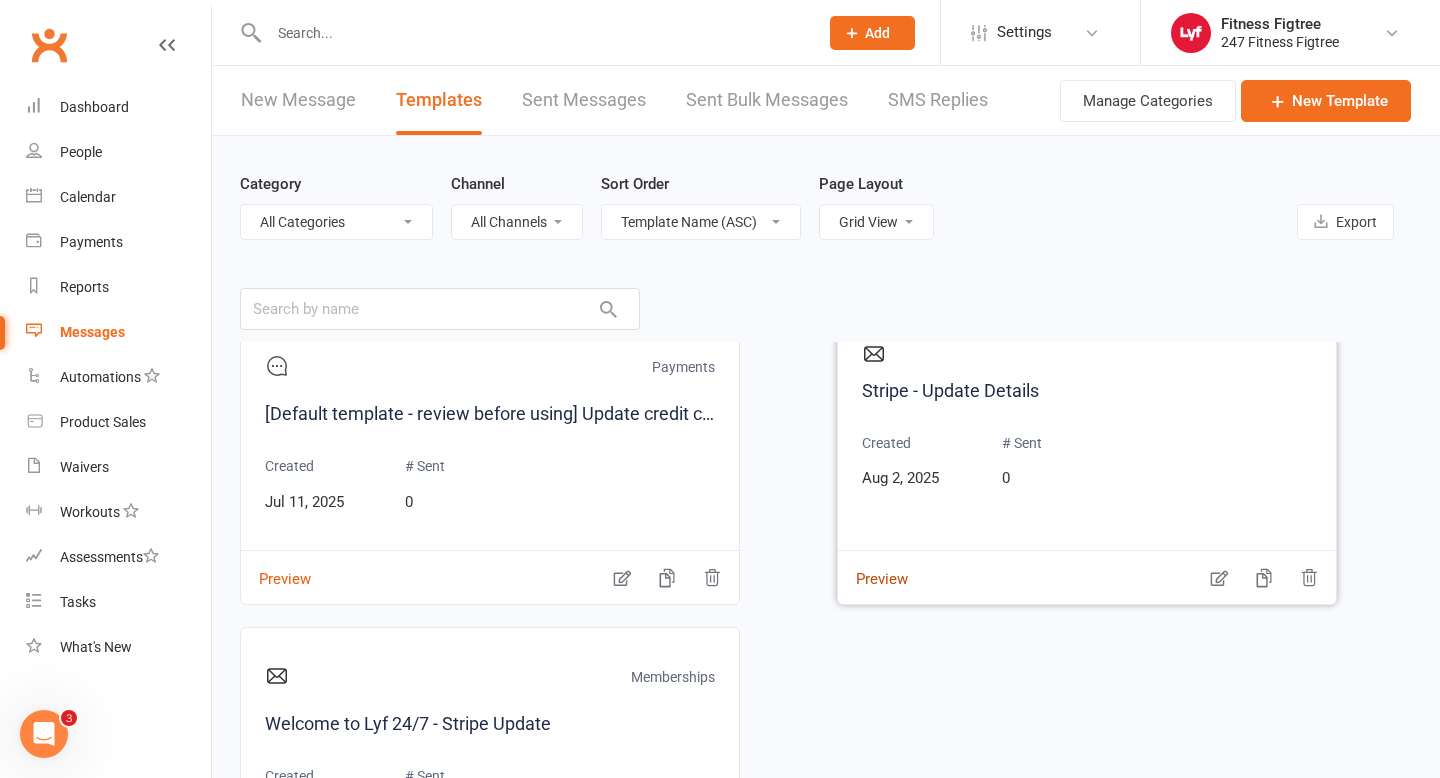 click on "Preview" at bounding box center (873, 565) 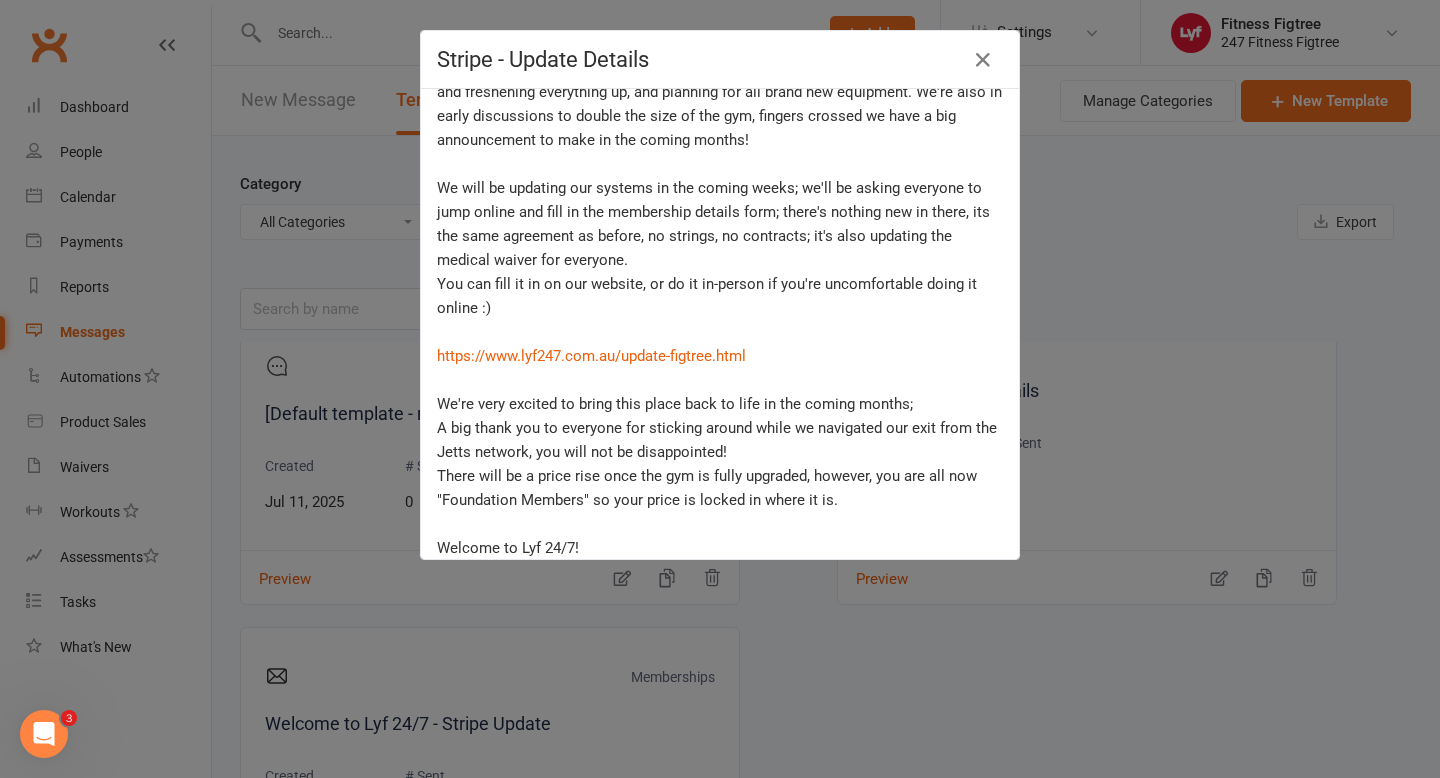 scroll, scrollTop: 0, scrollLeft: 0, axis: both 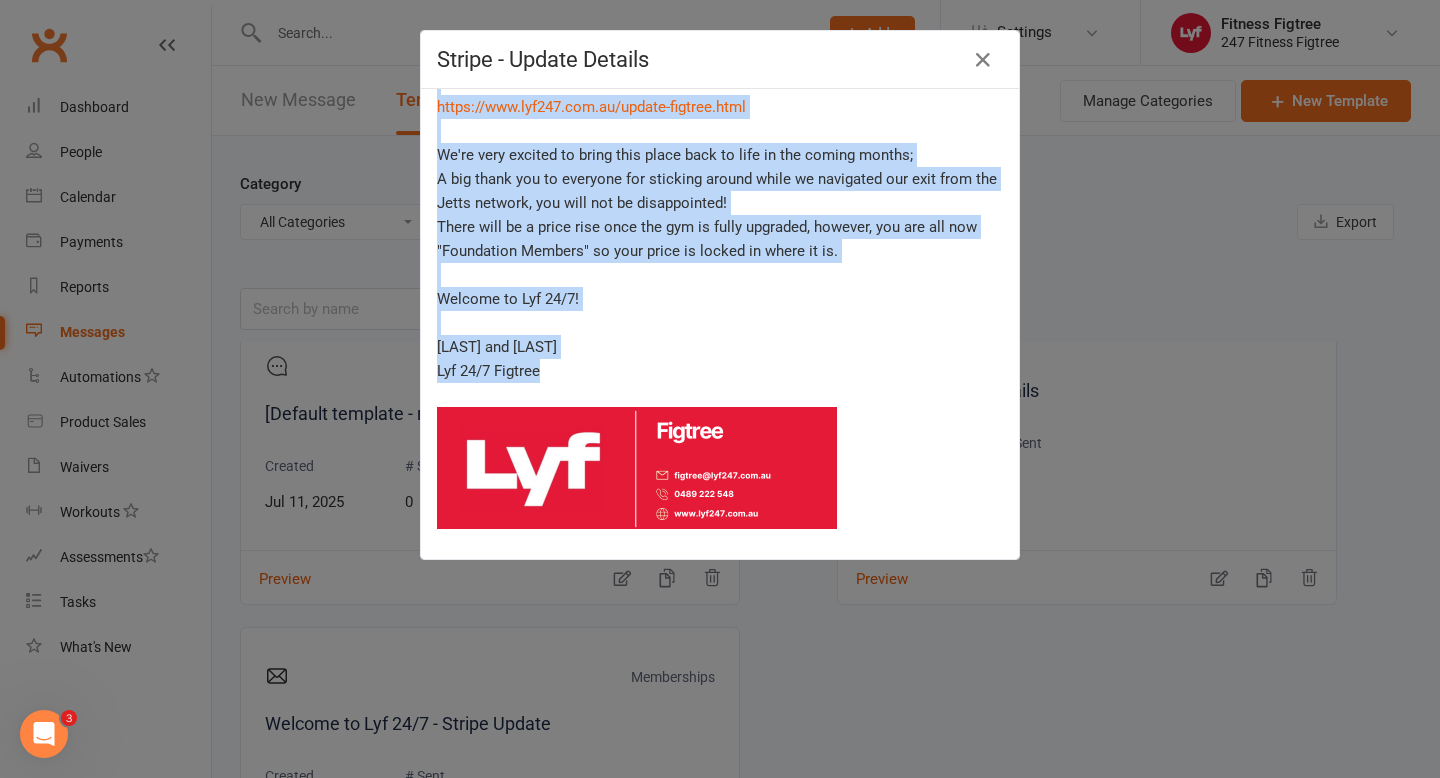 drag, startPoint x: 436, startPoint y: 145, endPoint x: 643, endPoint y: 366, distance: 302.80356 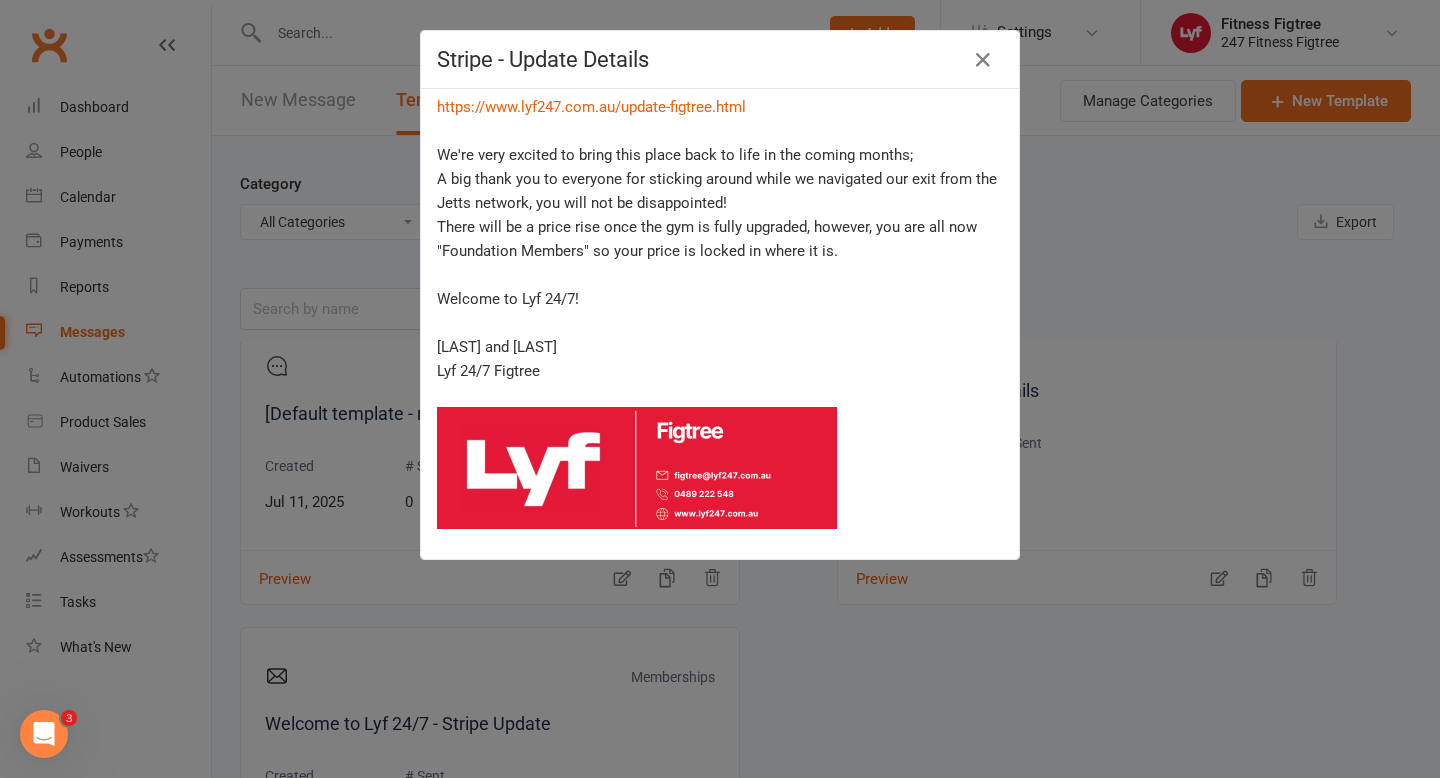 click on "Stripe - Update Details Welcome to Lyf 24/7 Figtree Gday [FIRST] You may have noticed that we have now moved on from the Jetts network and become "Lyf 24/7 Figtree"; there was a lot of planning behind the scenes to make this happen, and we're so excited to start this new chapter. In the coming months we will be updating the signage for the new brand, repainting and freshening everything up, and planning for all brand new equipment. We're also in early discussions to double the size of the gym, fingers crossed we have a big announcement to make in the coming months! We will be updating our systems in the coming weeks; we'll be asking everyone to jump online and fill in the membership details form; there's nothing new in there, its the same agreement as before, no strings, no contracts; it's also updating the medical waiver for everyone. You can fill it in on our website, or do it in-person if you're uncomfortable doing it online :) https://www.lyf247.com.au/update-figtree.html" at bounding box center (720, 389) 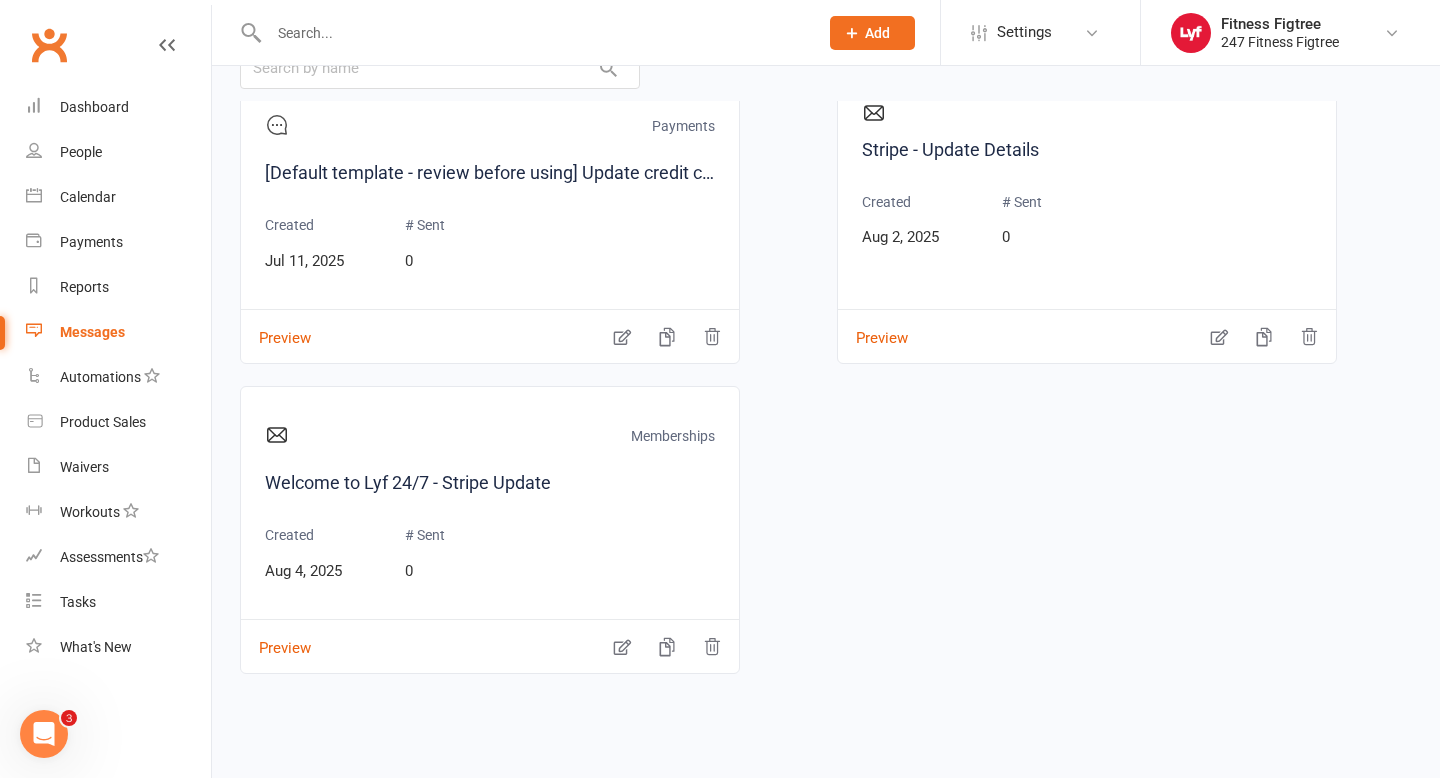 scroll, scrollTop: 243, scrollLeft: 0, axis: vertical 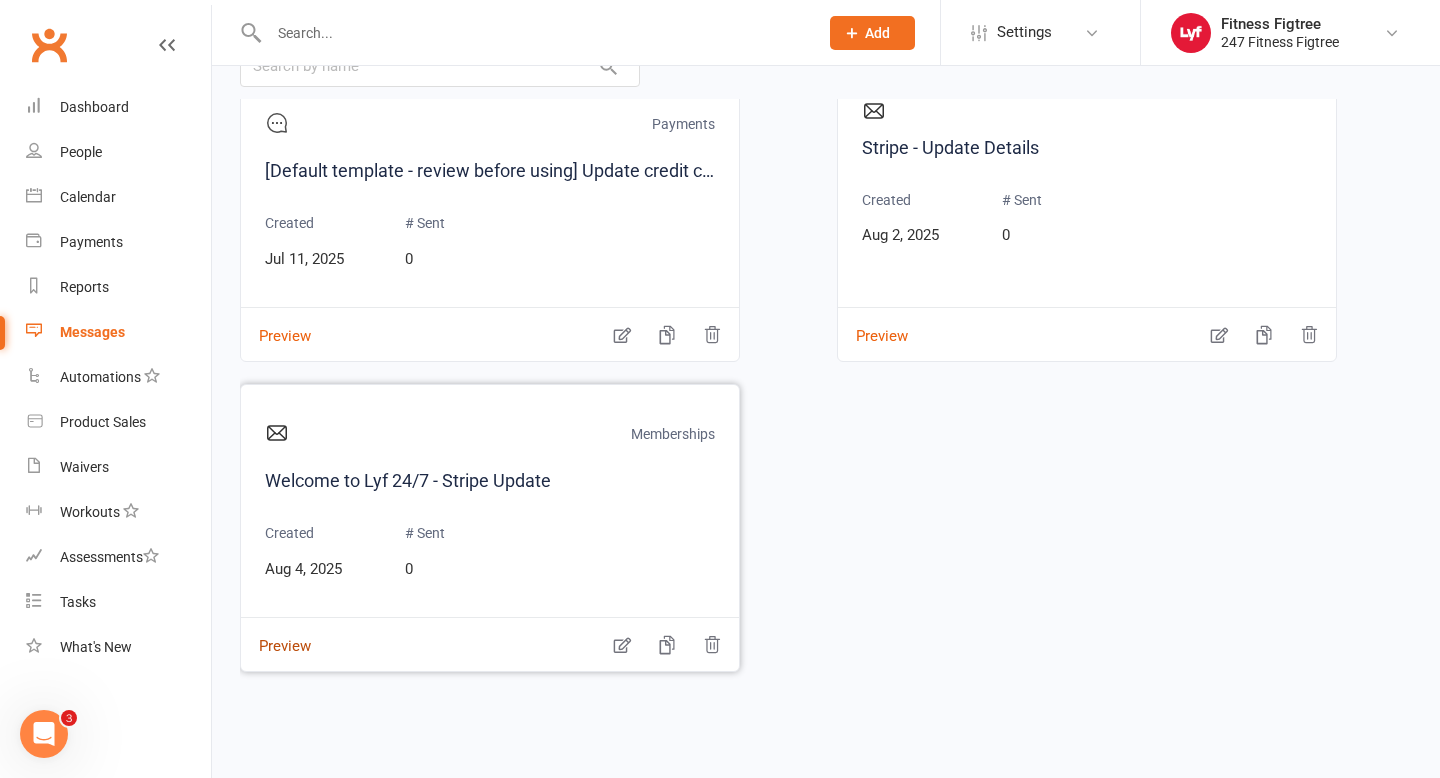 click on "Preview" at bounding box center [276, 632] 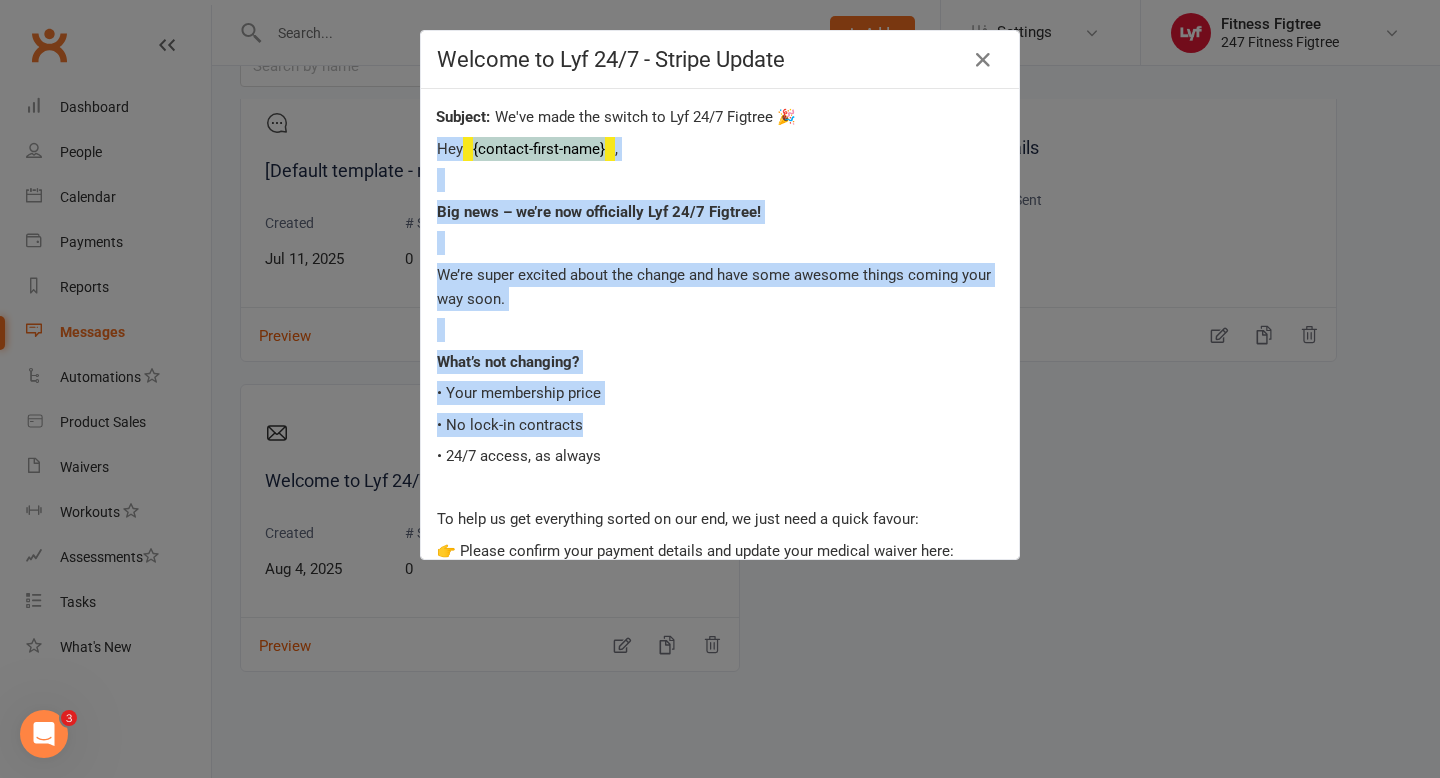 drag, startPoint x: 431, startPoint y: 145, endPoint x: 641, endPoint y: 428, distance: 352.4046 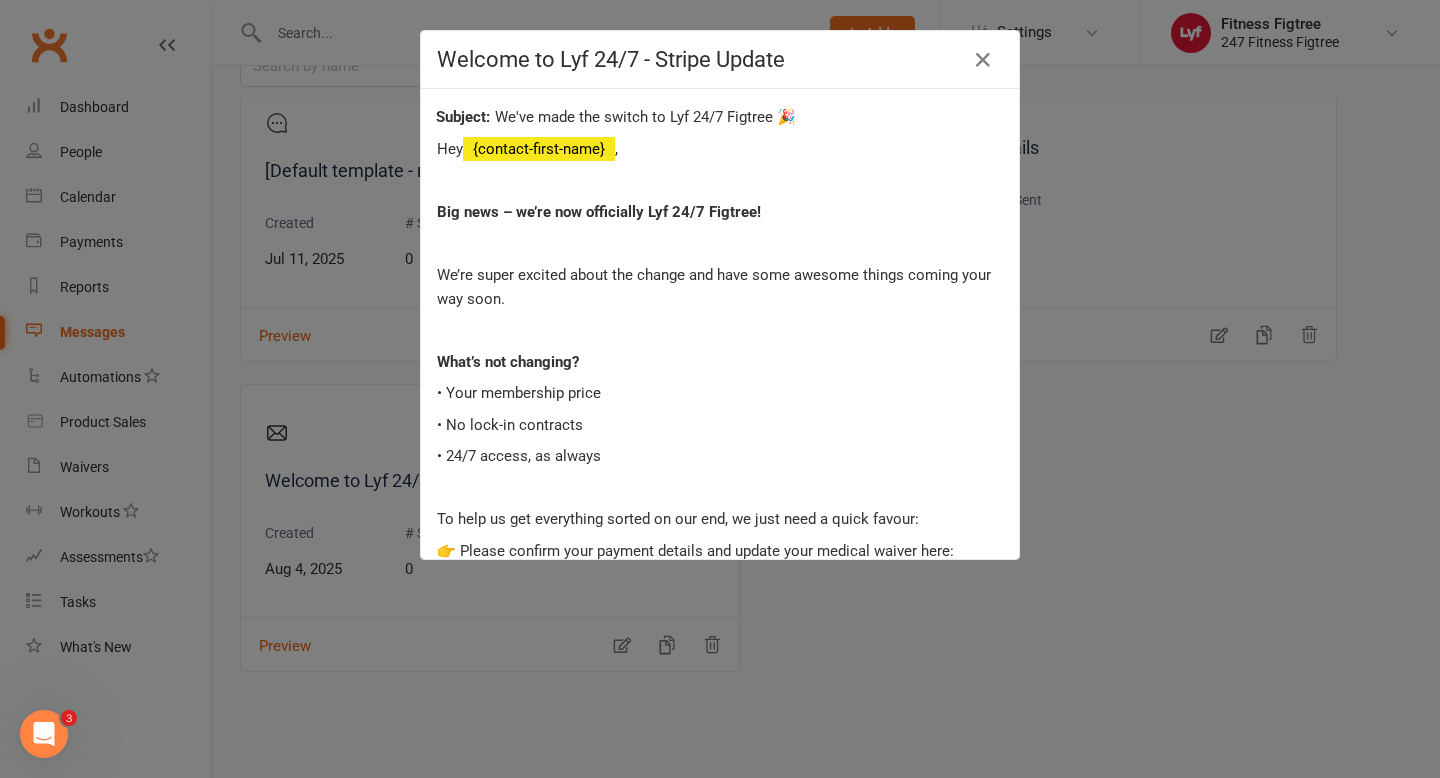 click at bounding box center [720, 488] 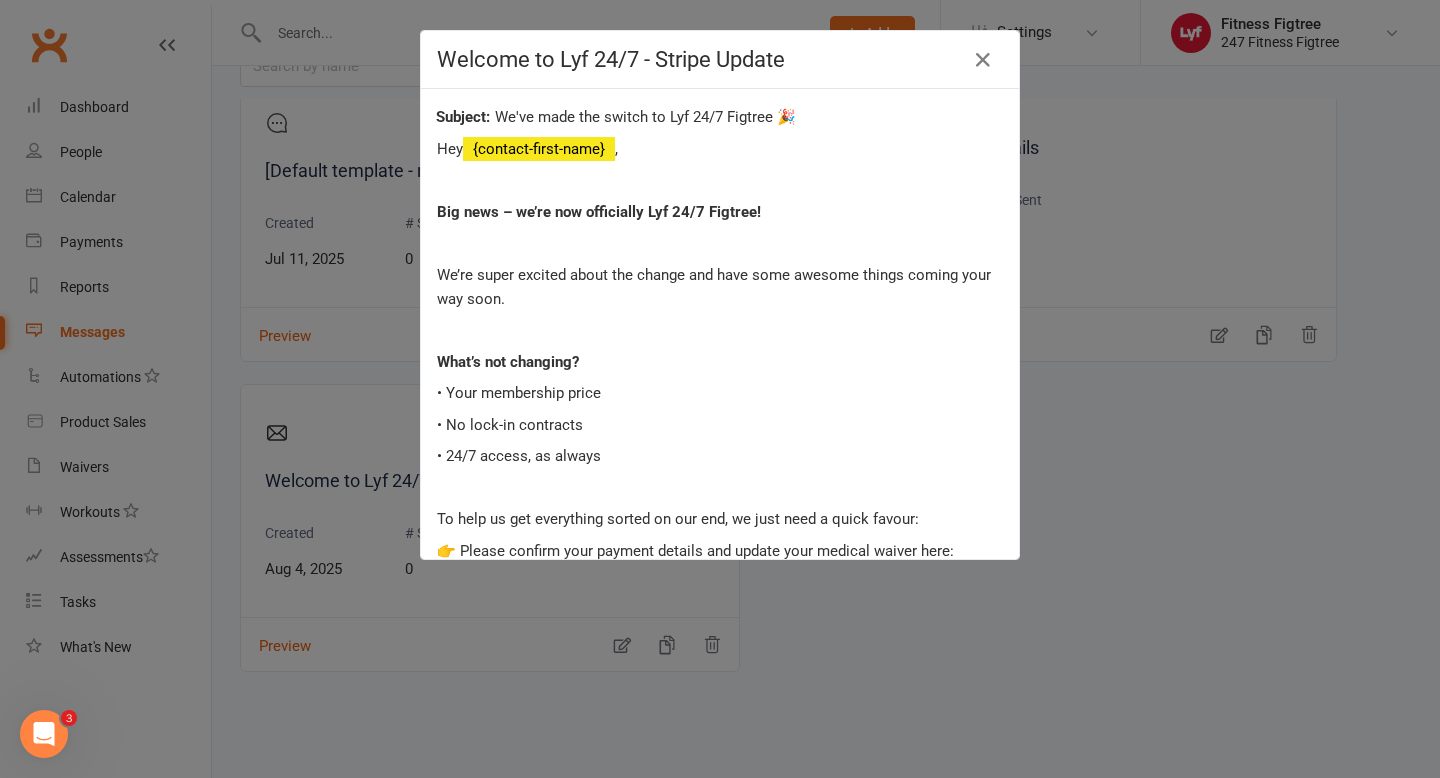 drag, startPoint x: 436, startPoint y: 115, endPoint x: 491, endPoint y: 116, distance: 55.00909 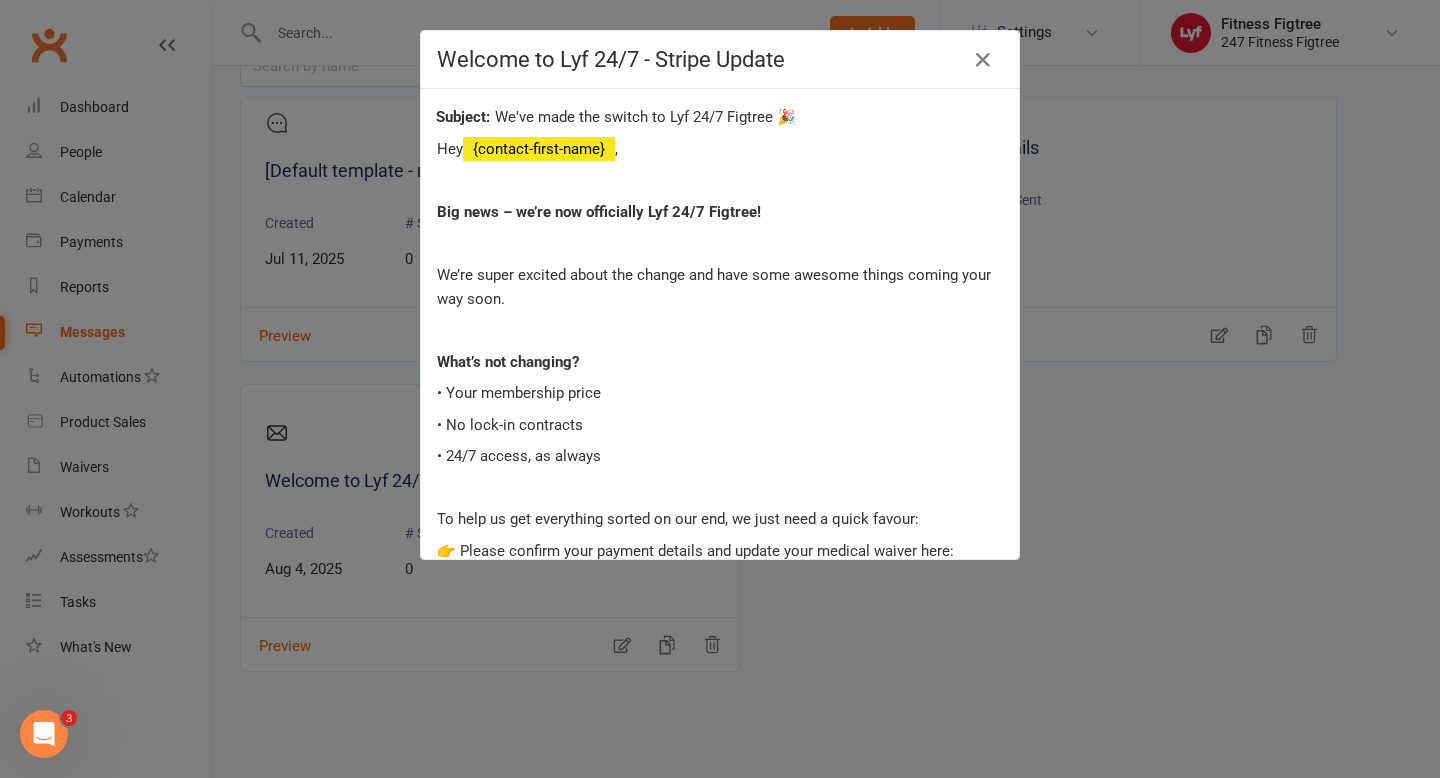 click on "Big news – we’re now officially Lyf 24/7 Figtree!" at bounding box center [599, 212] 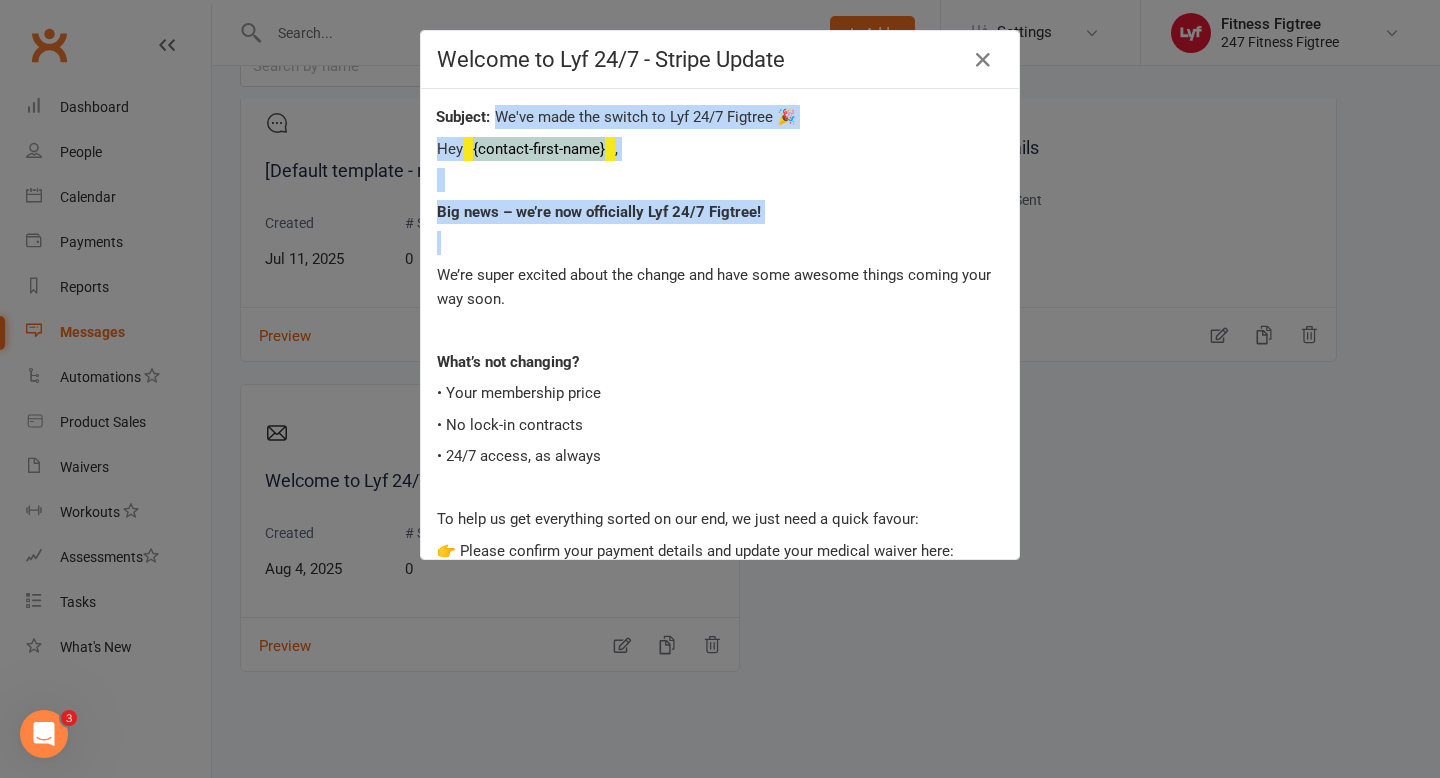 drag, startPoint x: 433, startPoint y: 116, endPoint x: 575, endPoint y: 293, distance: 226.92068 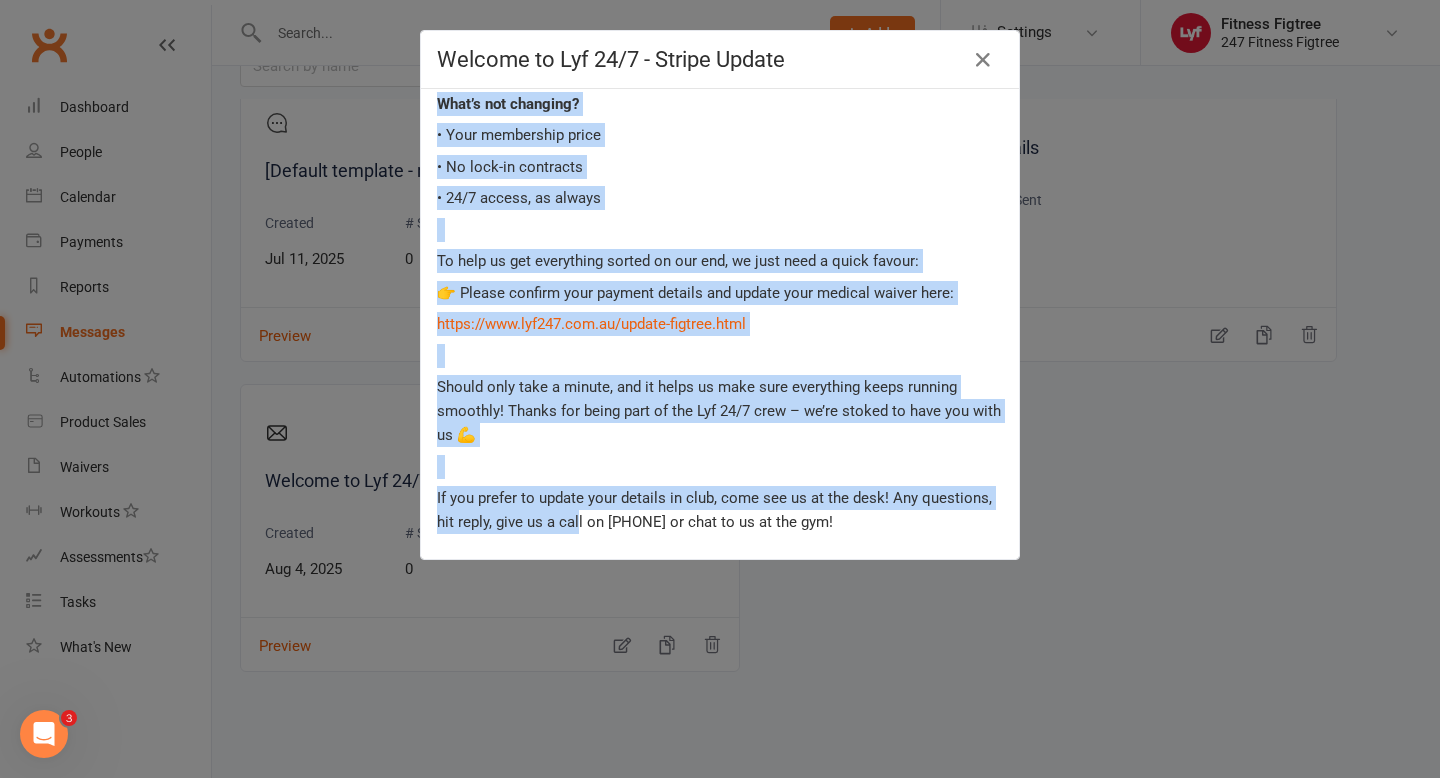 scroll, scrollTop: 351, scrollLeft: 0, axis: vertical 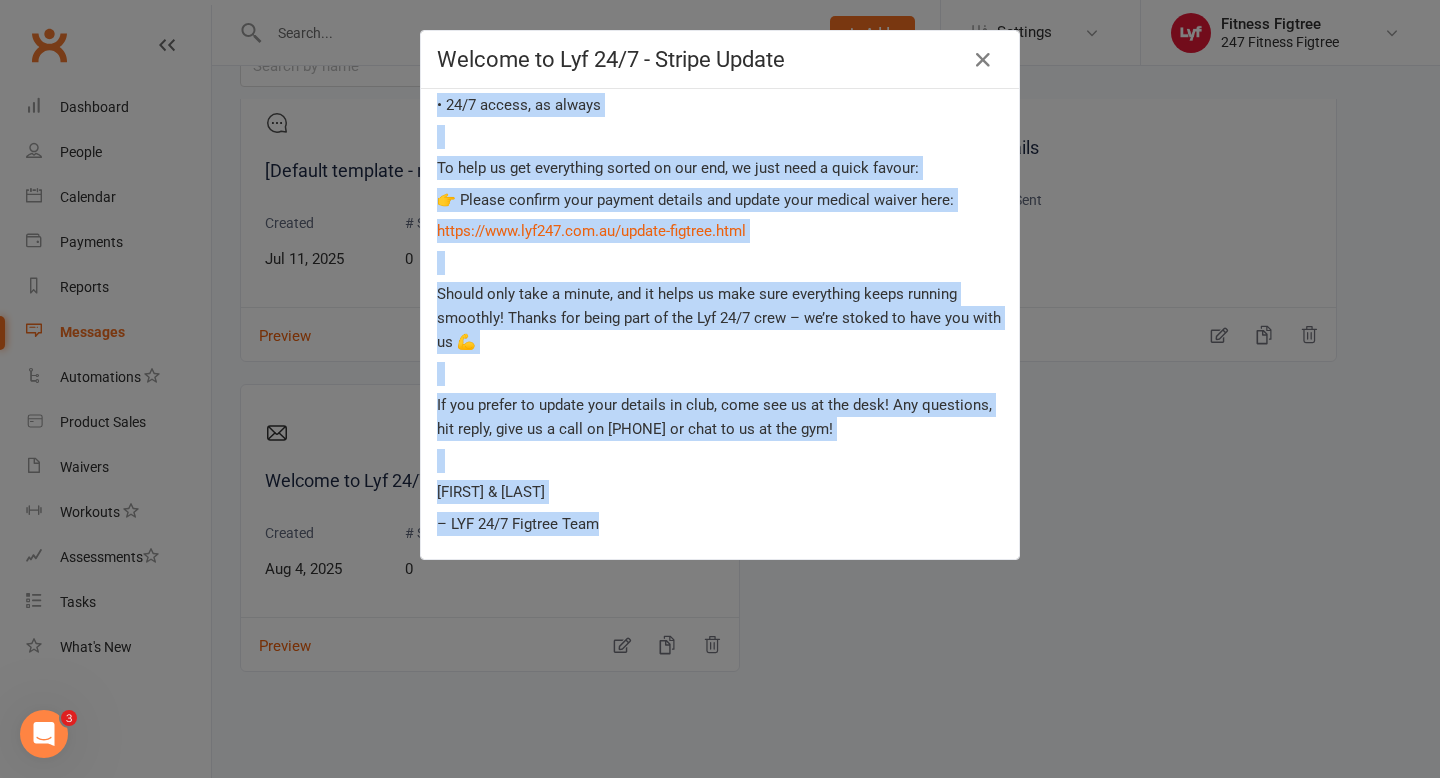 copy on "We've made the switch to Lyf 24/7 Figtree 🎉 Hey  {contact-first-name}  ,   Big news – we’re now officially Lyf 24/7 Figtree!   We’re super excited about the change and have some awesome things coming your way soon.   What’s not changing? • Your membership price • No lock-in contracts • 24/7 access, as always   To help us get everything sorted on our end, we just need a quick favour: 👉 Please confirm your payment details and update your medical waiver here: https://www.lyf247.com.au/update-figtree.html   Should only take a minute, and it helps us make sure everything keeps running smoothly! Thanks for being part of the Lyf 24/7 crew – we’re stoked to have you with us 💪   If you prefer to update your details in club, come see us at the desk! Any questions, hit reply, give us a call on [PHONE] or chat to us at the gym!    [LAST] ﻿ & [LAST] – LYF 24/7 Figtree Team" 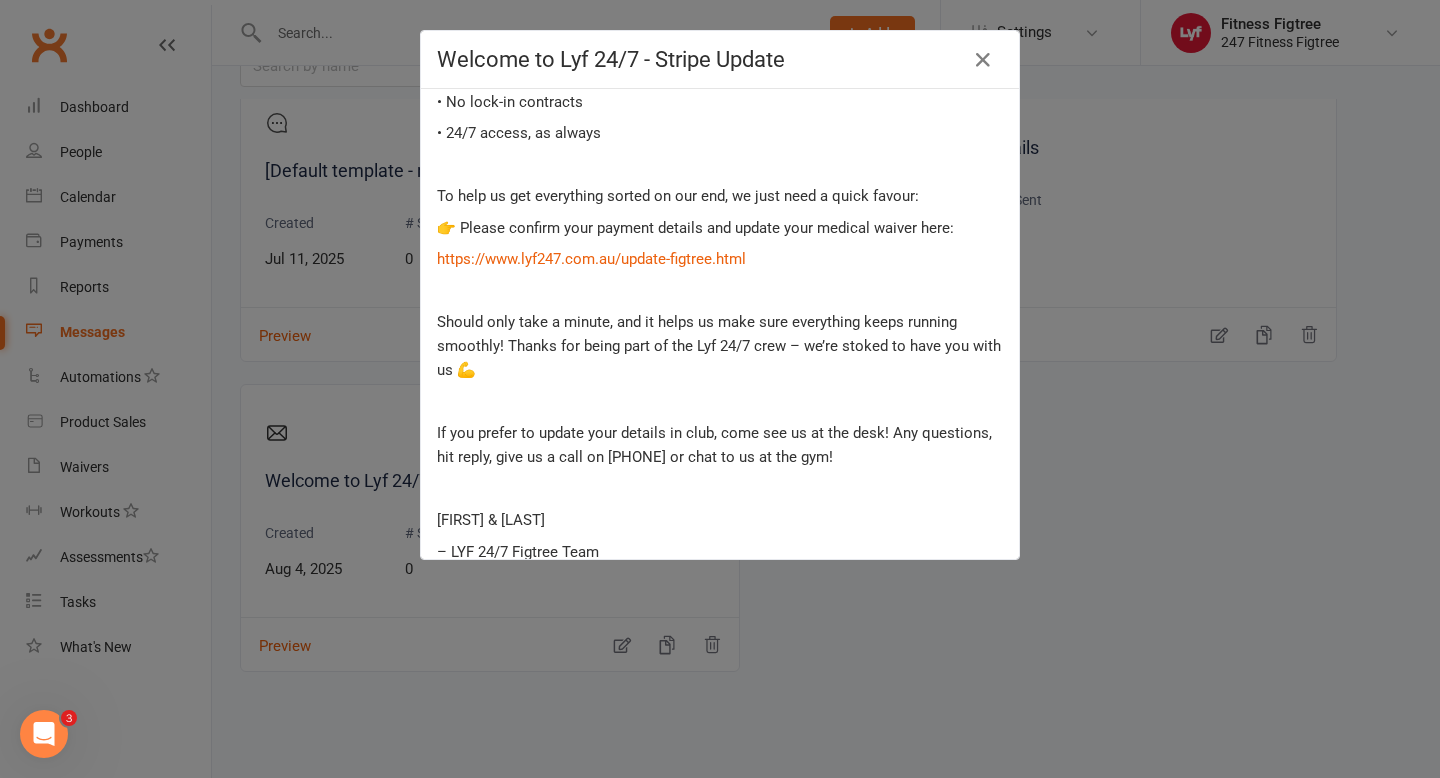 scroll, scrollTop: 351, scrollLeft: 0, axis: vertical 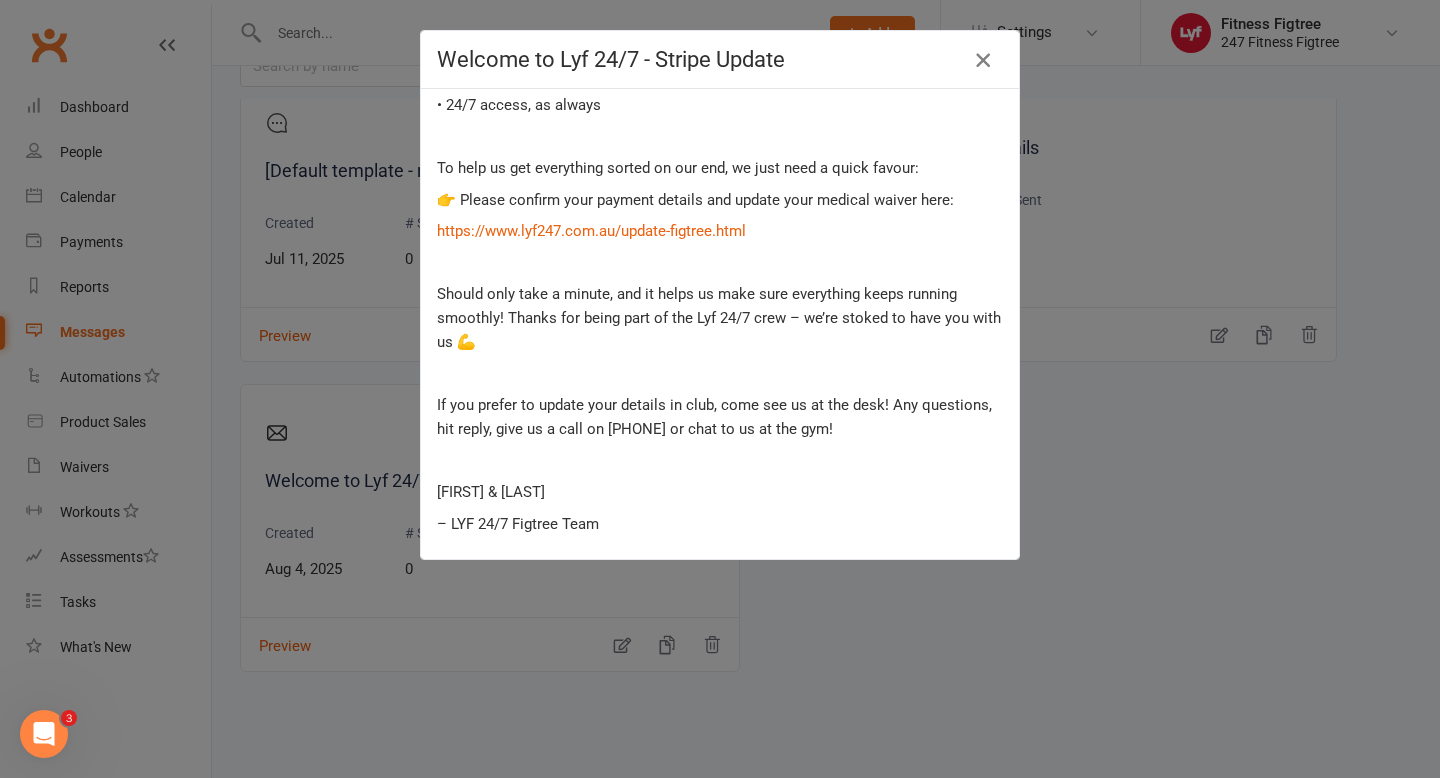 click at bounding box center (983, 60) 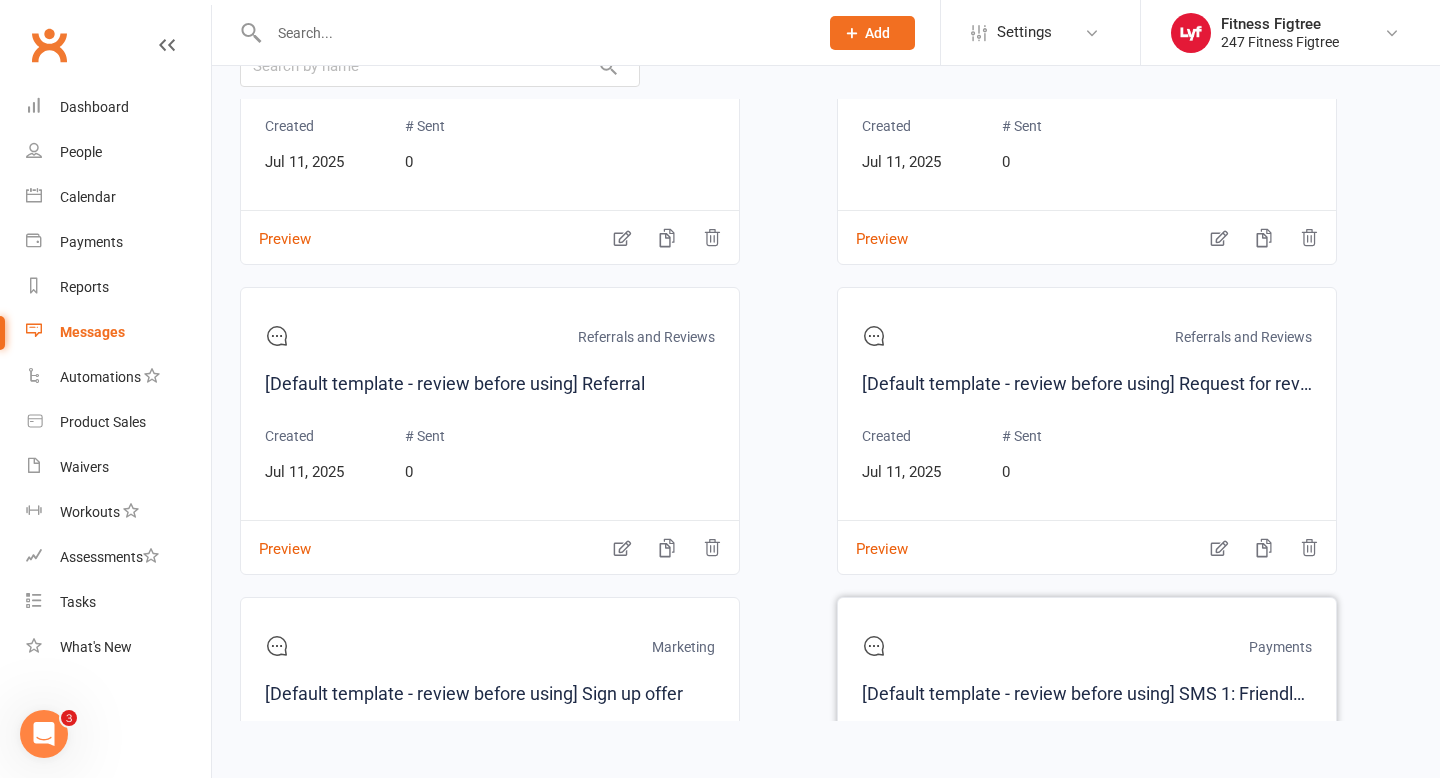 scroll, scrollTop: 4697, scrollLeft: 0, axis: vertical 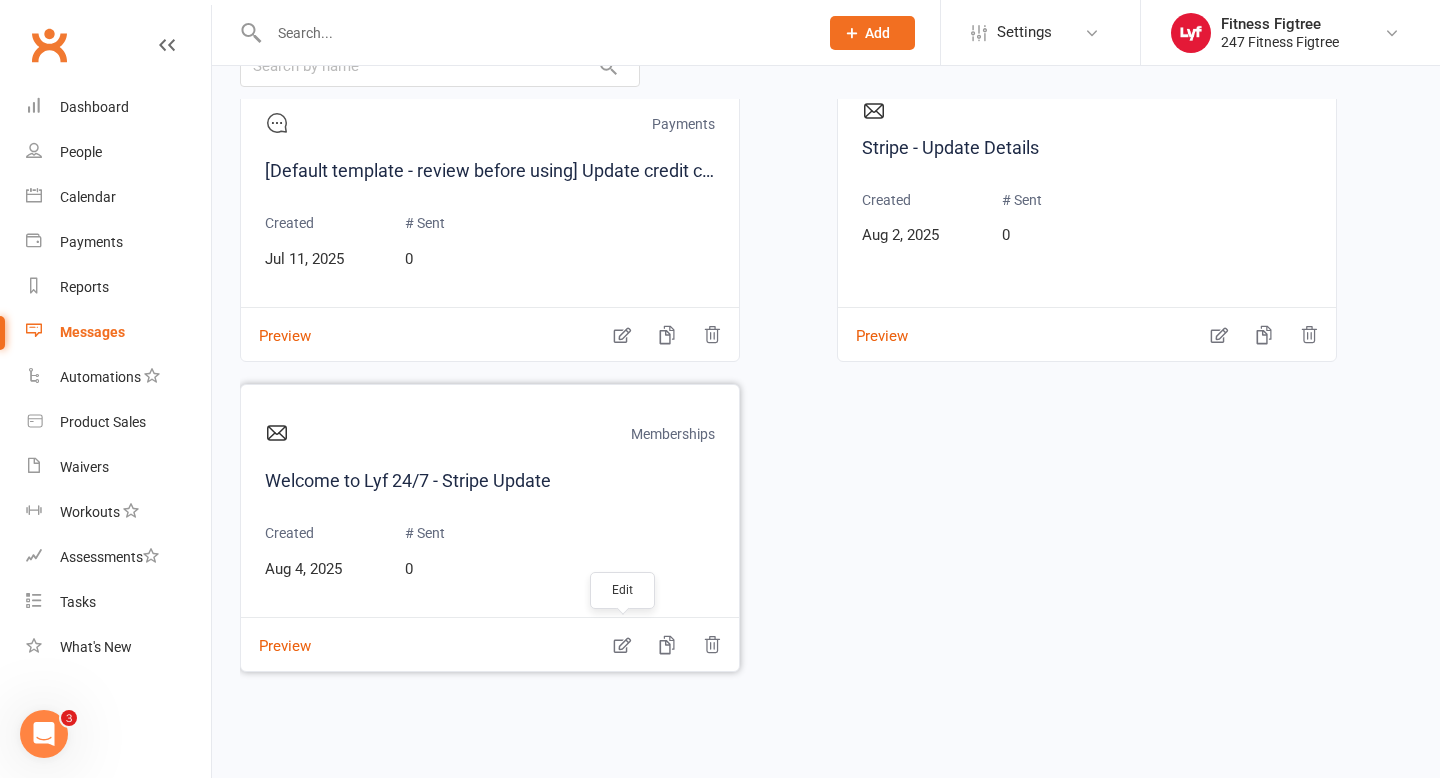click 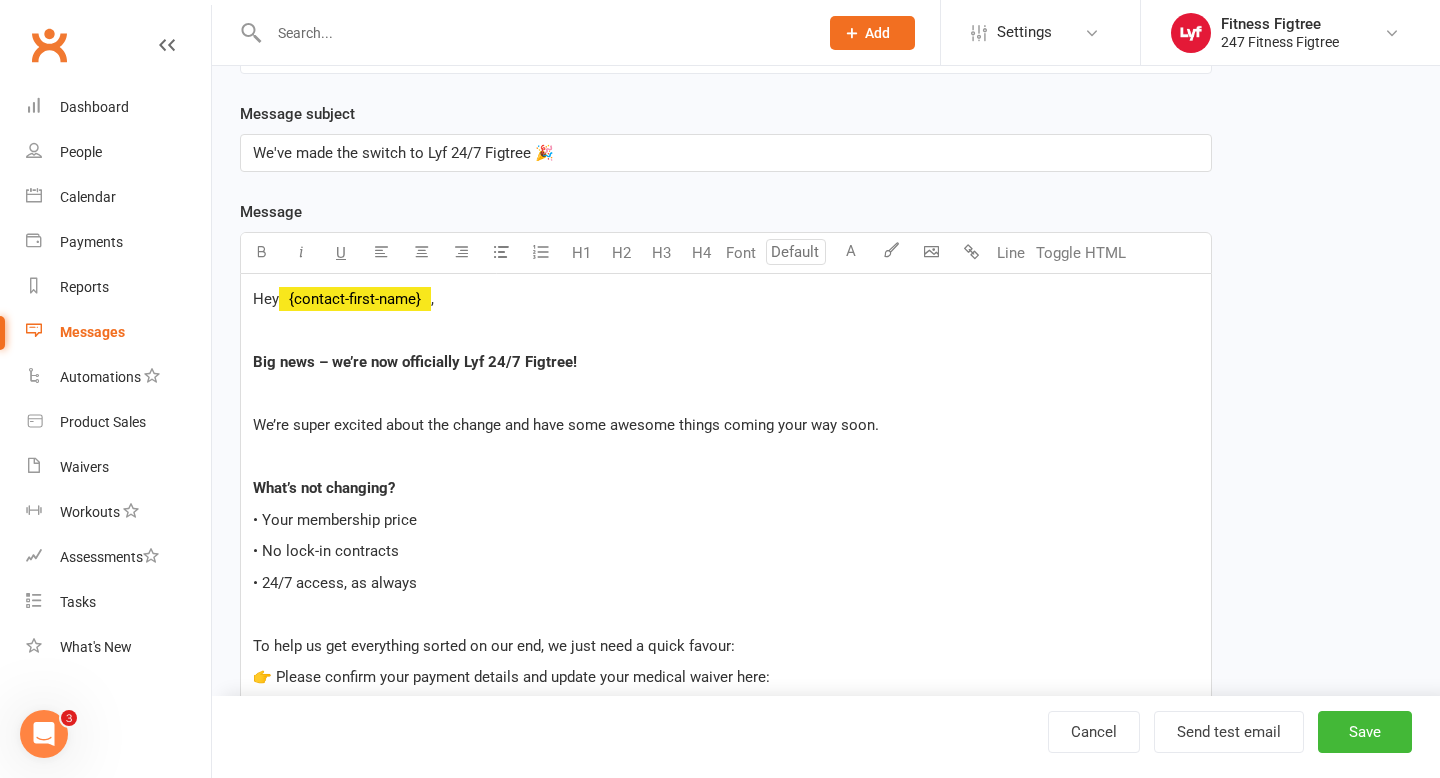 scroll, scrollTop: 0, scrollLeft: 0, axis: both 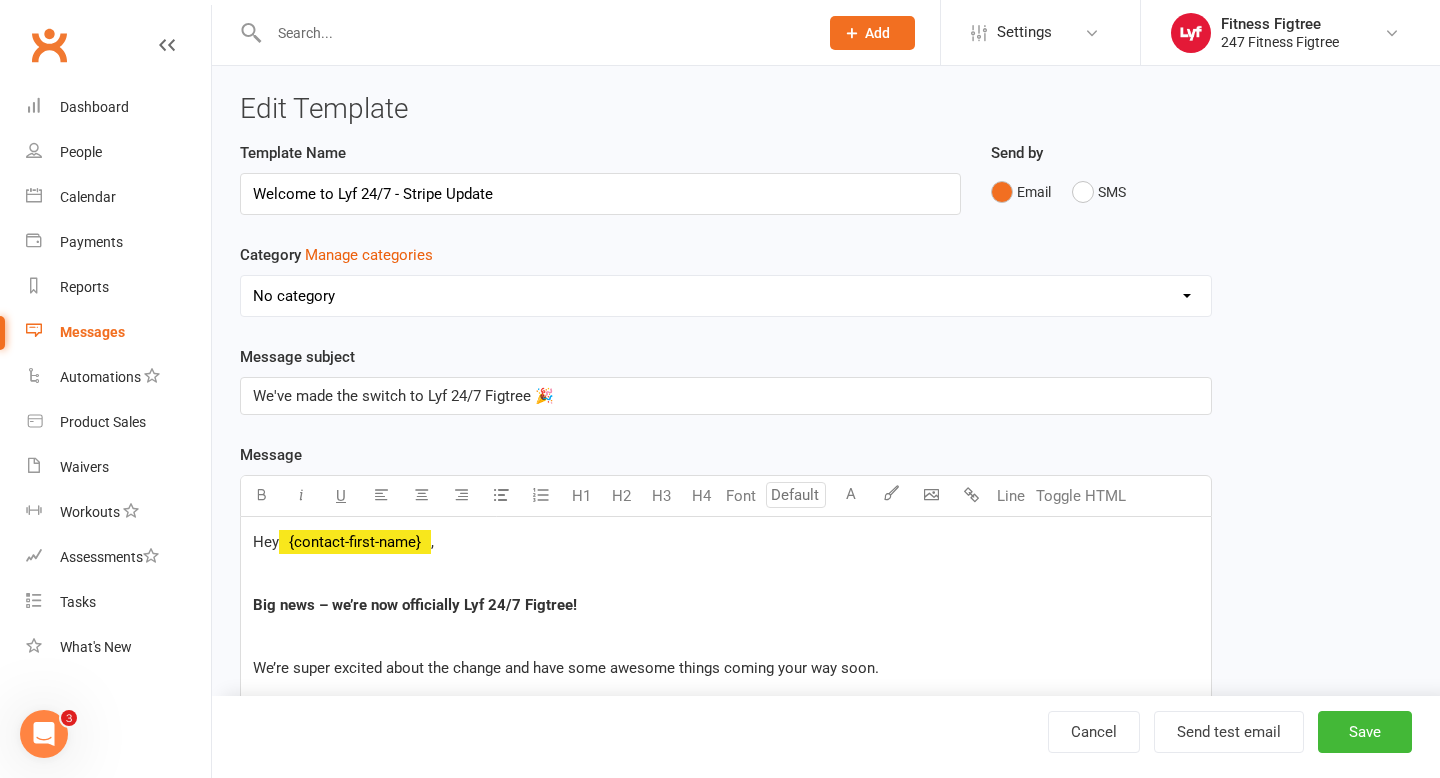 select on "[NUMBER]" 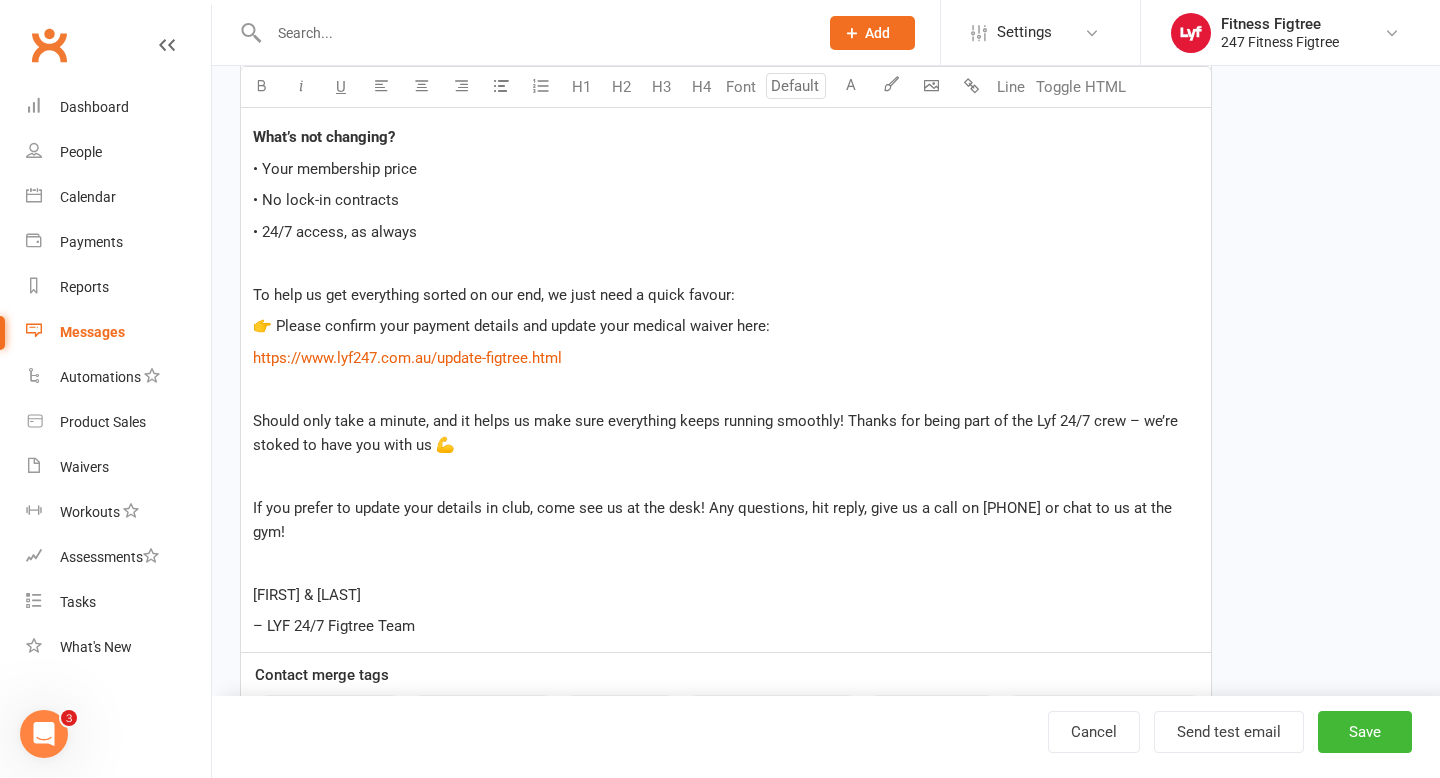 scroll, scrollTop: 617, scrollLeft: 0, axis: vertical 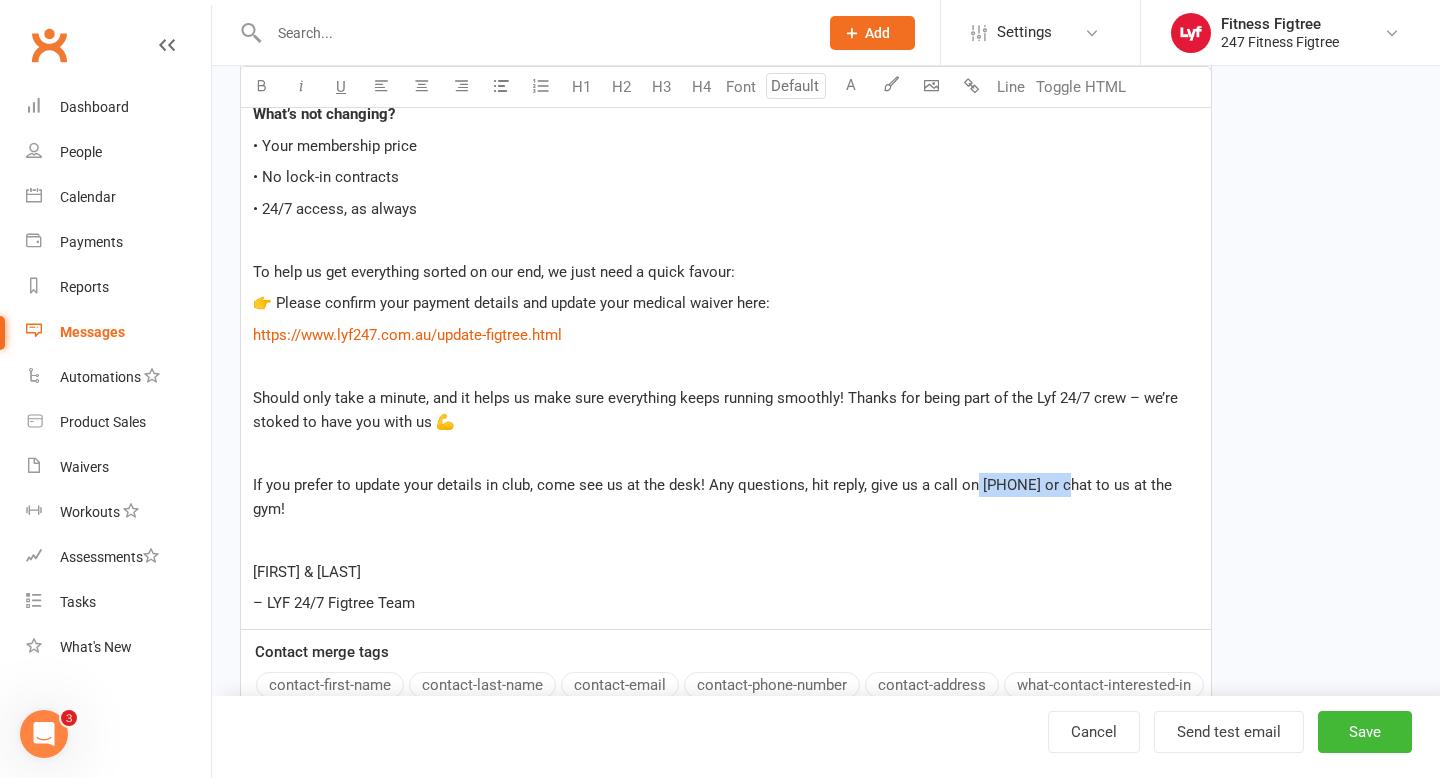drag, startPoint x: 1065, startPoint y: 479, endPoint x: 971, endPoint y: 475, distance: 94.08507 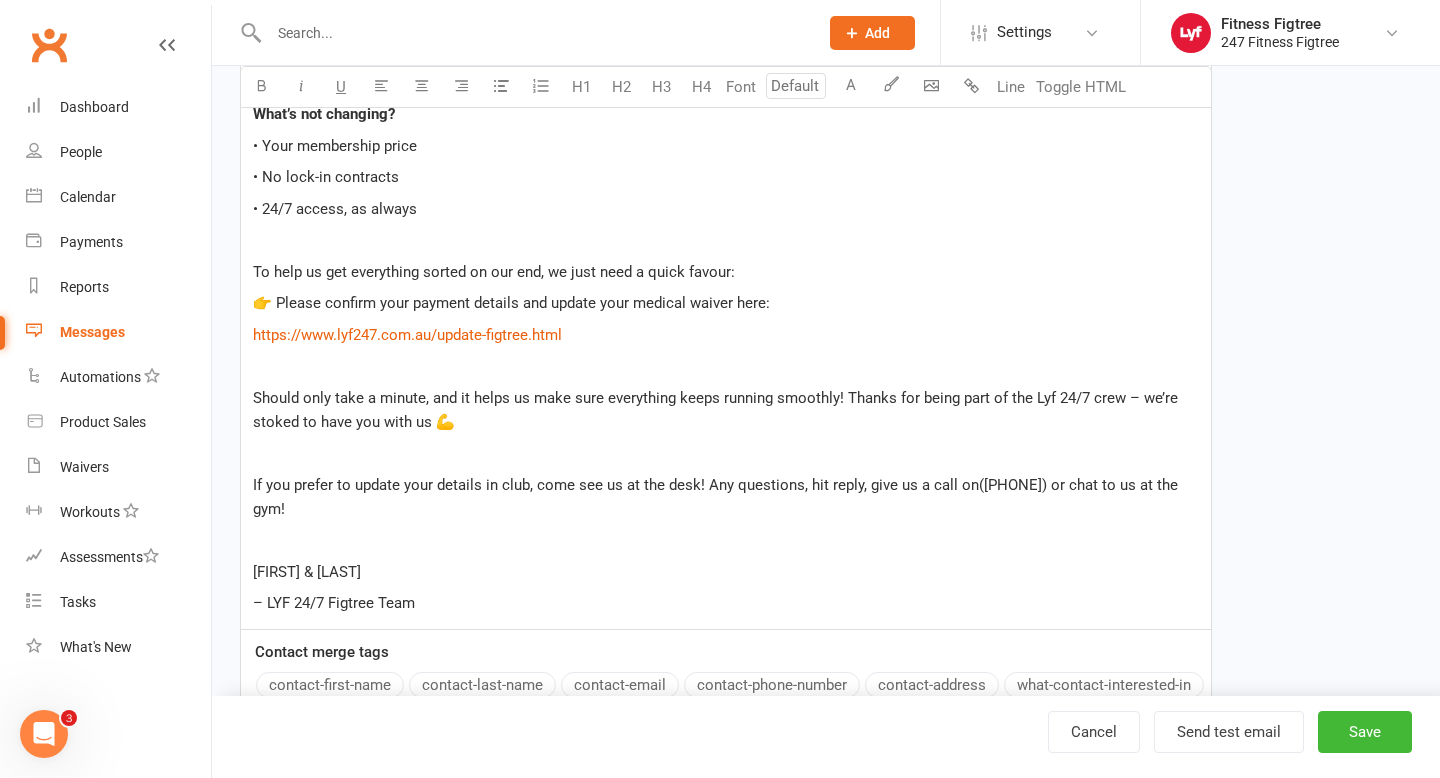 click on "If you prefer to update your details in club, come see us at the desk! Any questions, hit reply, give us a call on([PHONE]) or chat to us at the gym!" at bounding box center [717, 497] 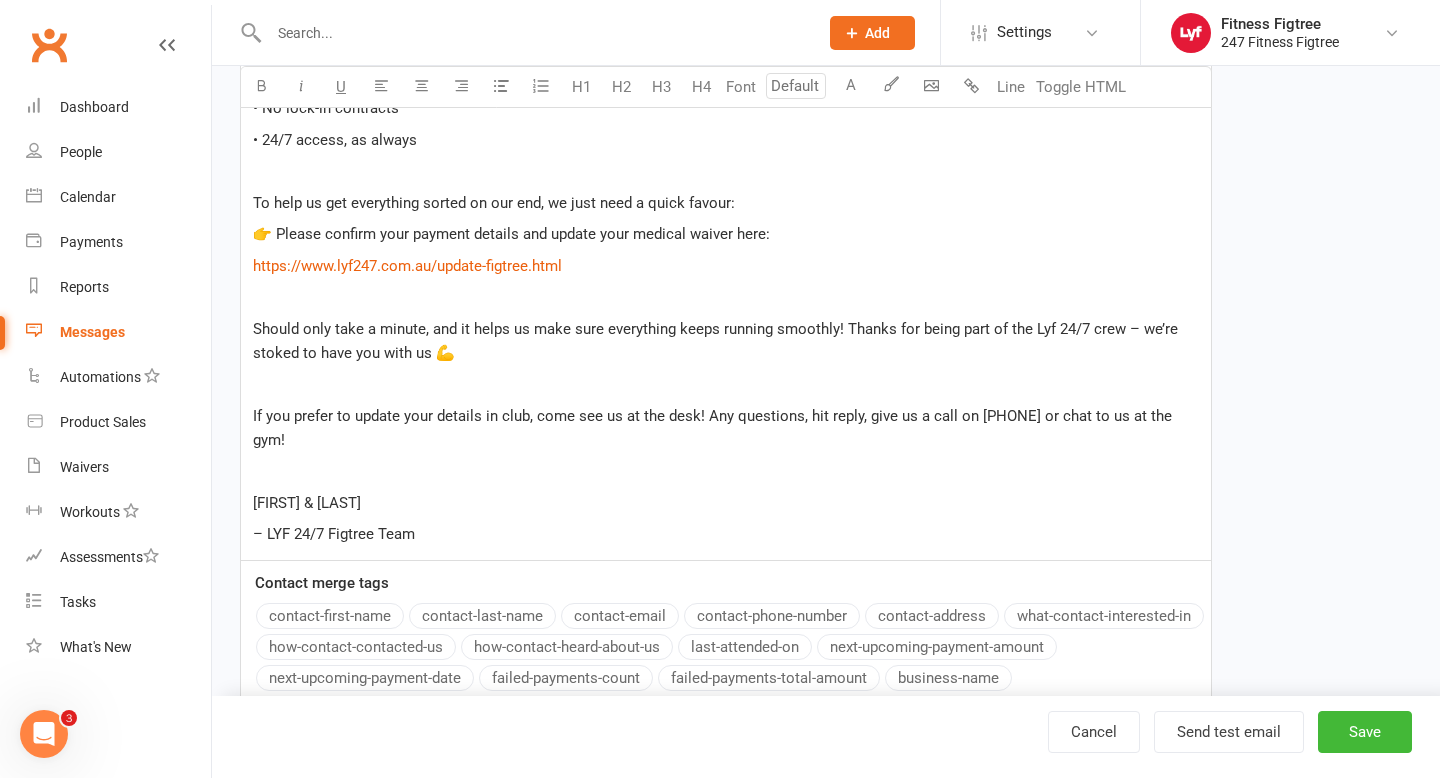 scroll, scrollTop: 696, scrollLeft: 0, axis: vertical 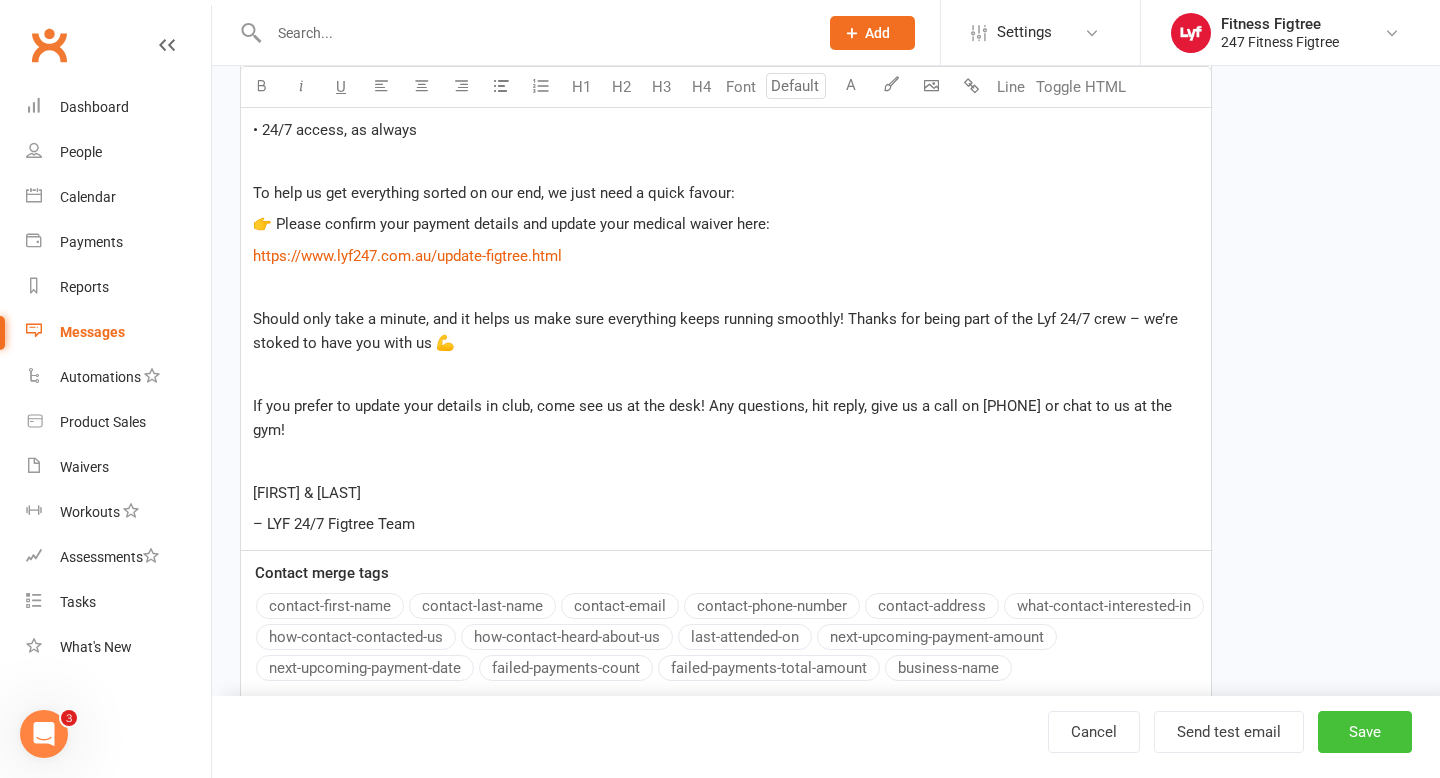 click on "Save" at bounding box center (1365, 732) 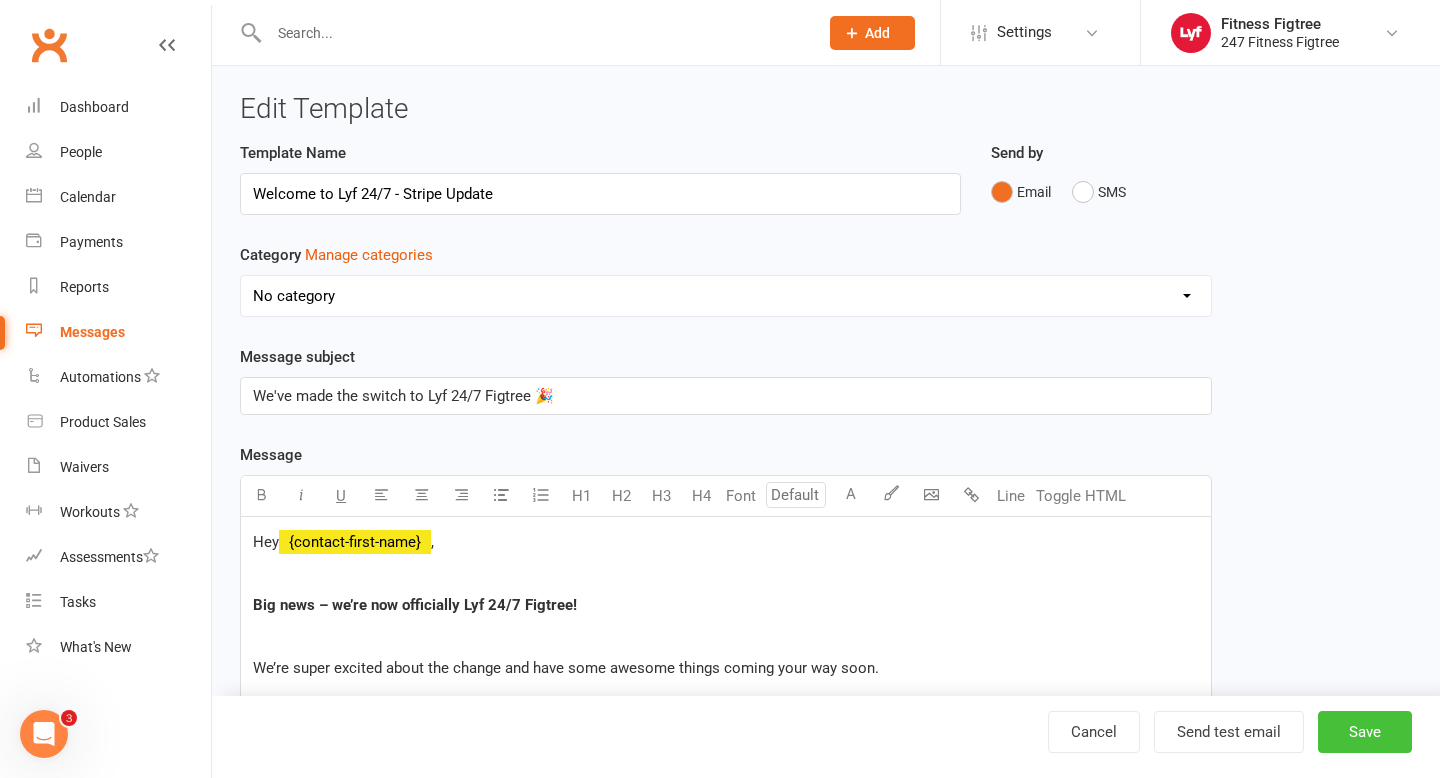 select on "grid" 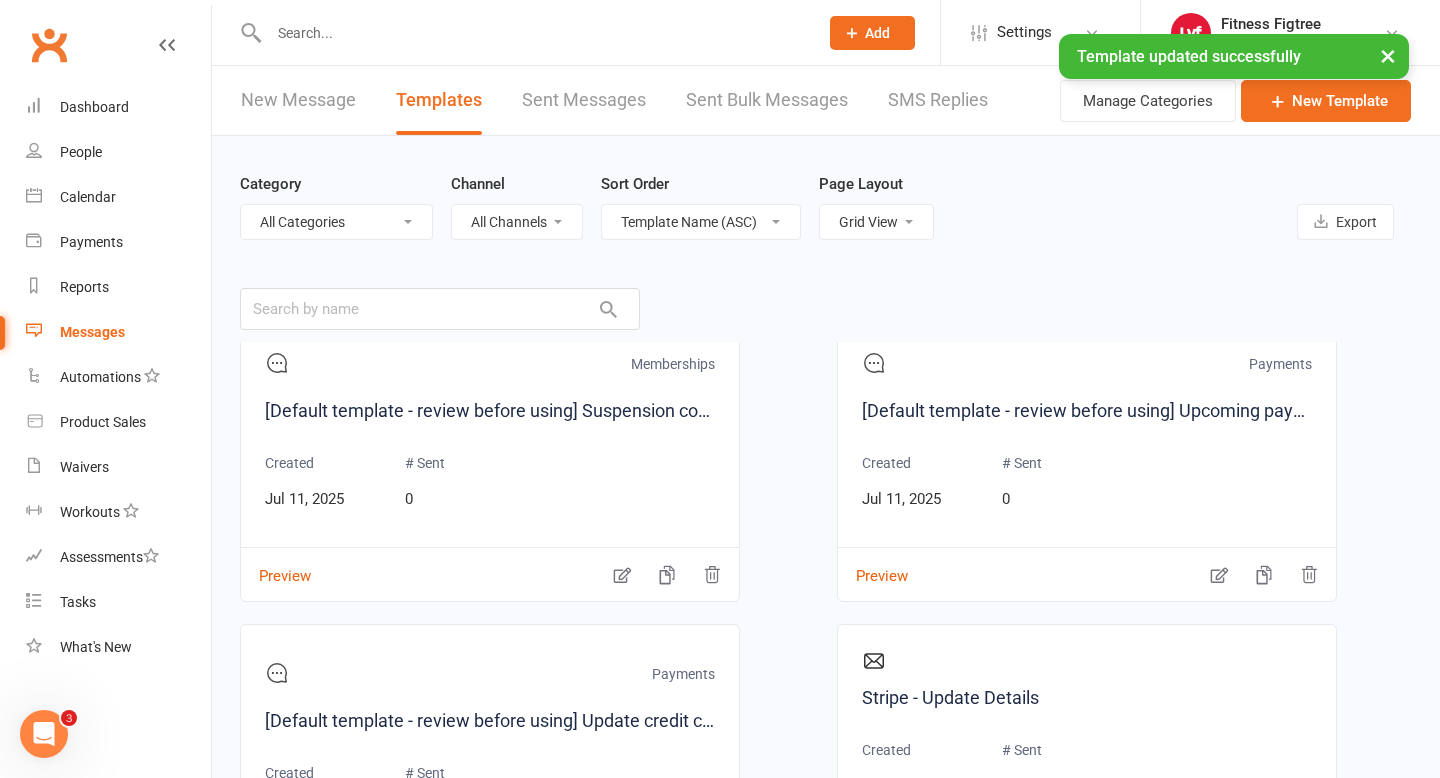 scroll, scrollTop: 4697, scrollLeft: 0, axis: vertical 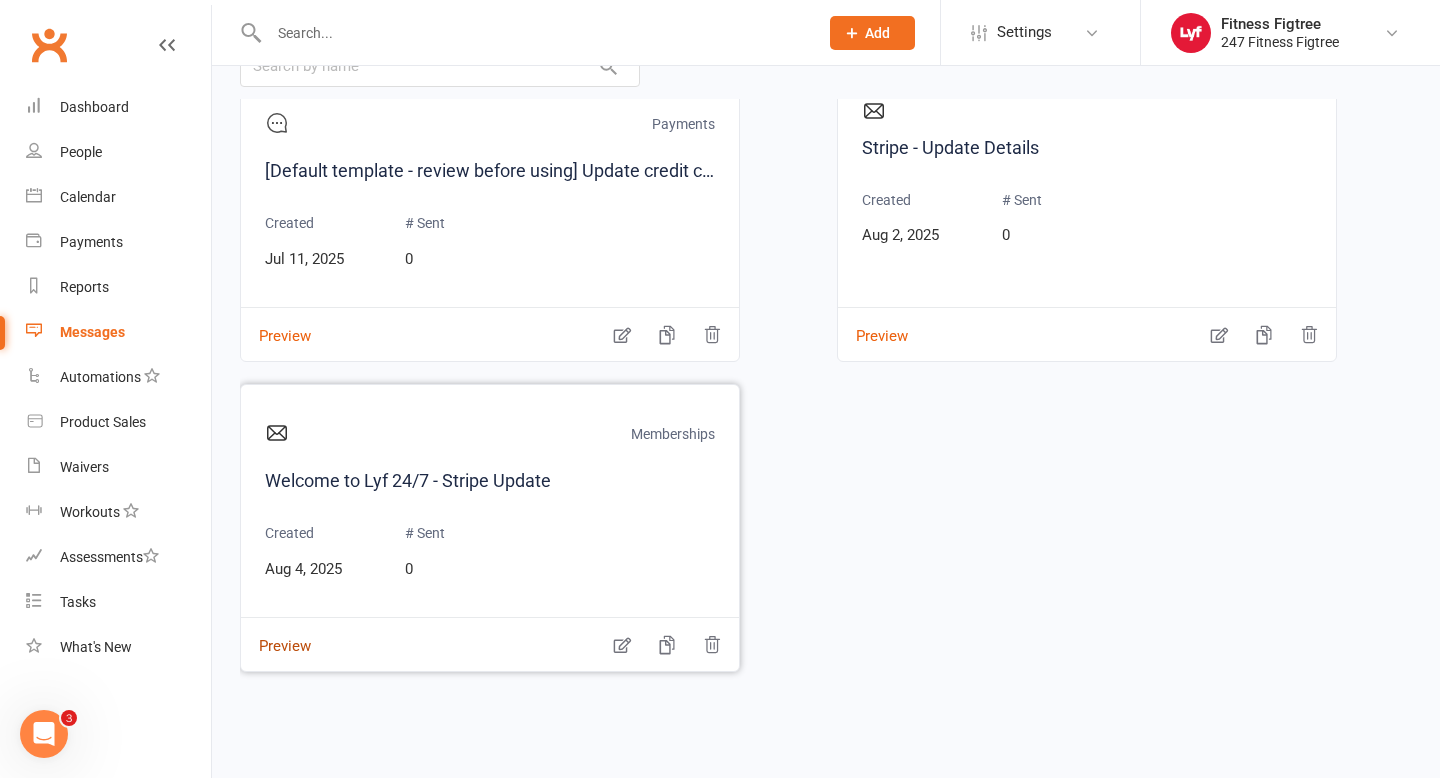 click on "Preview" at bounding box center [276, 632] 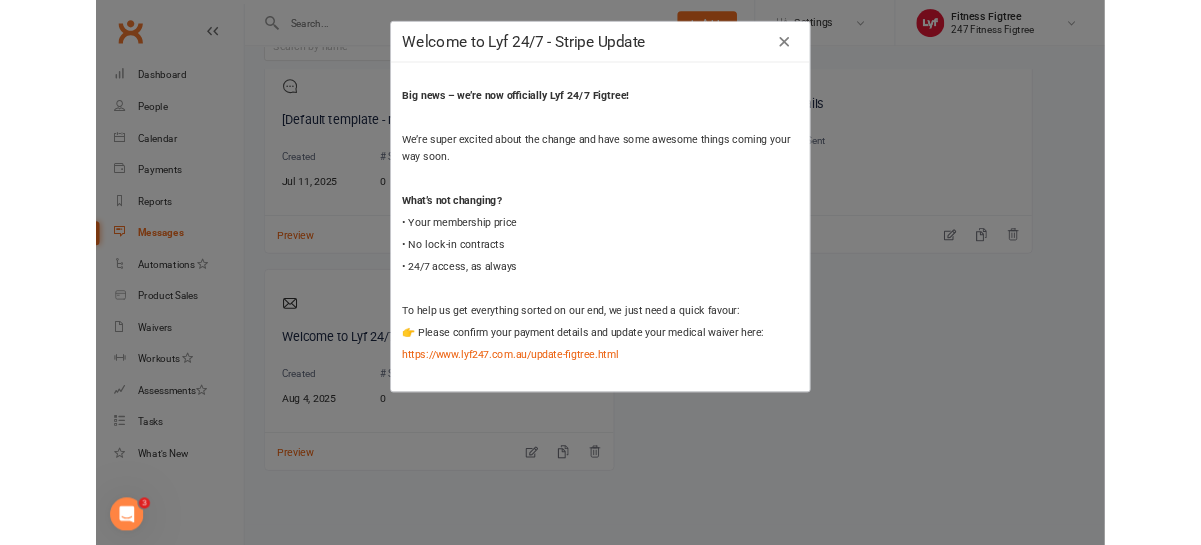 scroll, scrollTop: 270, scrollLeft: 0, axis: vertical 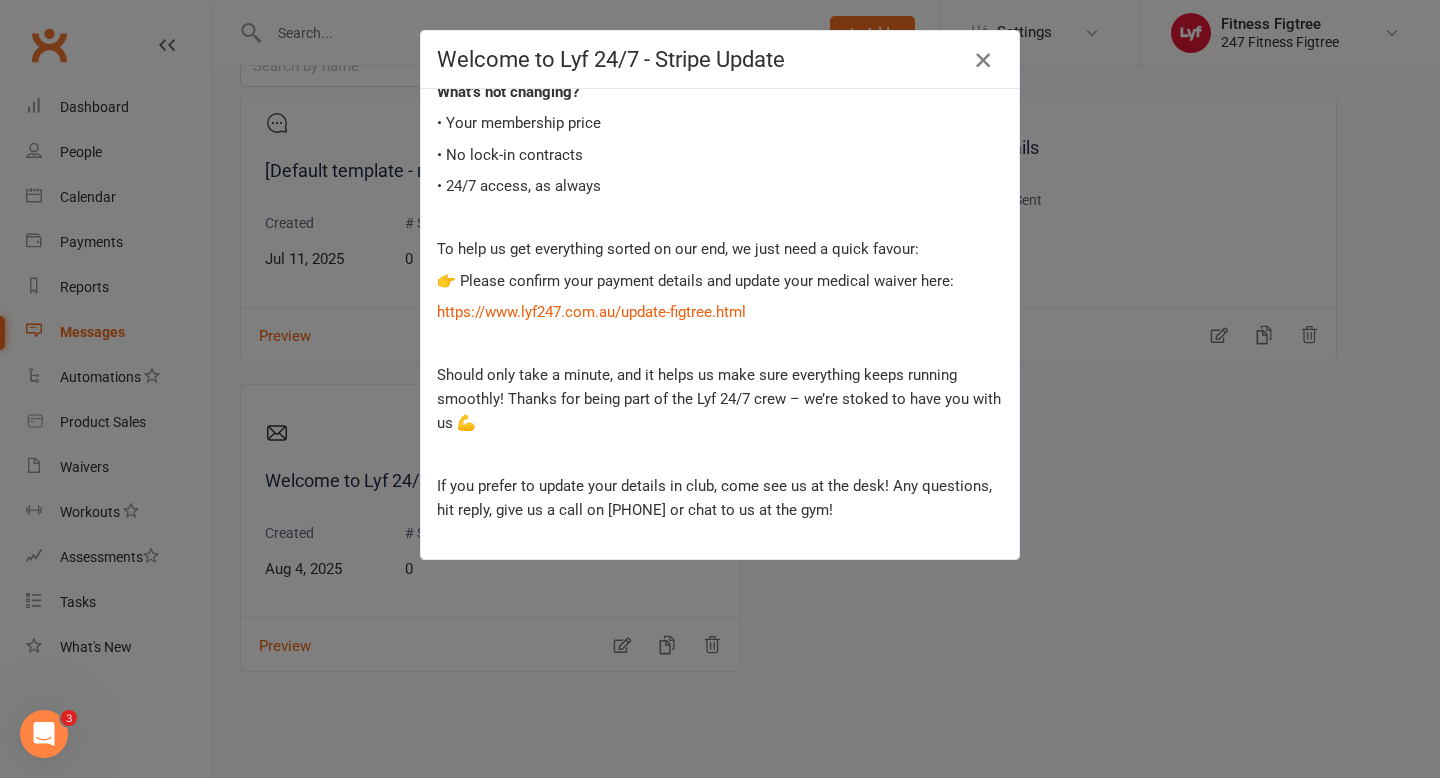 click at bounding box center (983, 60) 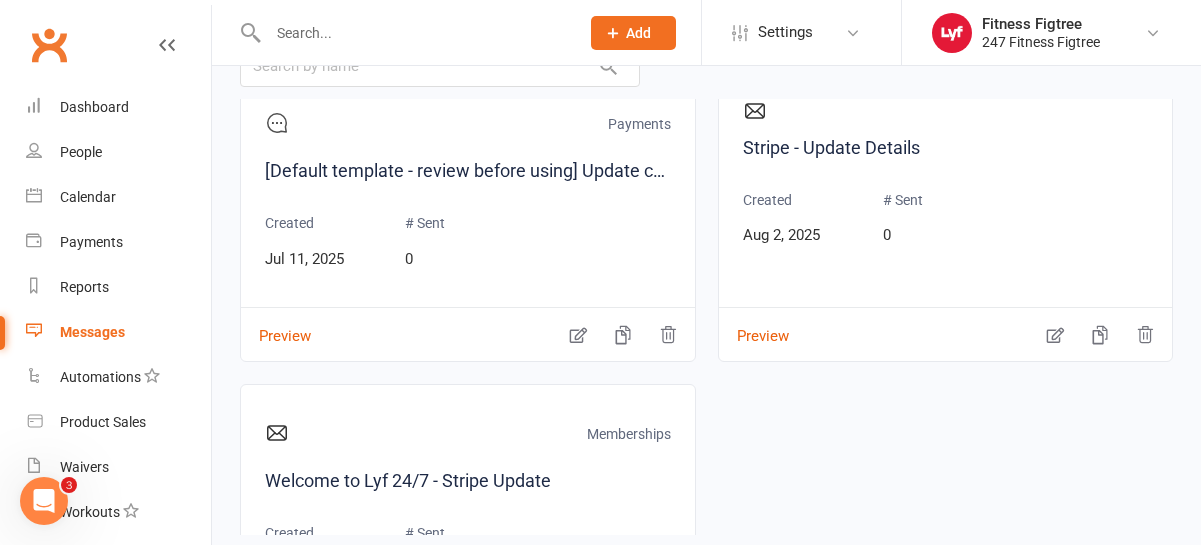 scroll, scrollTop: 4697, scrollLeft: 0, axis: vertical 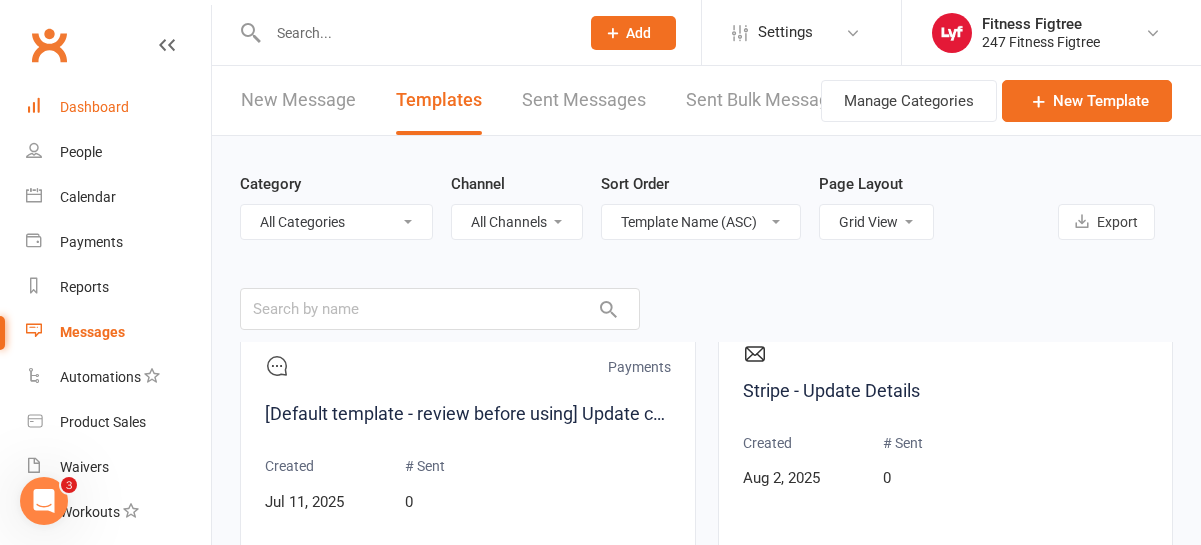 click on "Dashboard" at bounding box center (118, 107) 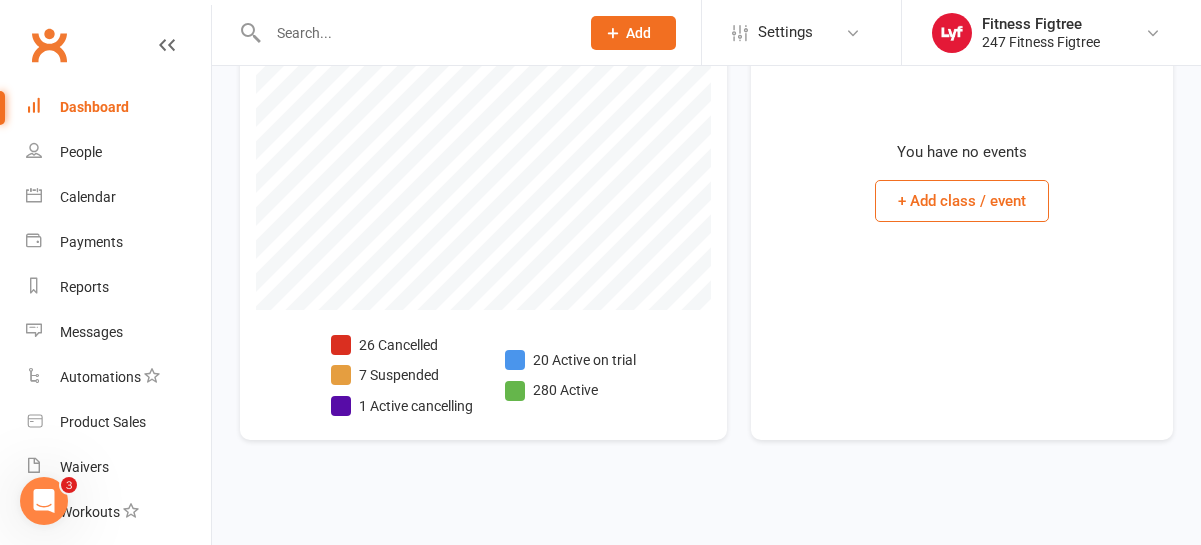 scroll, scrollTop: 0, scrollLeft: 0, axis: both 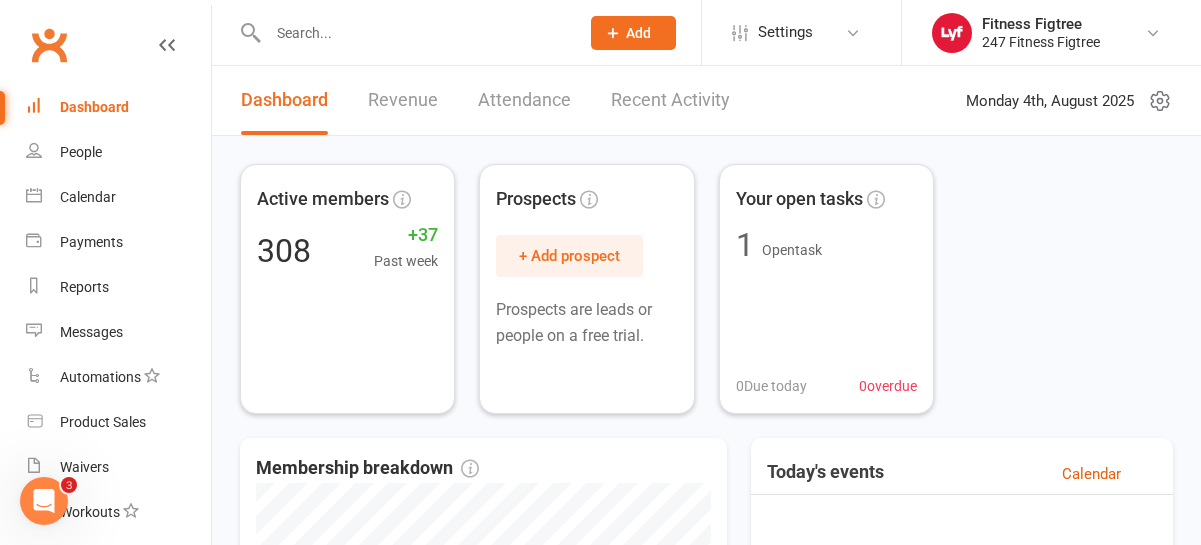 click on "Revenue" at bounding box center [403, 100] 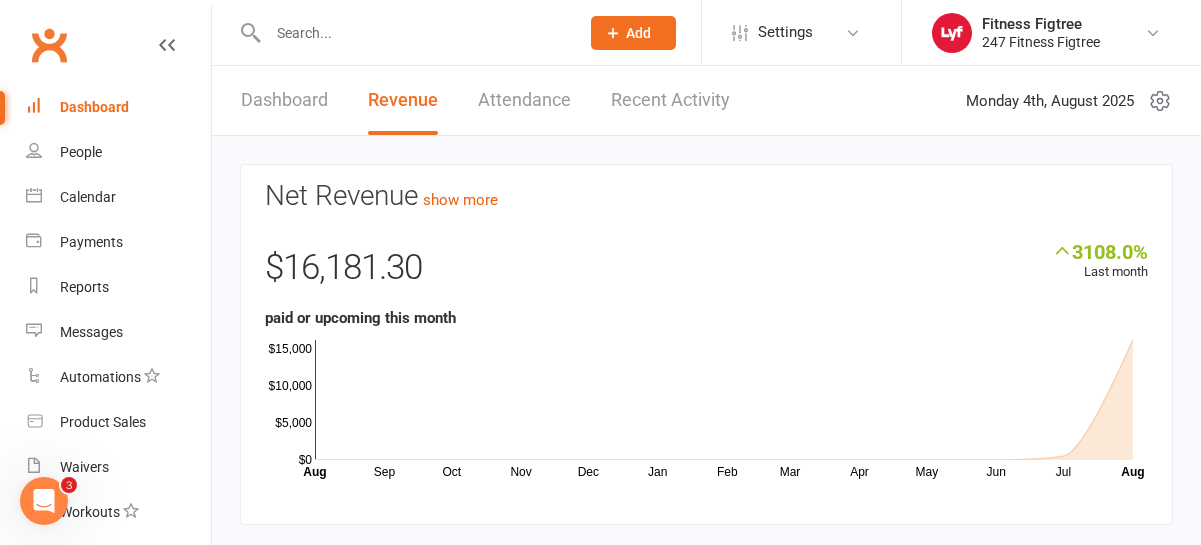 click on "Attendance" at bounding box center (524, 100) 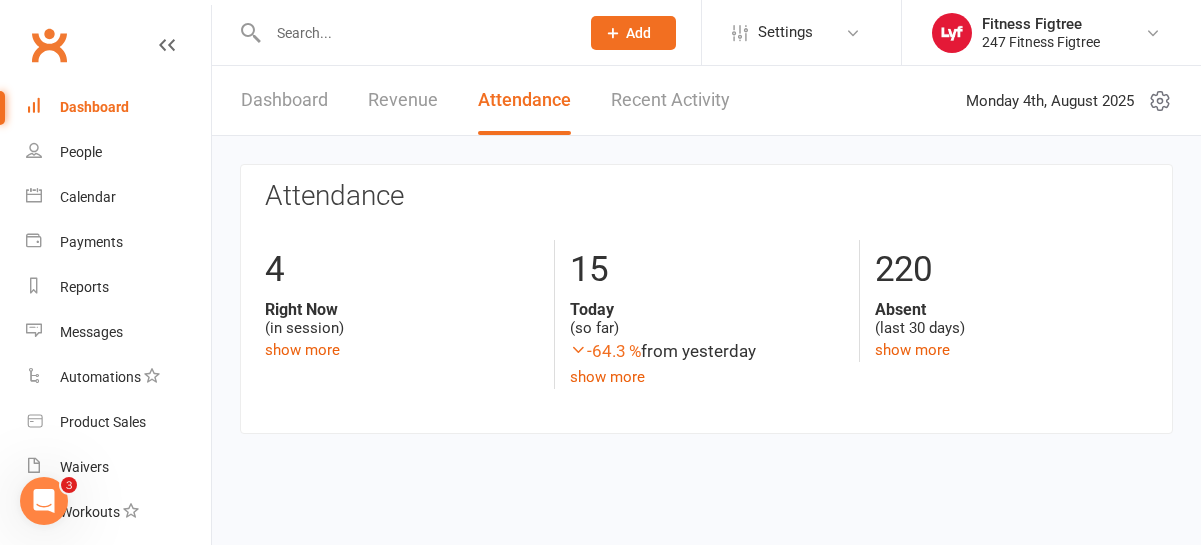 click on "Recent Activity" at bounding box center [670, 100] 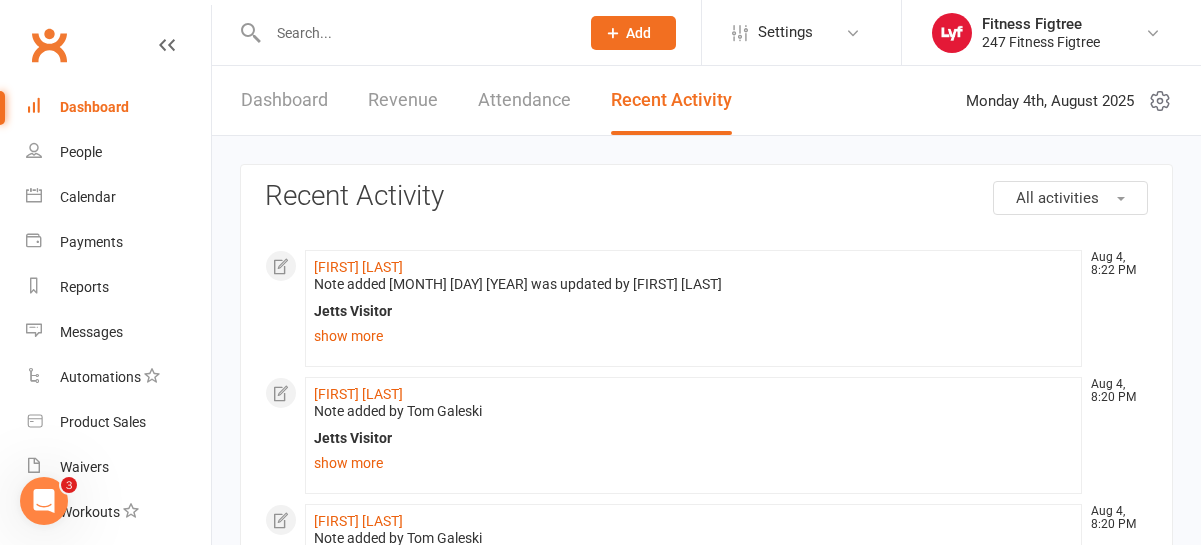 click on "Dashboard" at bounding box center [284, 100] 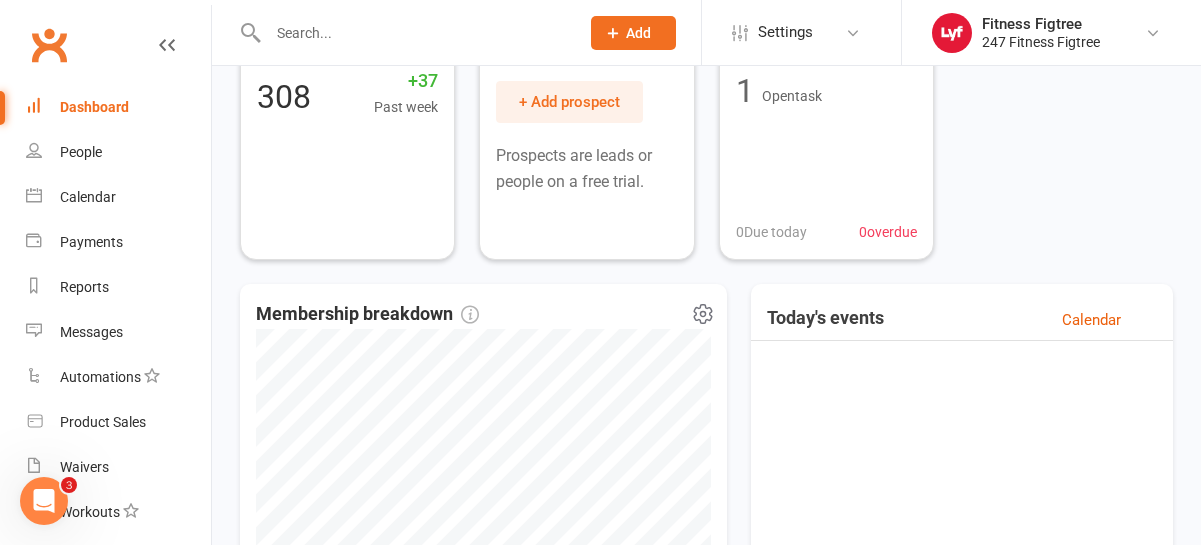 scroll, scrollTop: 0, scrollLeft: 0, axis: both 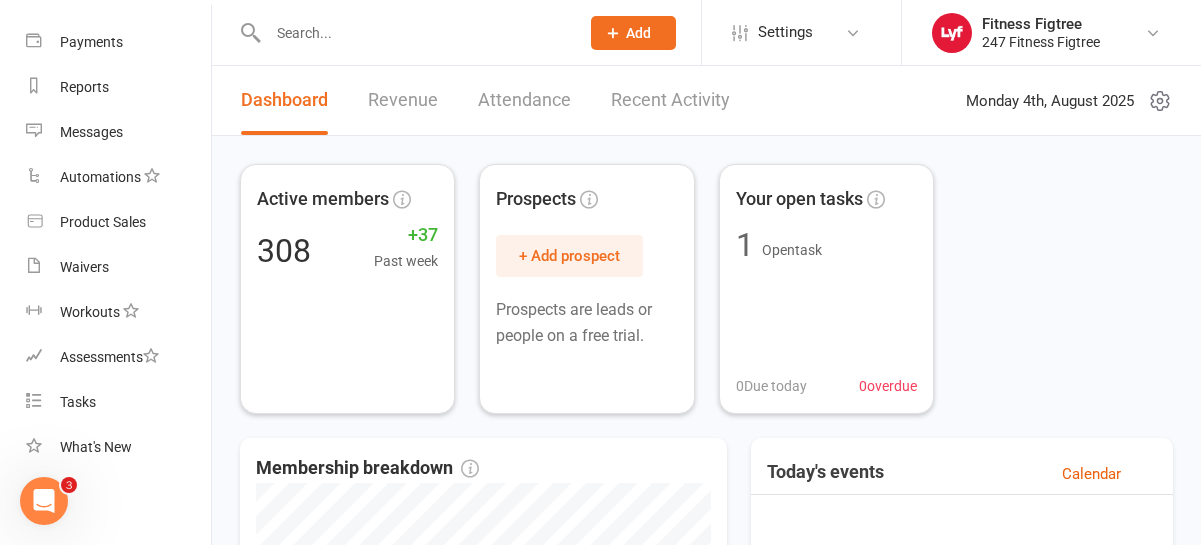 click on "Revenue" at bounding box center (403, 100) 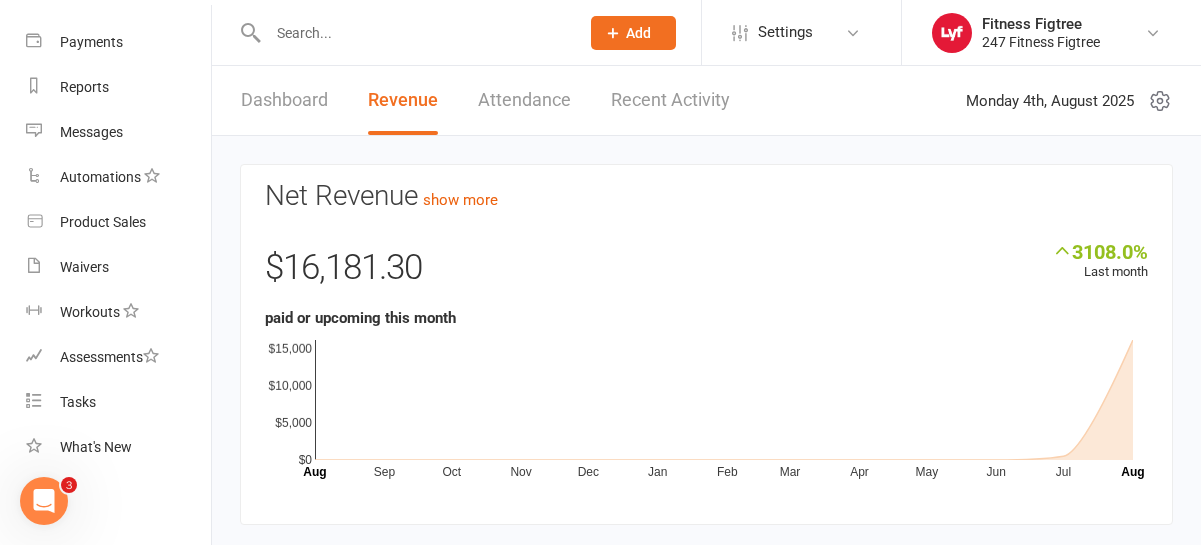 click on "Attendance" at bounding box center [524, 100] 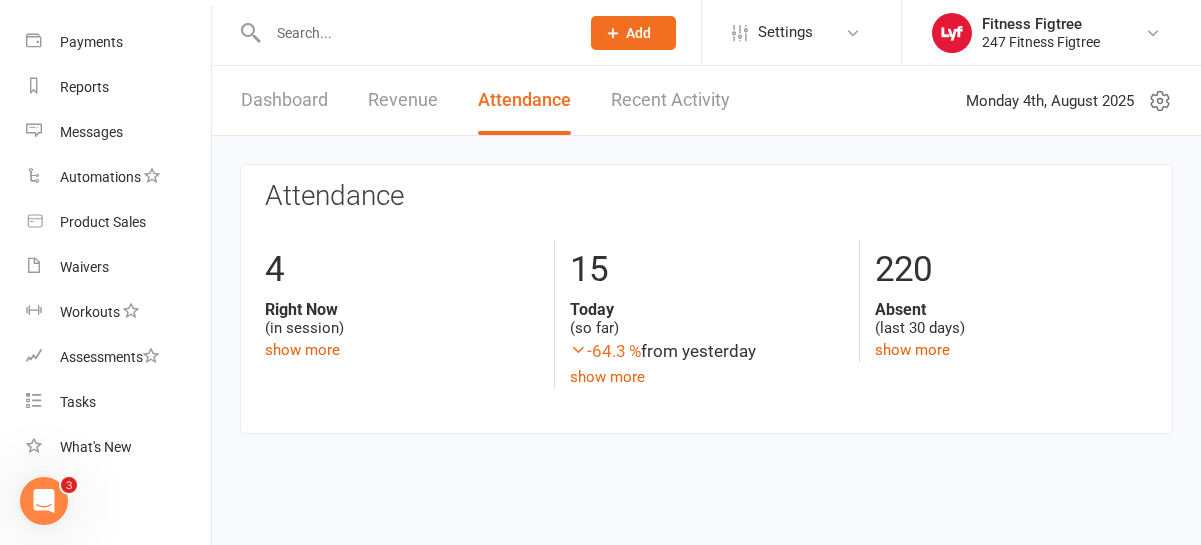 click on "Recent Activity" at bounding box center (670, 100) 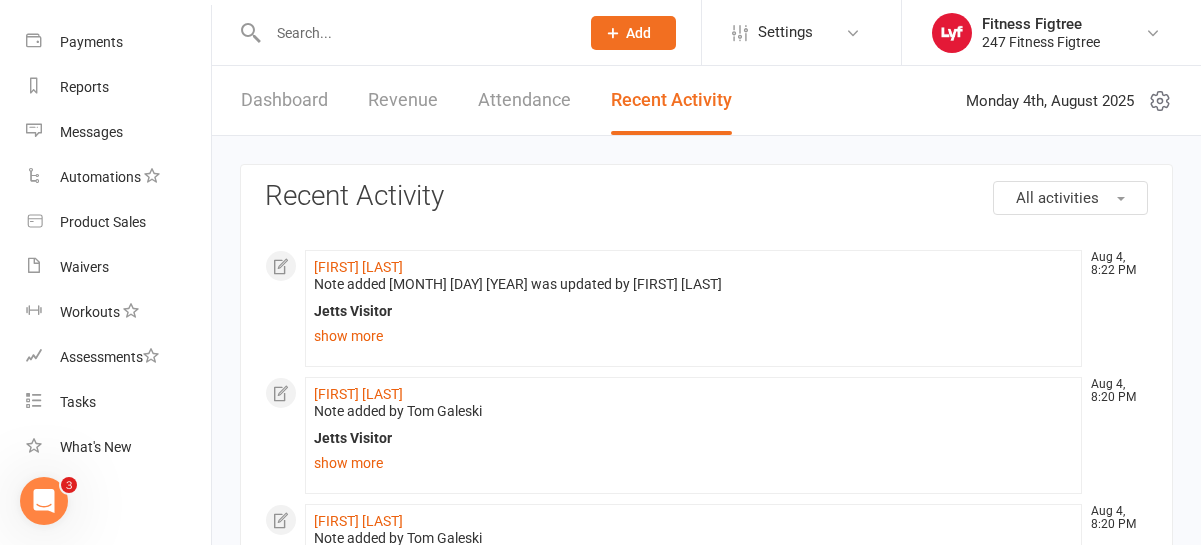 scroll, scrollTop: 20, scrollLeft: 0, axis: vertical 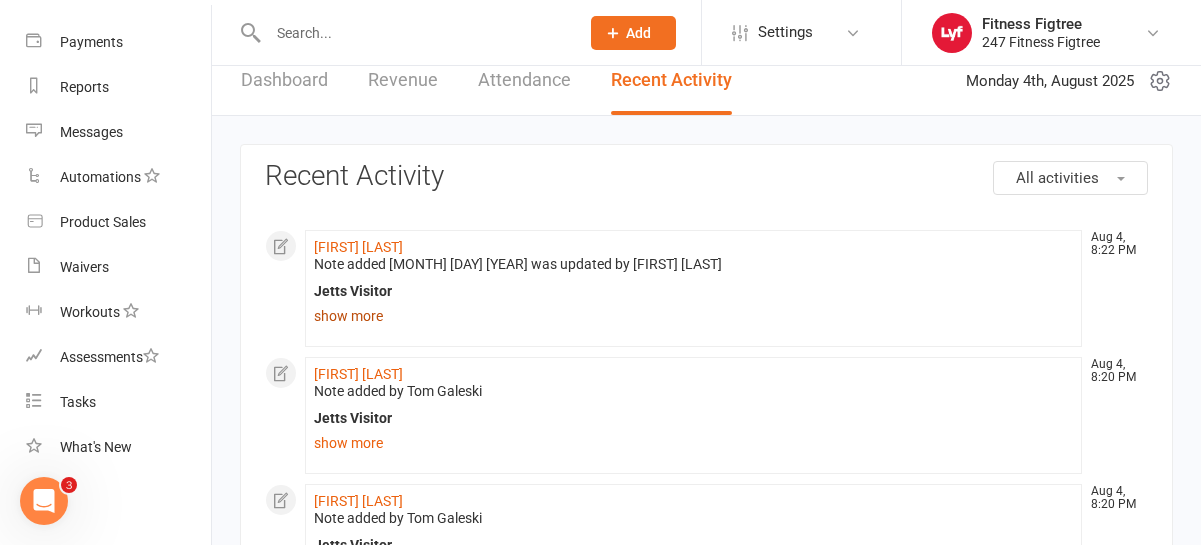 click on "show more" at bounding box center (693, 316) 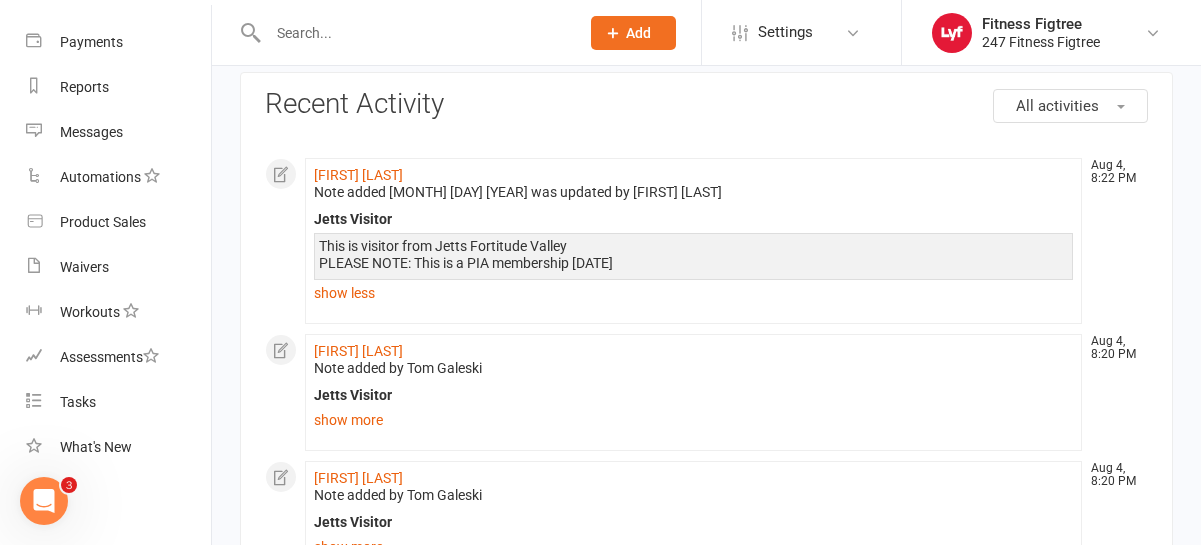 scroll, scrollTop: 102, scrollLeft: 0, axis: vertical 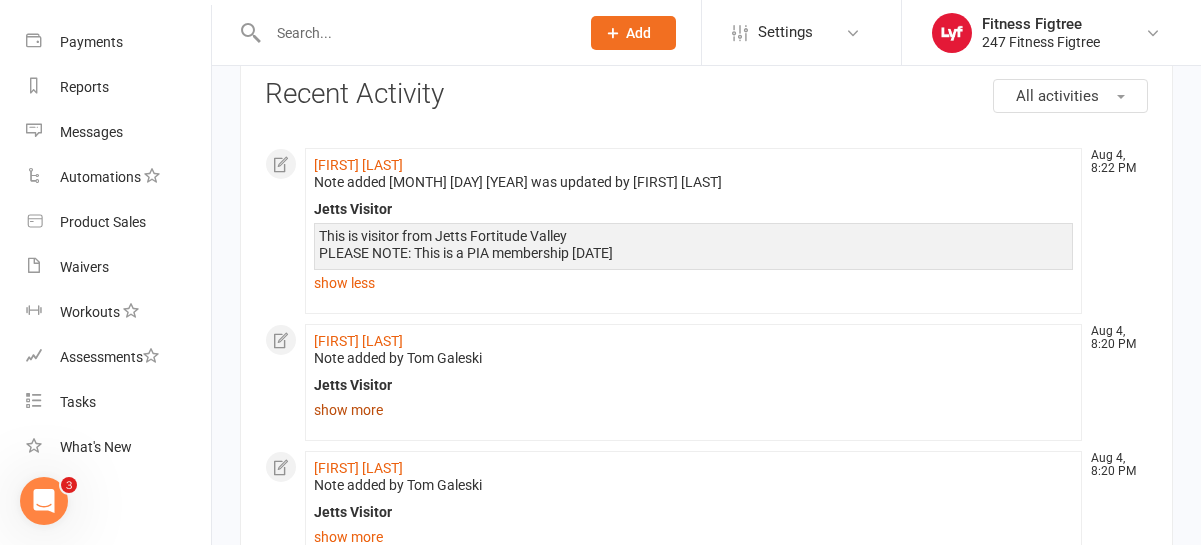 click on "show more" at bounding box center (693, 410) 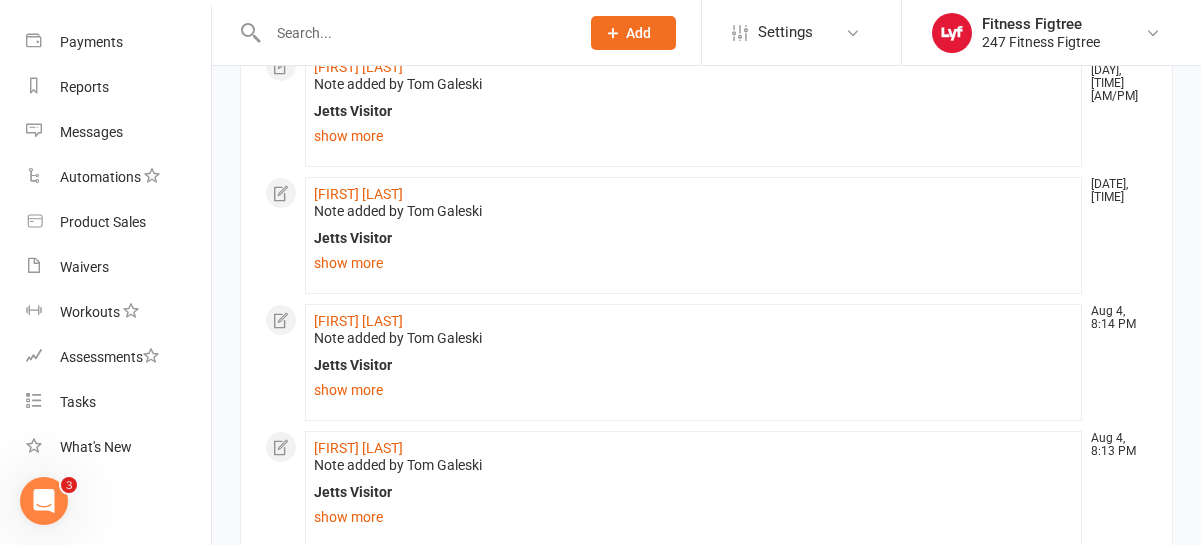 scroll, scrollTop: 919, scrollLeft: 0, axis: vertical 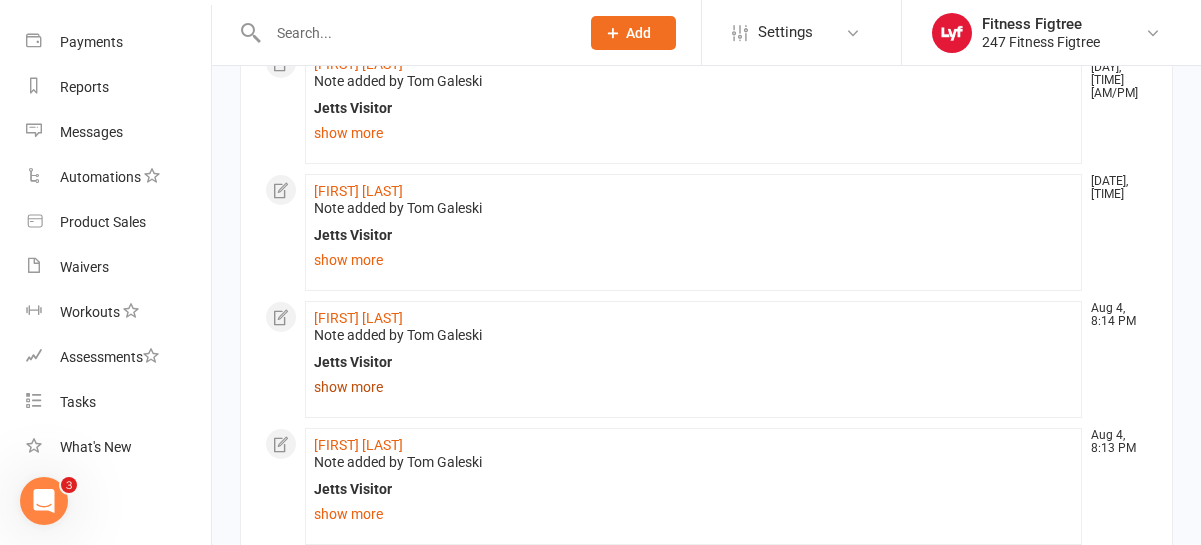 click on "show more" at bounding box center [693, 387] 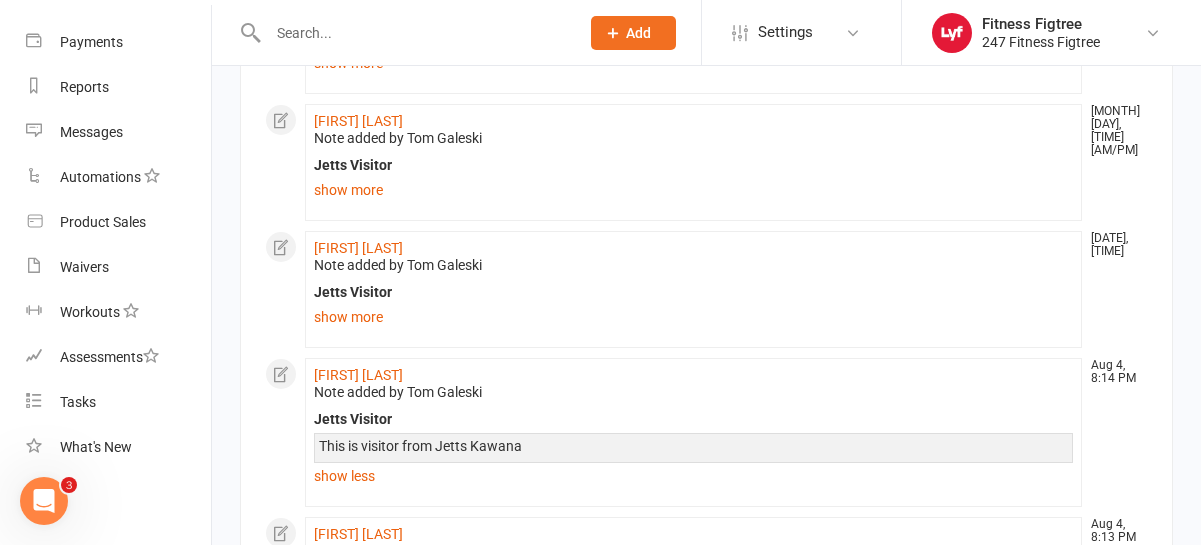 scroll, scrollTop: 866, scrollLeft: 0, axis: vertical 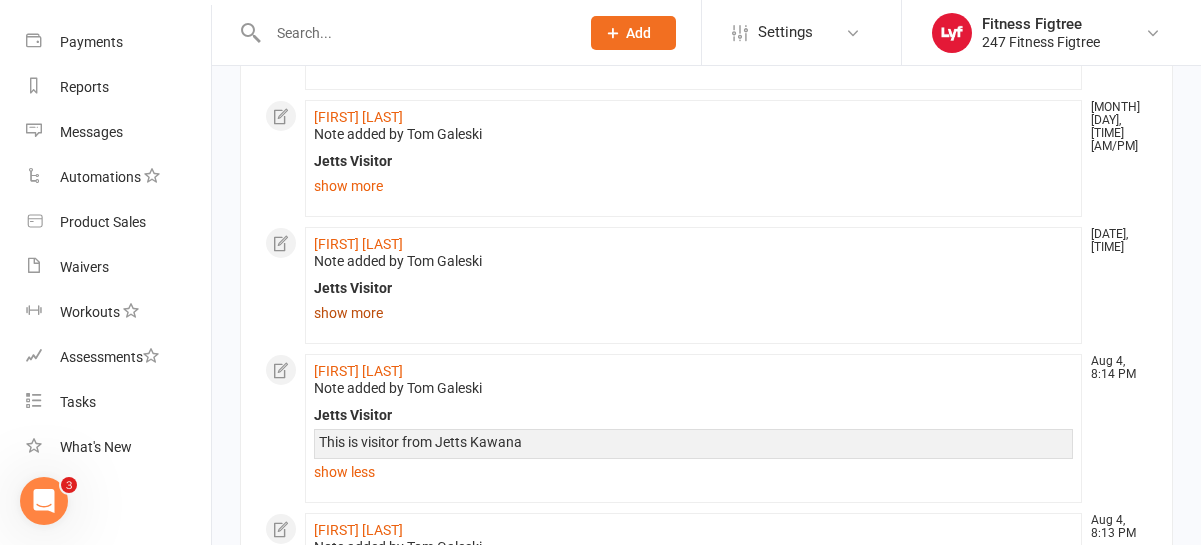 click on "show more" at bounding box center (693, 313) 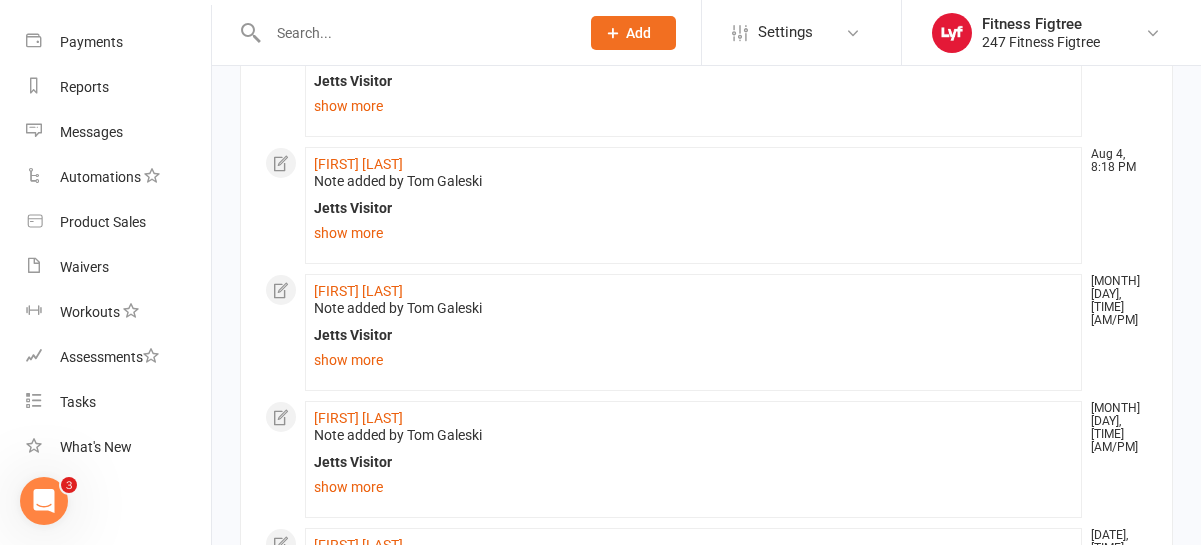 scroll, scrollTop: 592, scrollLeft: 0, axis: vertical 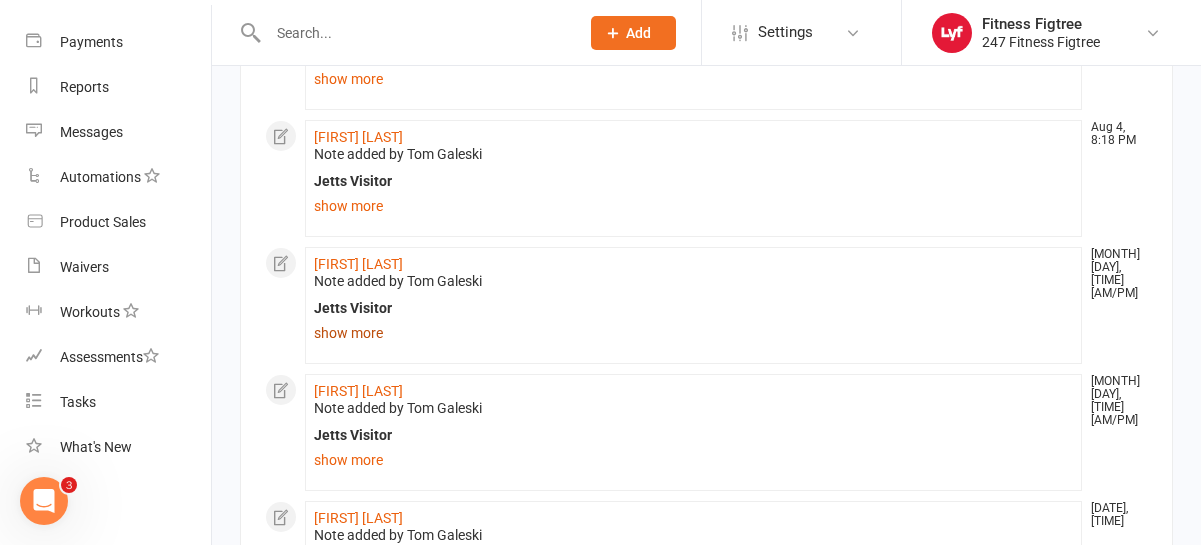 click on "show more" at bounding box center [693, 333] 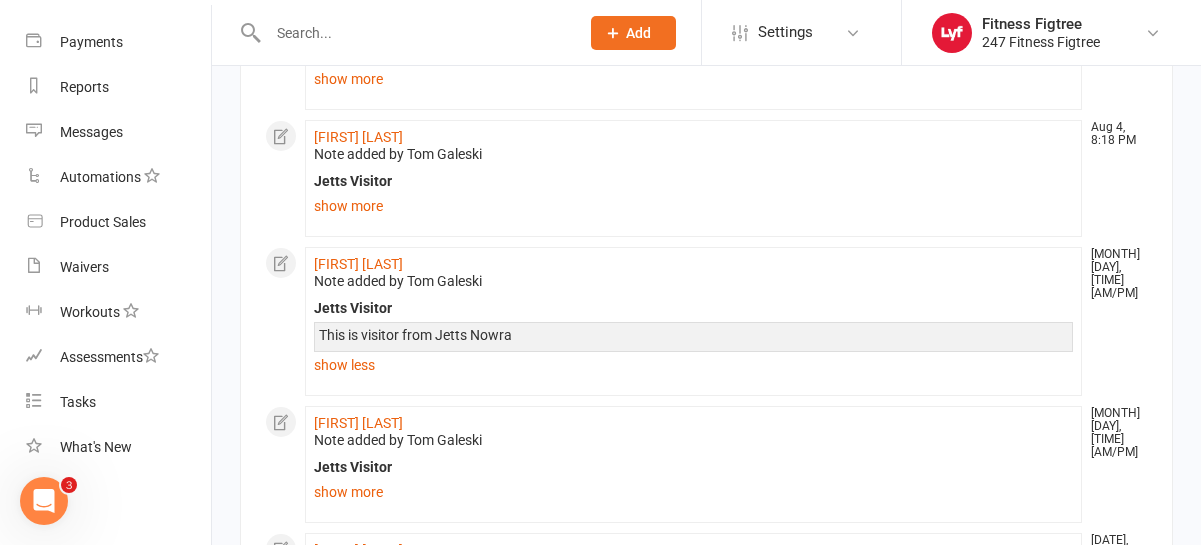 scroll, scrollTop: 514, scrollLeft: 0, axis: vertical 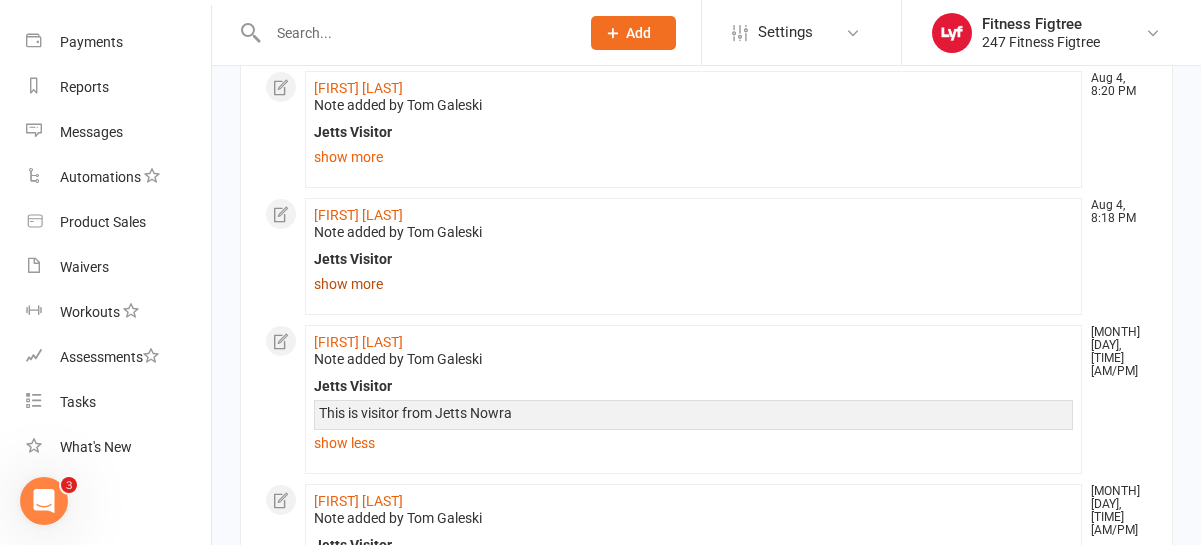 click on "show more" at bounding box center (693, 284) 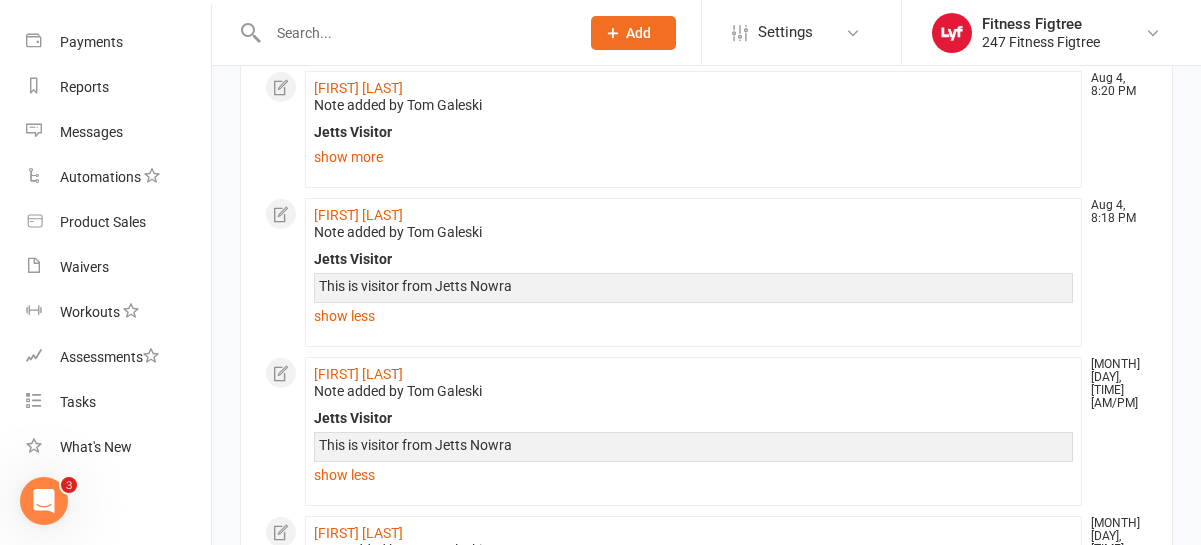 scroll, scrollTop: 527, scrollLeft: 0, axis: vertical 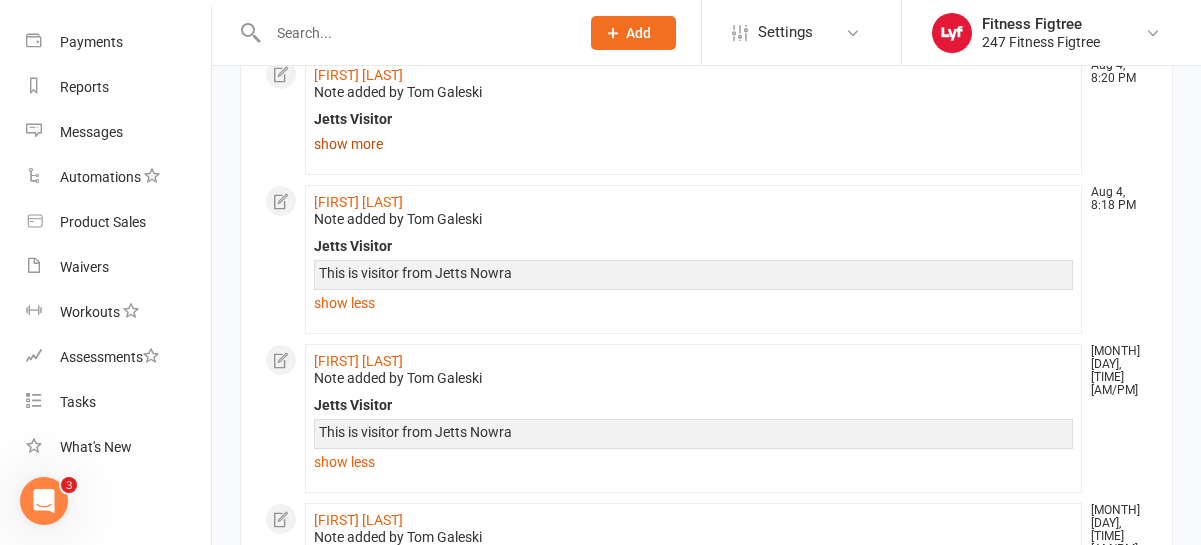 click on "show more" at bounding box center (693, 144) 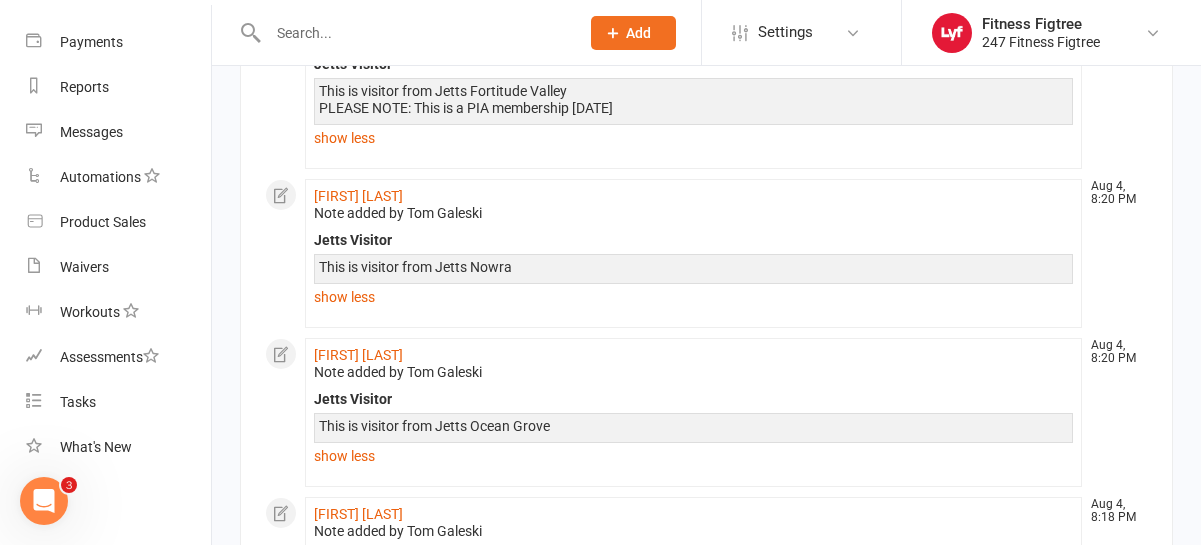 scroll, scrollTop: 241, scrollLeft: 0, axis: vertical 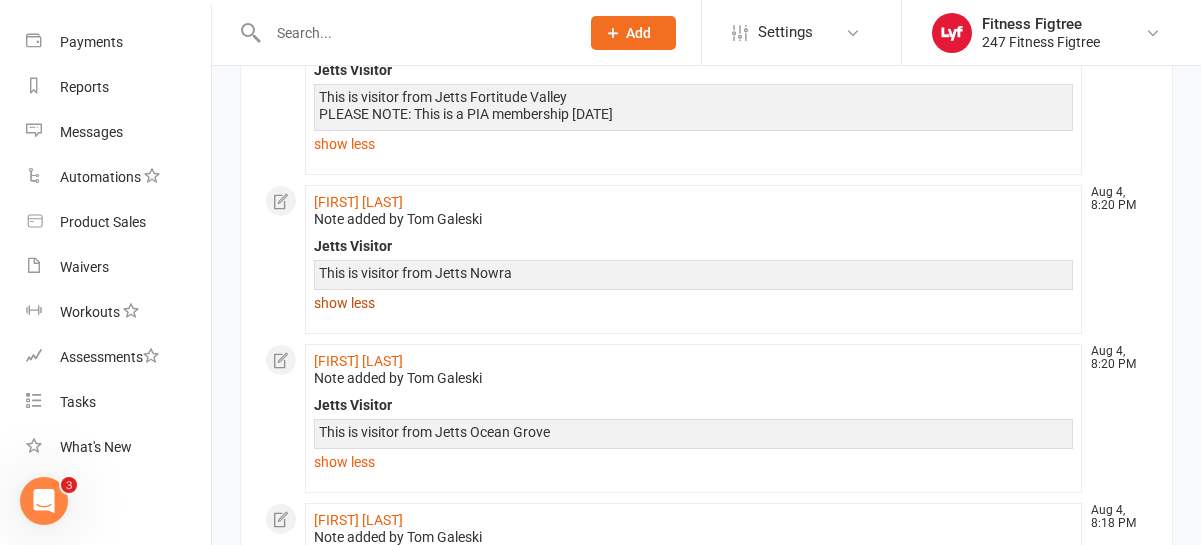 click on "show less" at bounding box center (693, 303) 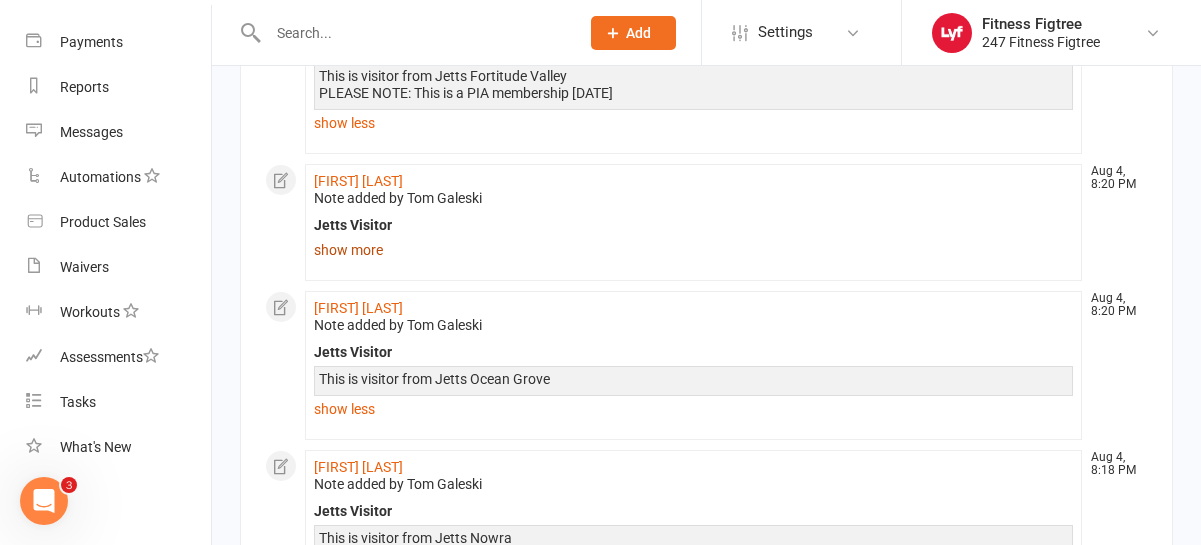scroll, scrollTop: 274, scrollLeft: 0, axis: vertical 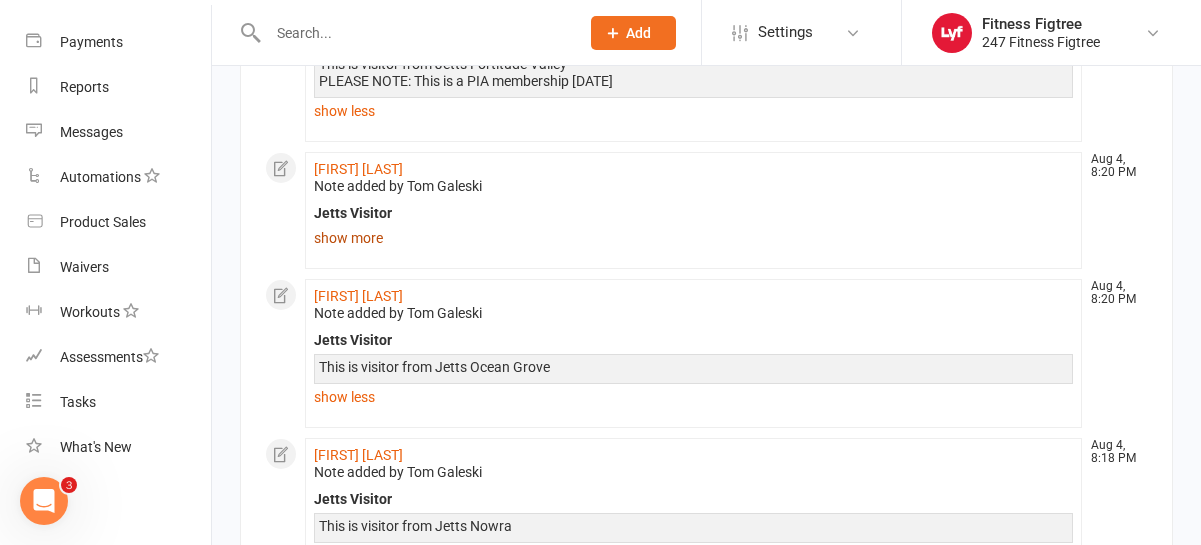 click on "show more" at bounding box center (693, 238) 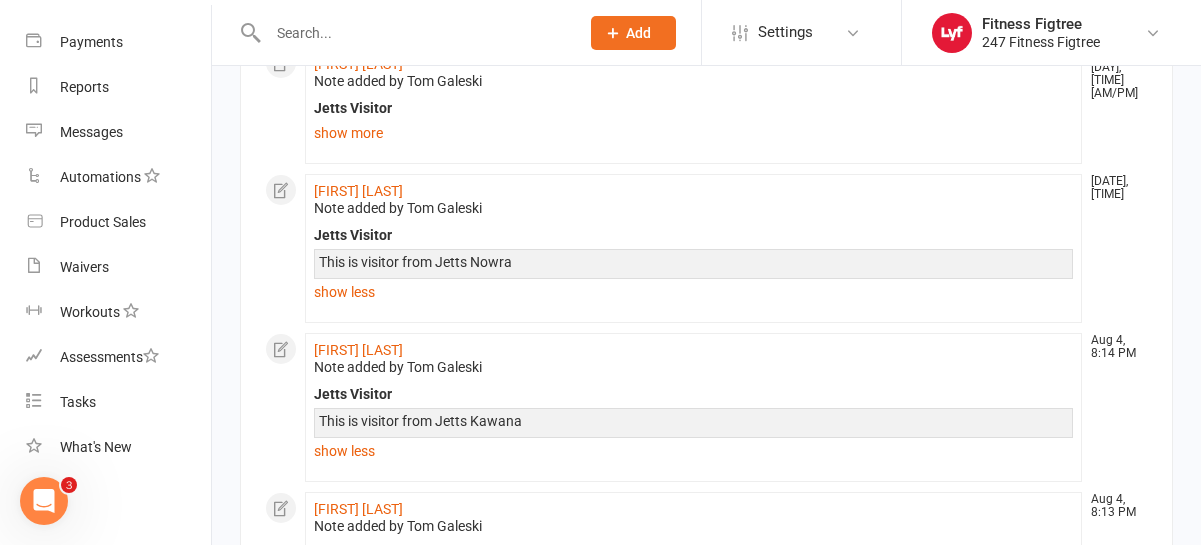 scroll, scrollTop: 954, scrollLeft: 0, axis: vertical 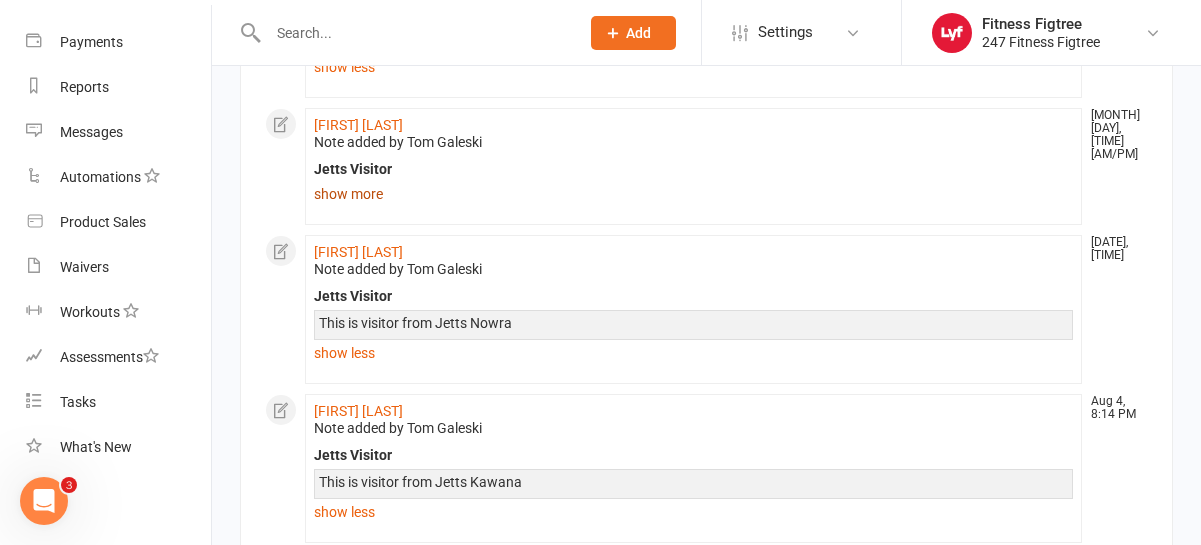 click on "show more" at bounding box center (693, 194) 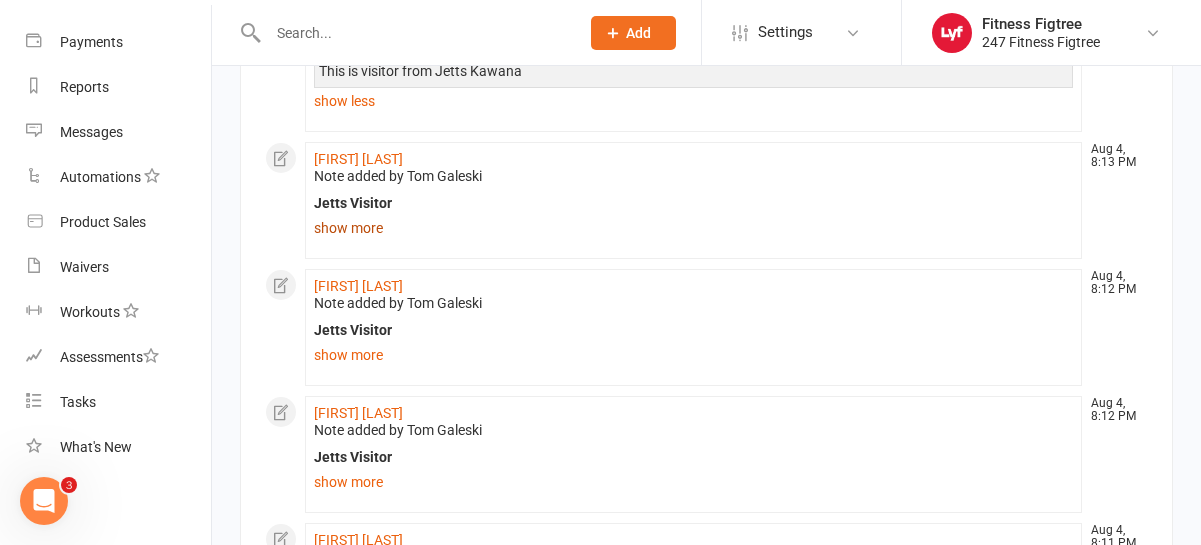 click on "show more" at bounding box center (693, 228) 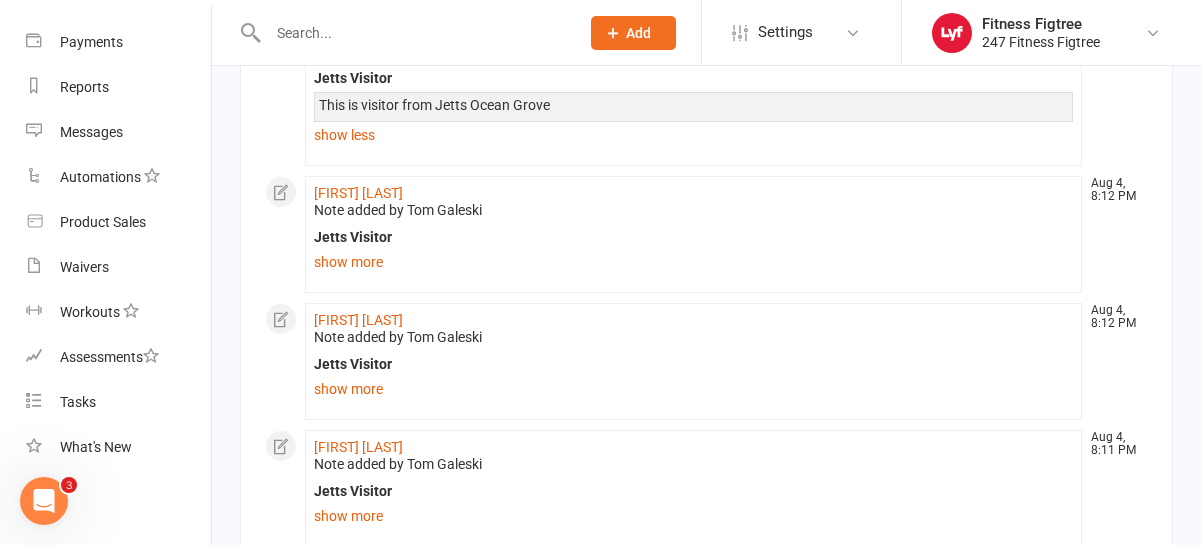 scroll, scrollTop: 1530, scrollLeft: 0, axis: vertical 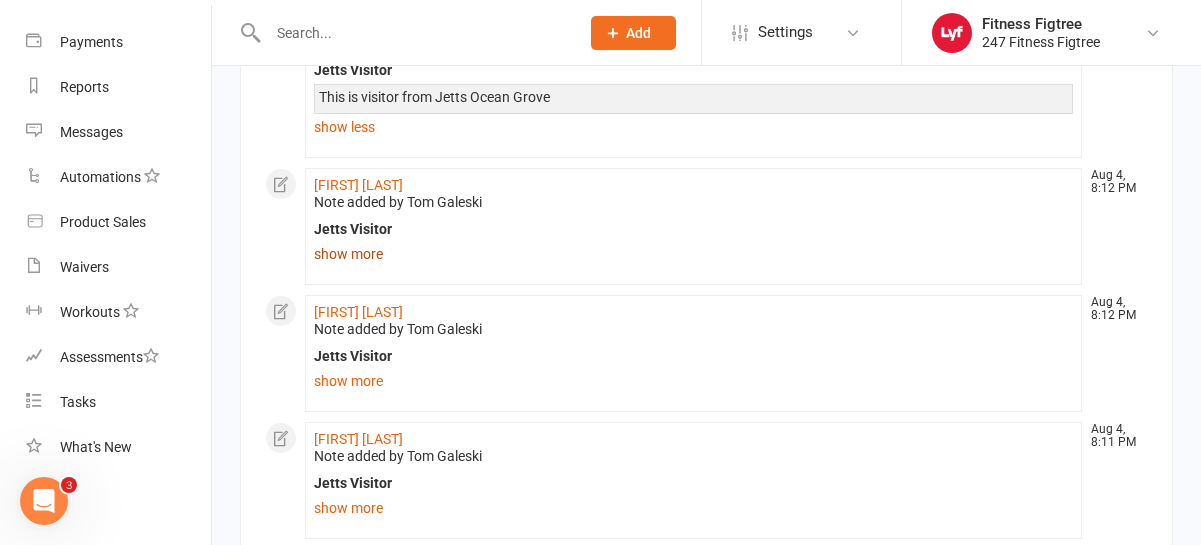 click on "show more" at bounding box center [693, 254] 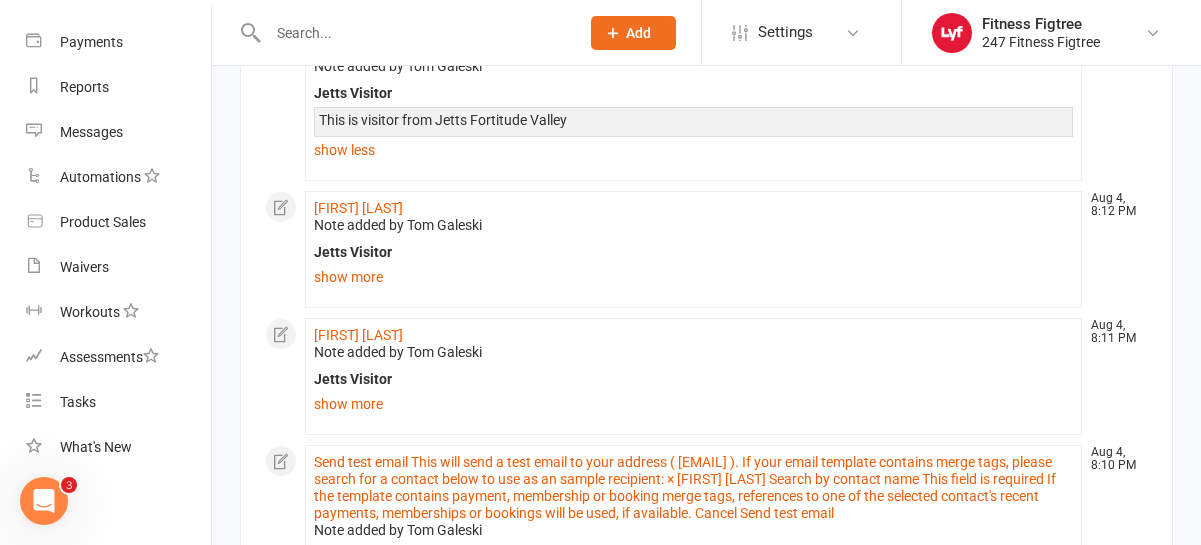 scroll, scrollTop: 1689, scrollLeft: 0, axis: vertical 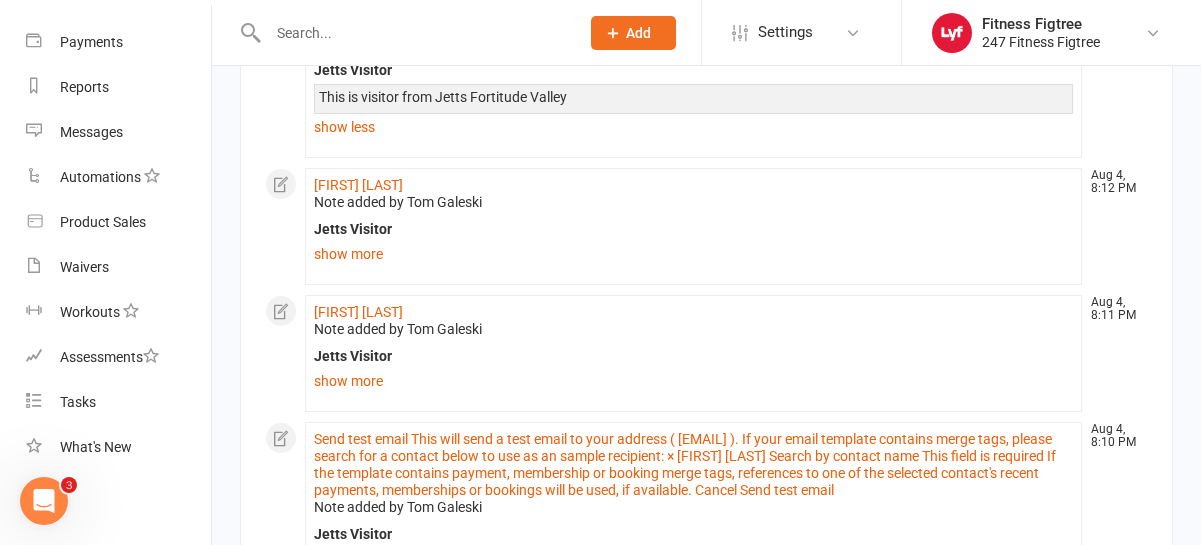 click on "show more" at bounding box center (693, 254) 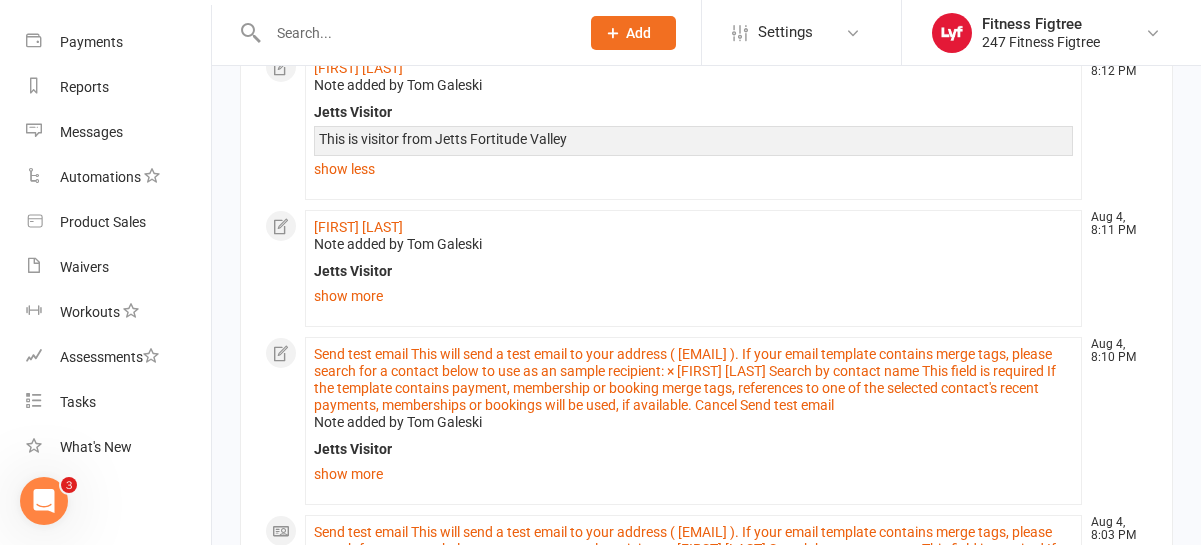 scroll, scrollTop: 1807, scrollLeft: 0, axis: vertical 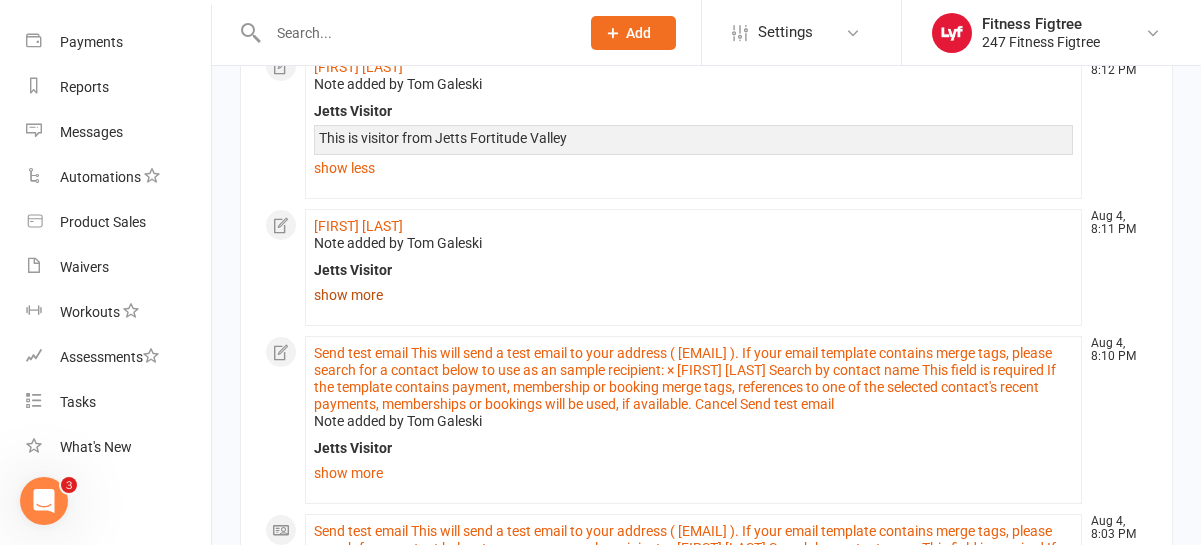 click on "show more" at bounding box center [693, 295] 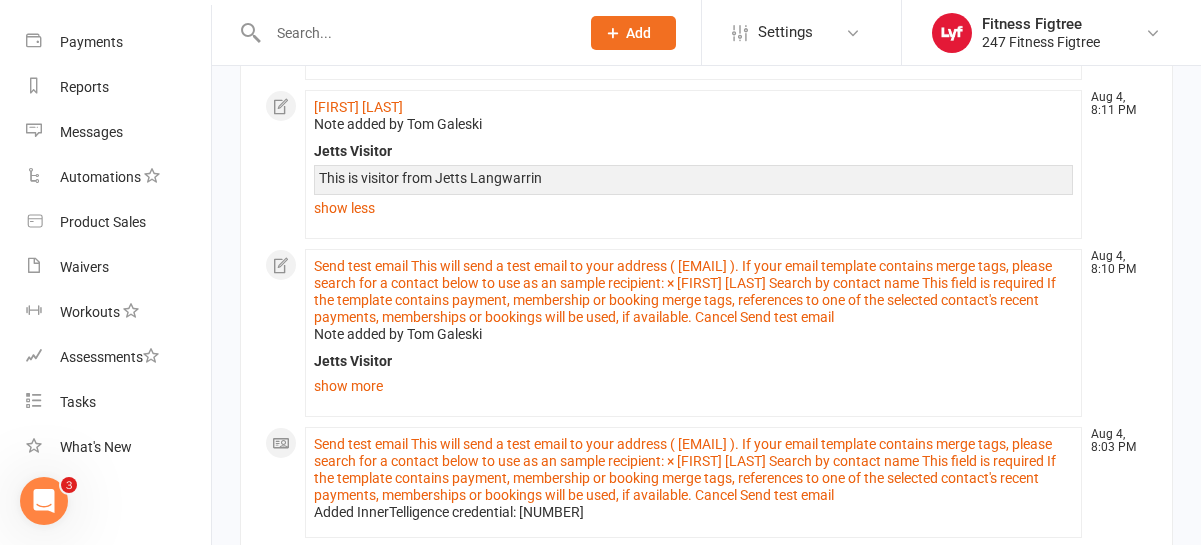scroll, scrollTop: 1974, scrollLeft: 0, axis: vertical 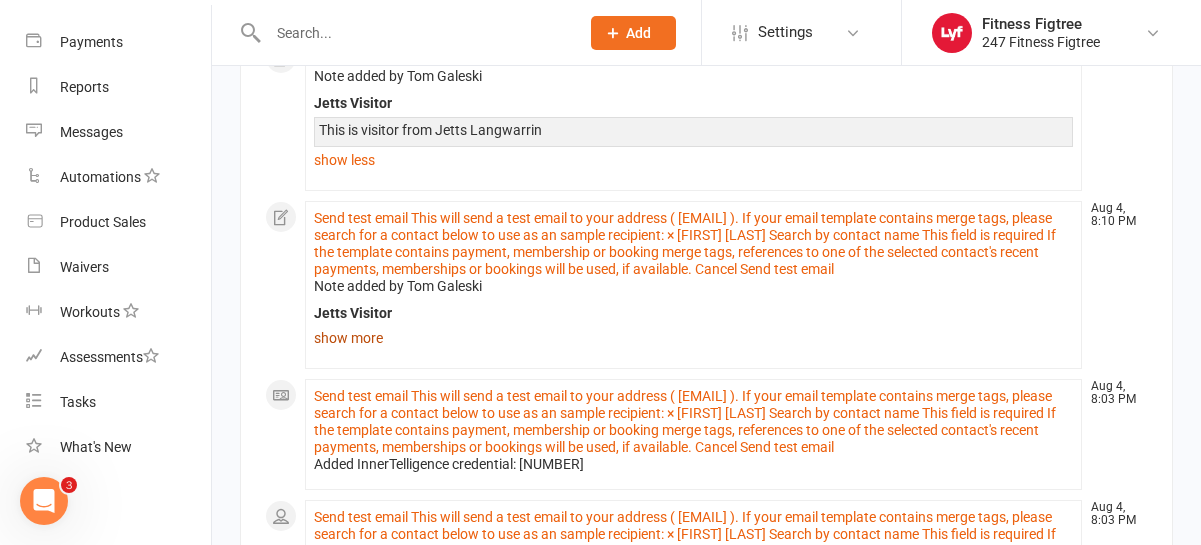click on "show more" at bounding box center [693, 338] 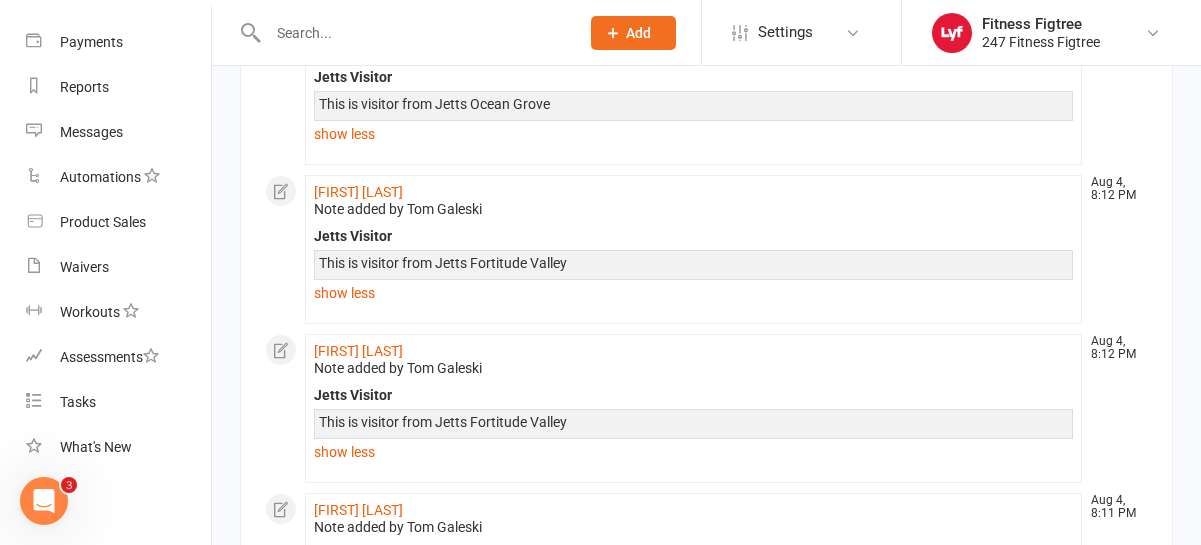 scroll, scrollTop: 1522, scrollLeft: 0, axis: vertical 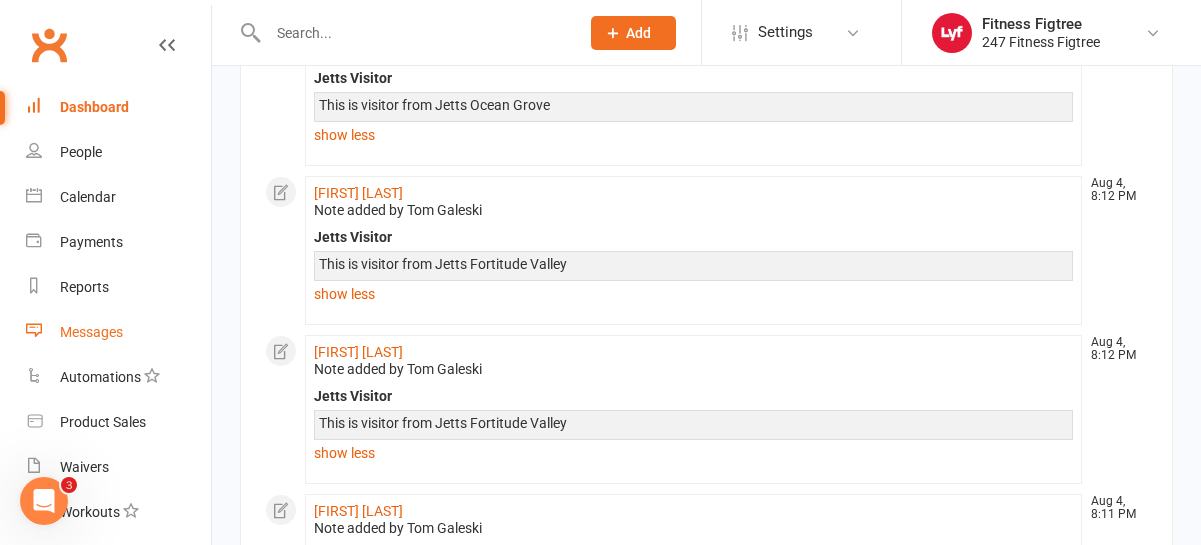 click on "Messages" at bounding box center (91, 332) 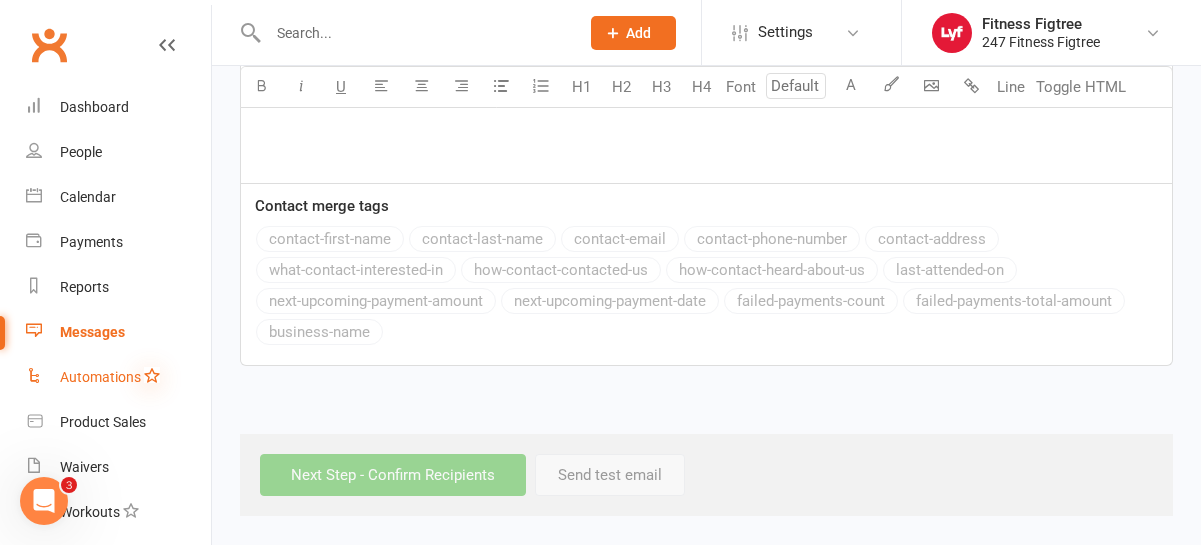 scroll, scrollTop: 0, scrollLeft: 0, axis: both 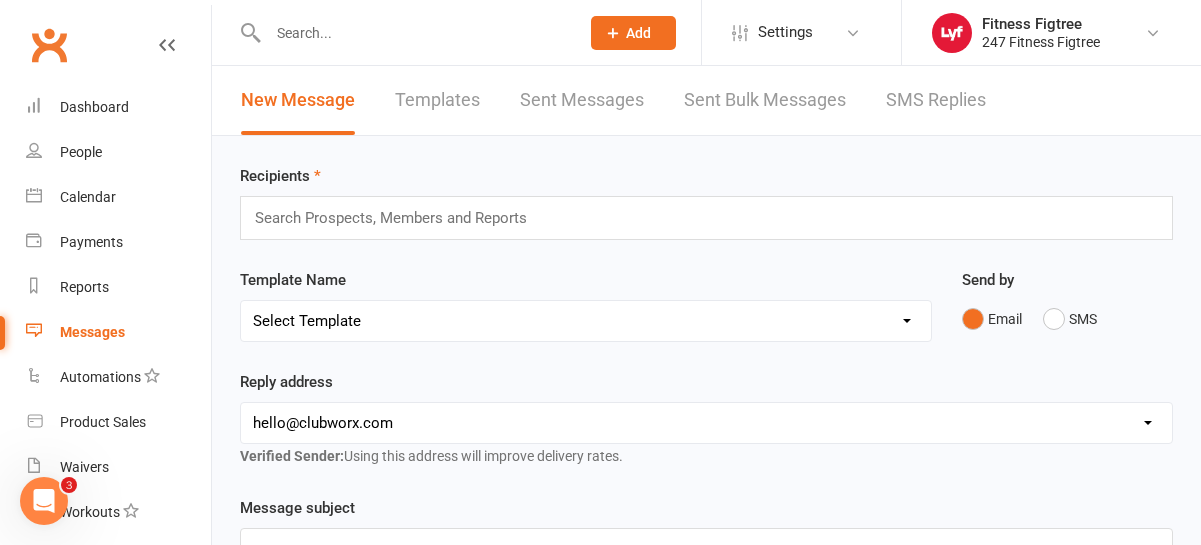 click on "SMS Replies" at bounding box center (936, 100) 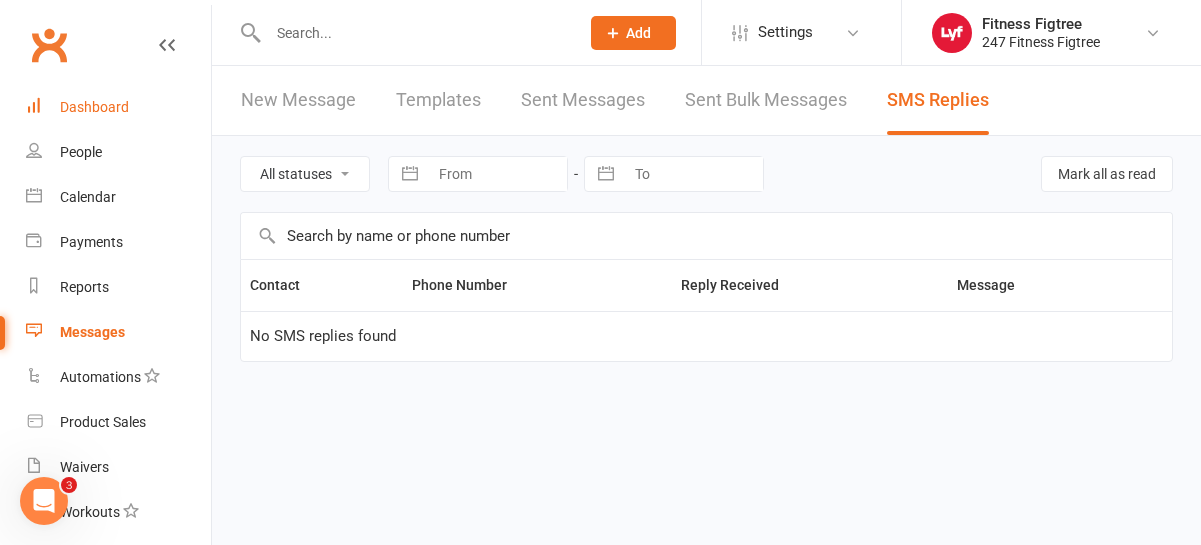 click on "Dashboard" at bounding box center (94, 107) 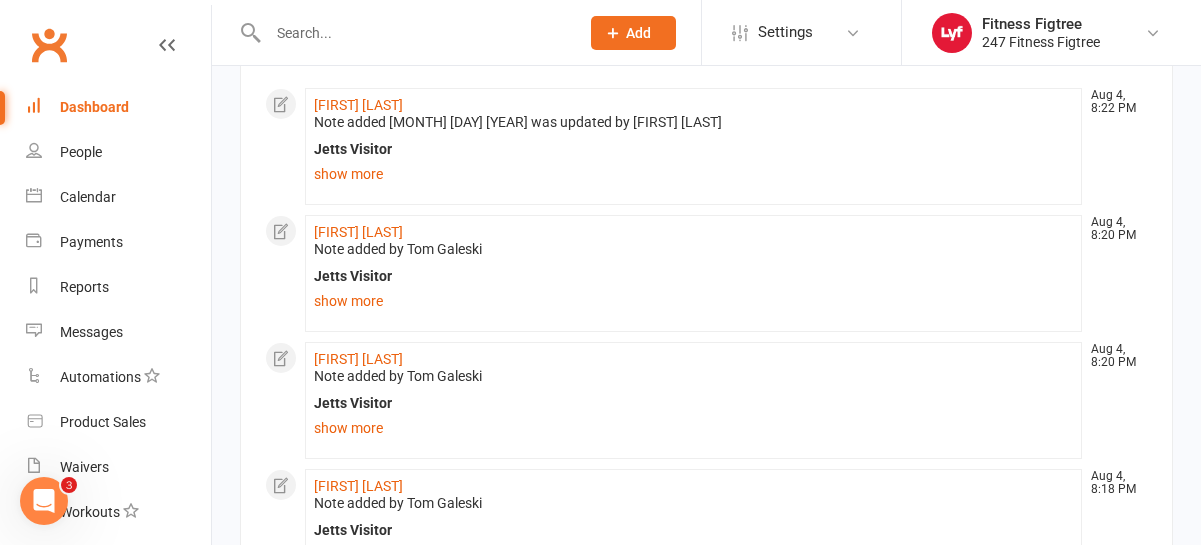 scroll, scrollTop: 170, scrollLeft: 0, axis: vertical 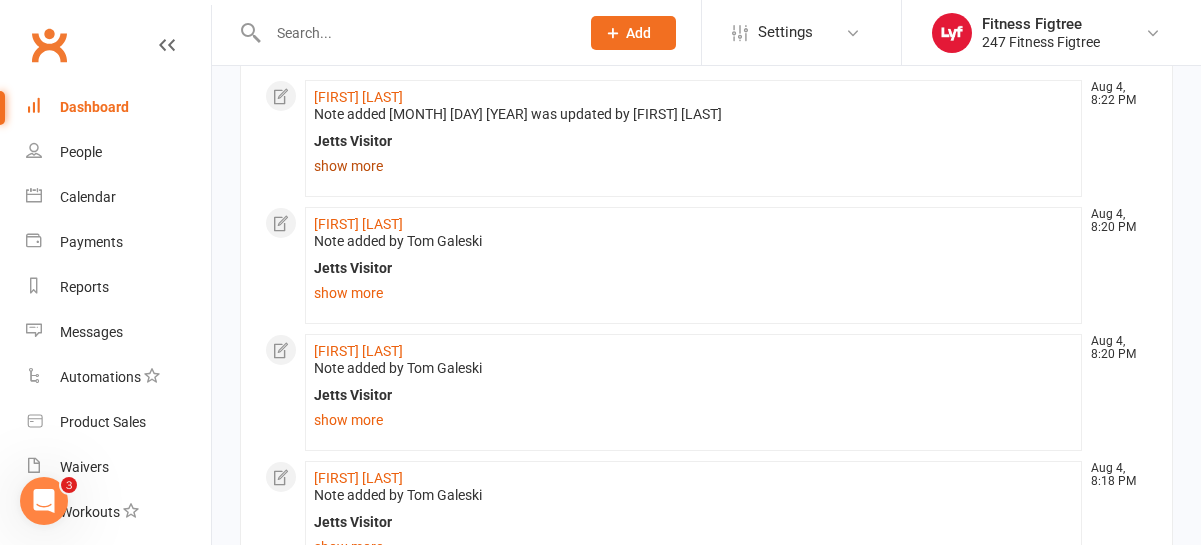 click on "show more" at bounding box center (693, 166) 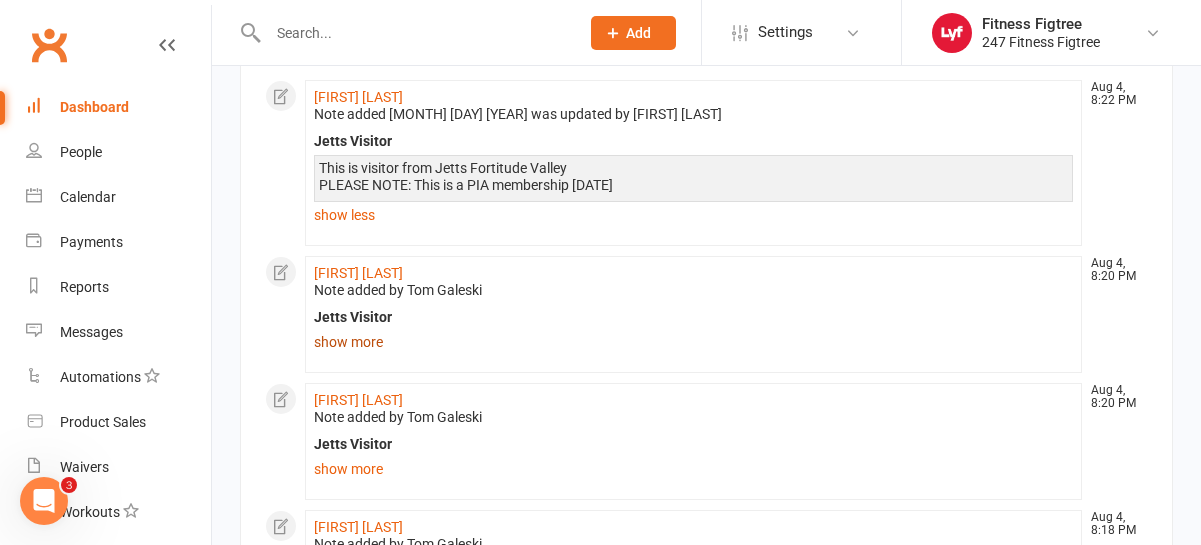 click on "show more" at bounding box center (693, 342) 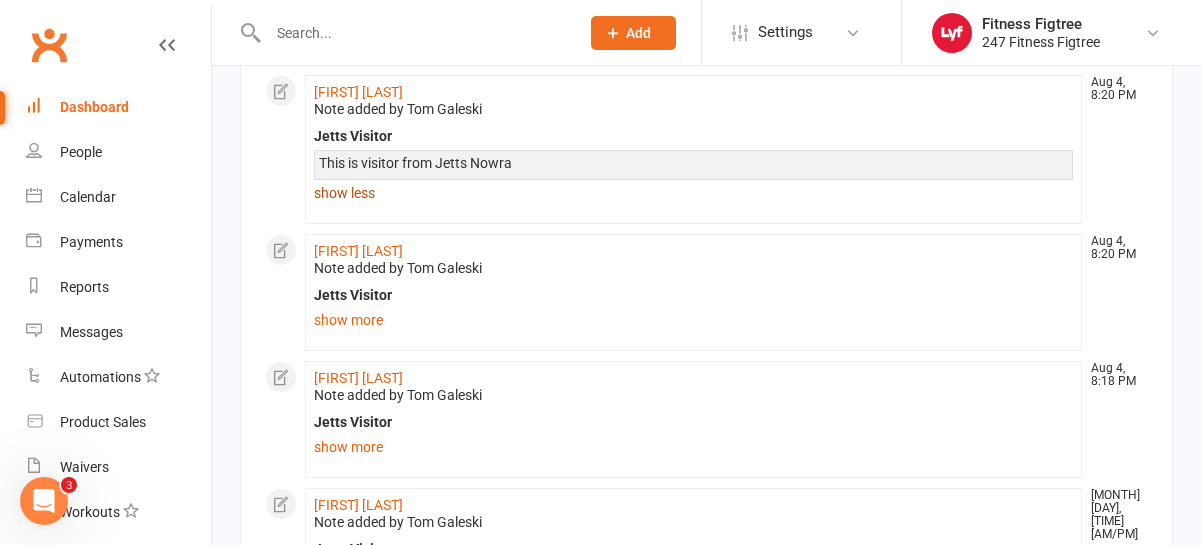 scroll, scrollTop: 365, scrollLeft: 0, axis: vertical 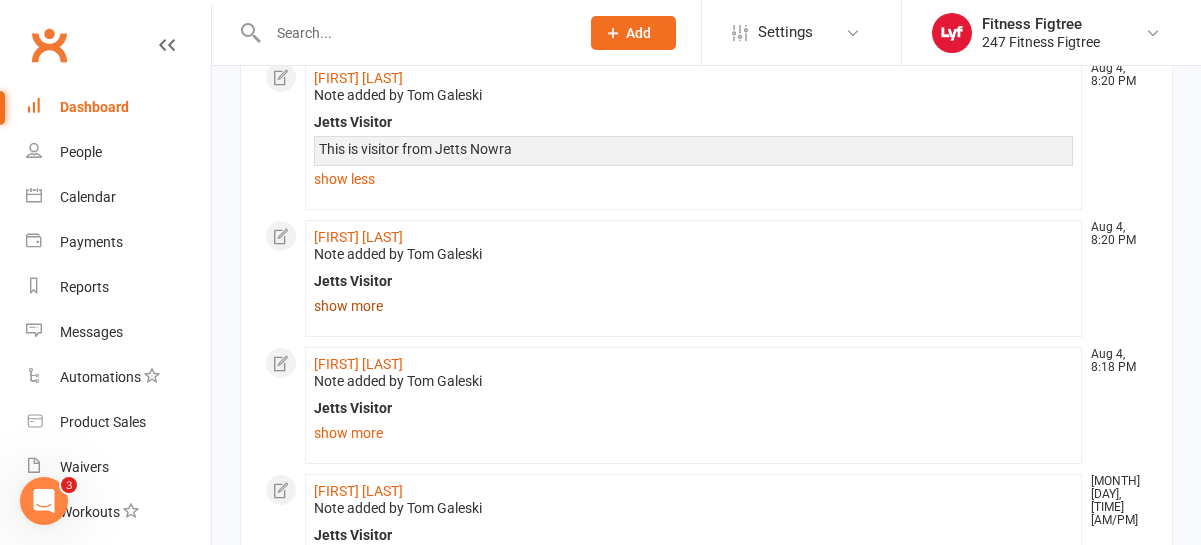 click on "show more" at bounding box center [693, 306] 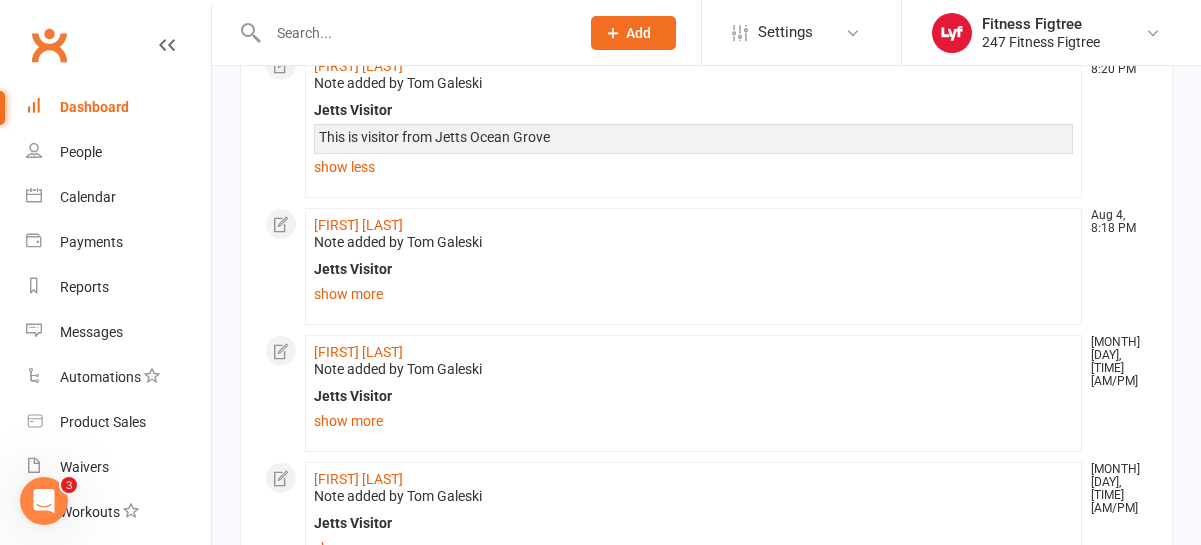 scroll, scrollTop: 558, scrollLeft: 0, axis: vertical 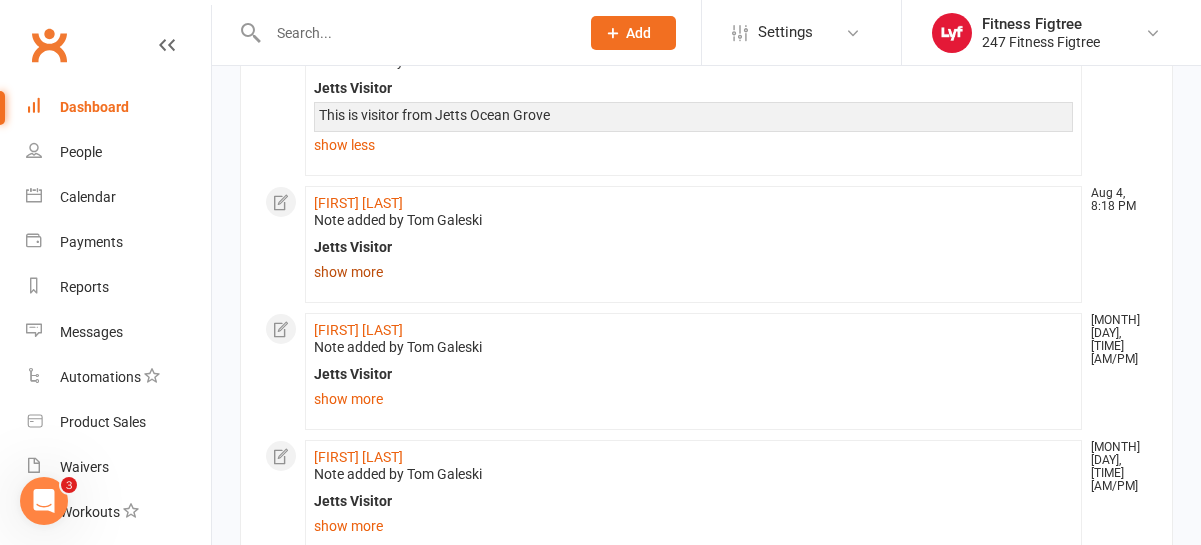 click on "show more" at bounding box center (693, 272) 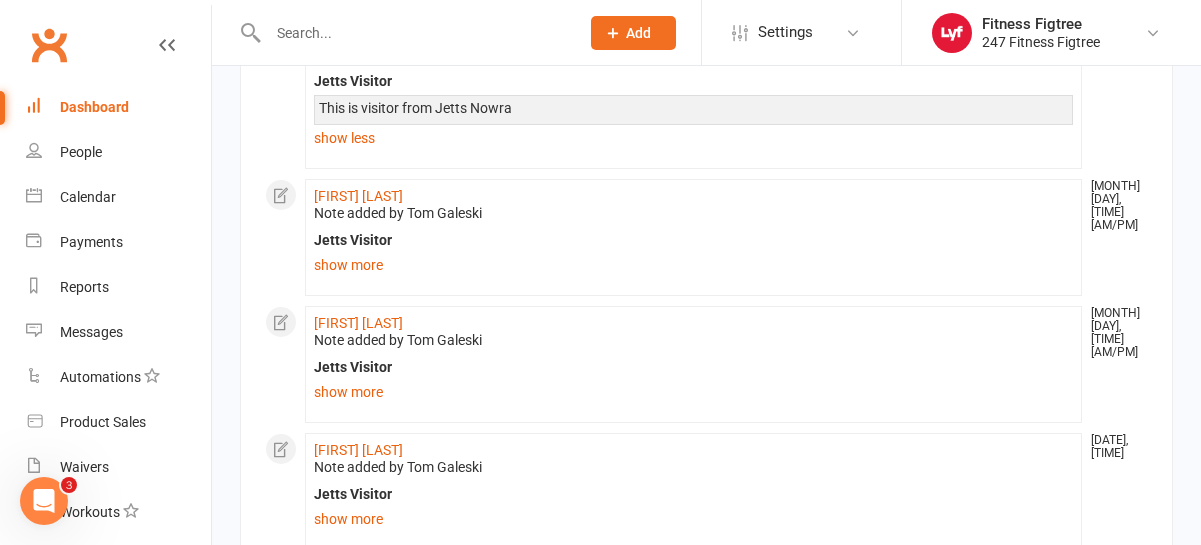 scroll, scrollTop: 783, scrollLeft: 0, axis: vertical 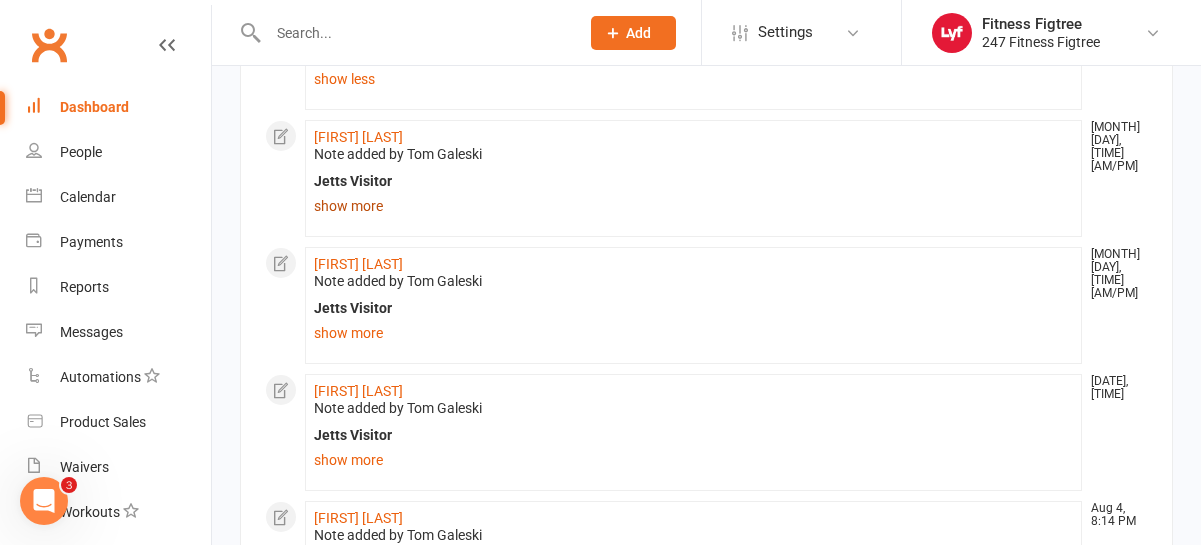 click on "show more" at bounding box center (693, 206) 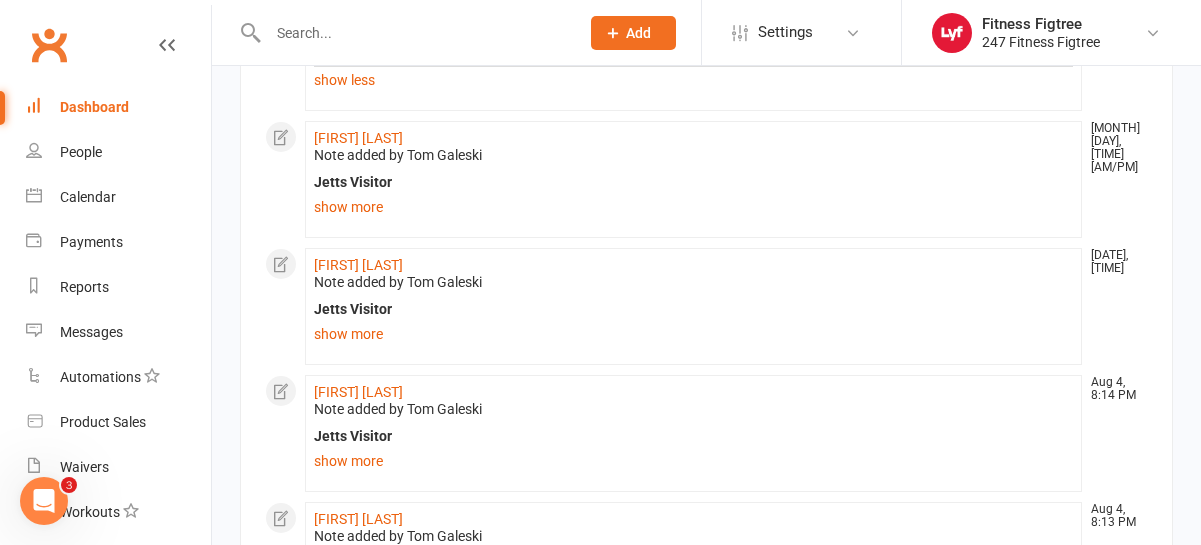 scroll, scrollTop: 1022, scrollLeft: 0, axis: vertical 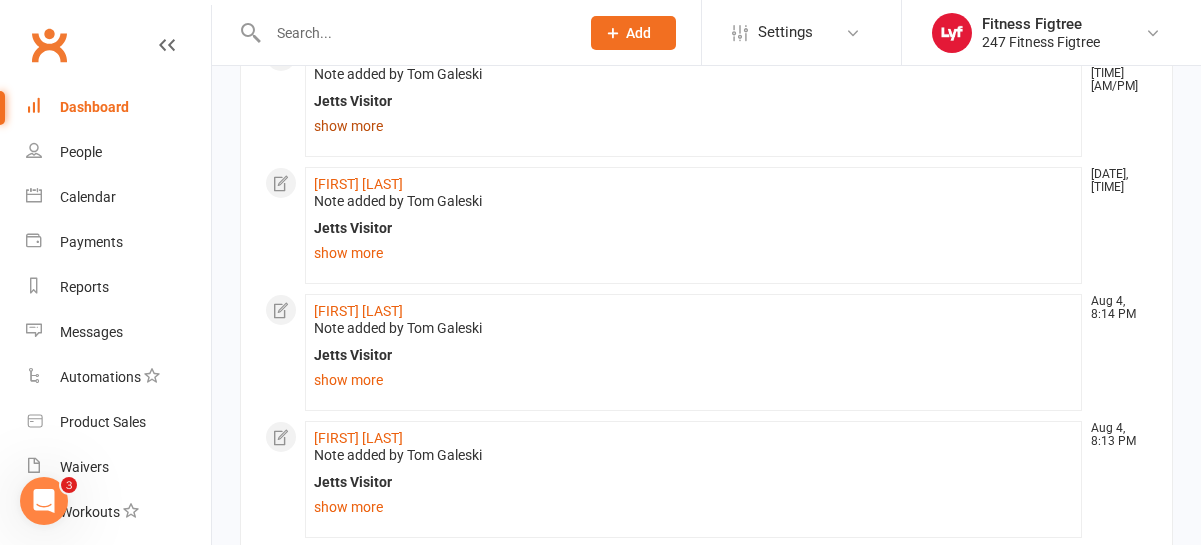 click on "show more" at bounding box center [693, 126] 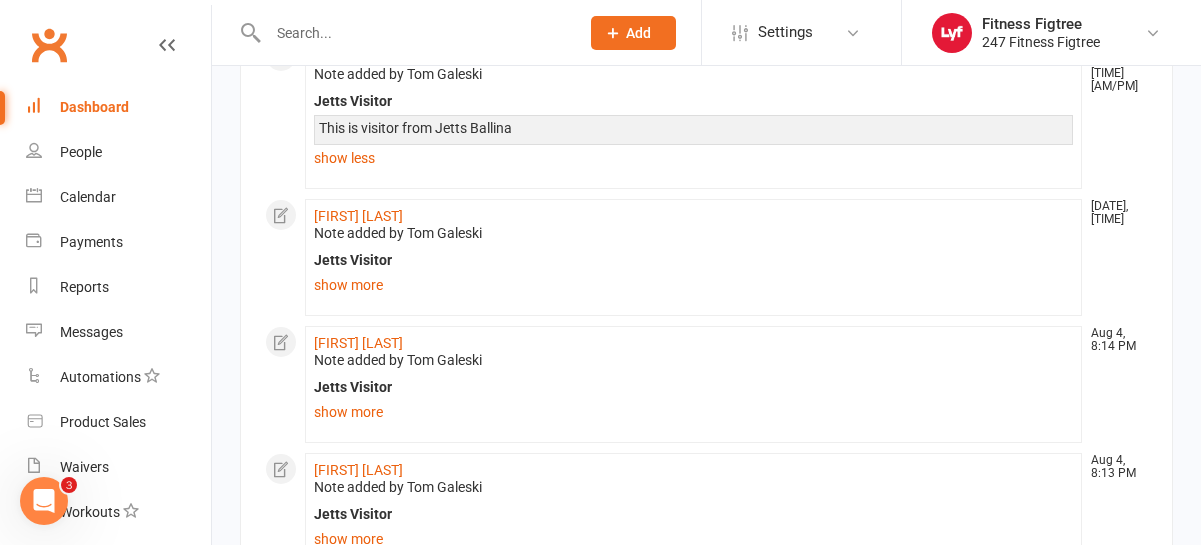scroll, scrollTop: 1073, scrollLeft: 0, axis: vertical 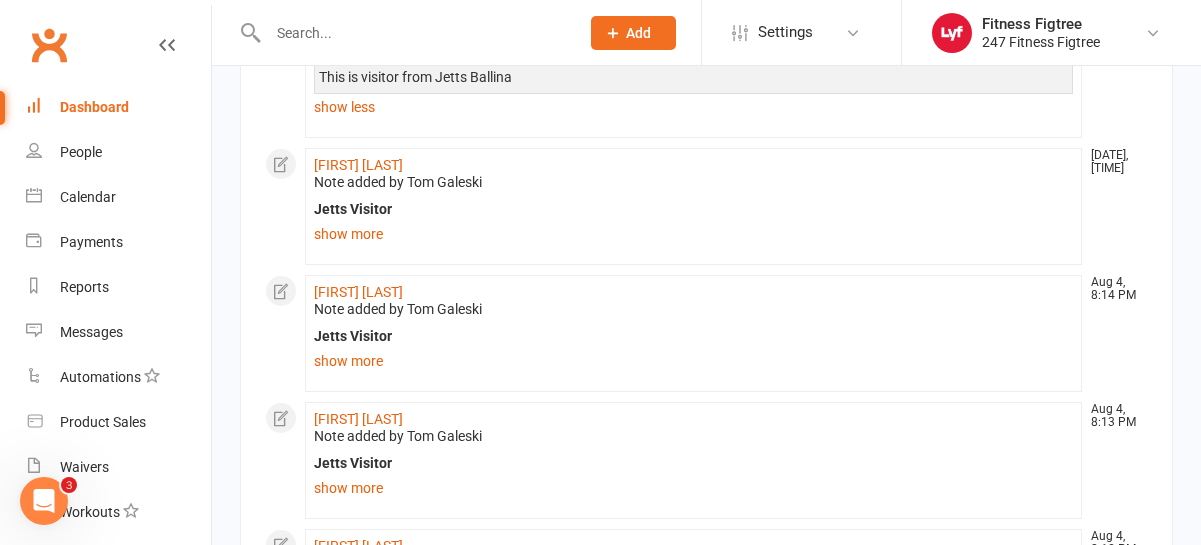 click on "[FIRST] [LAST] [DATE], [TIME] Note added by [FIRST] [LAST] Jetts Visitor This is visitor from Jetts Nowra show more" at bounding box center (693, 206) 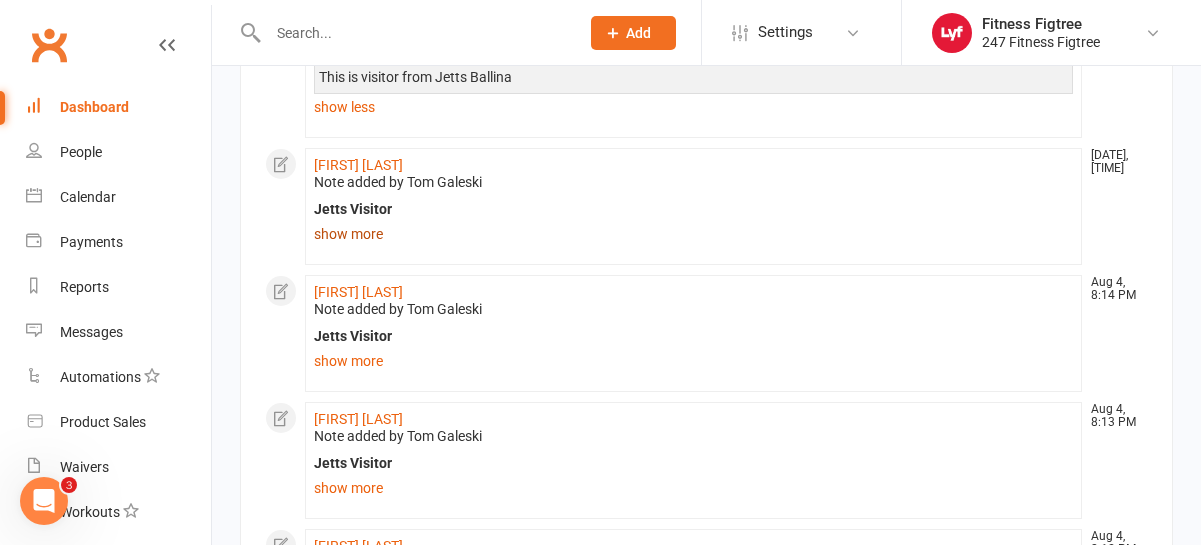 click on "show more" at bounding box center (693, 234) 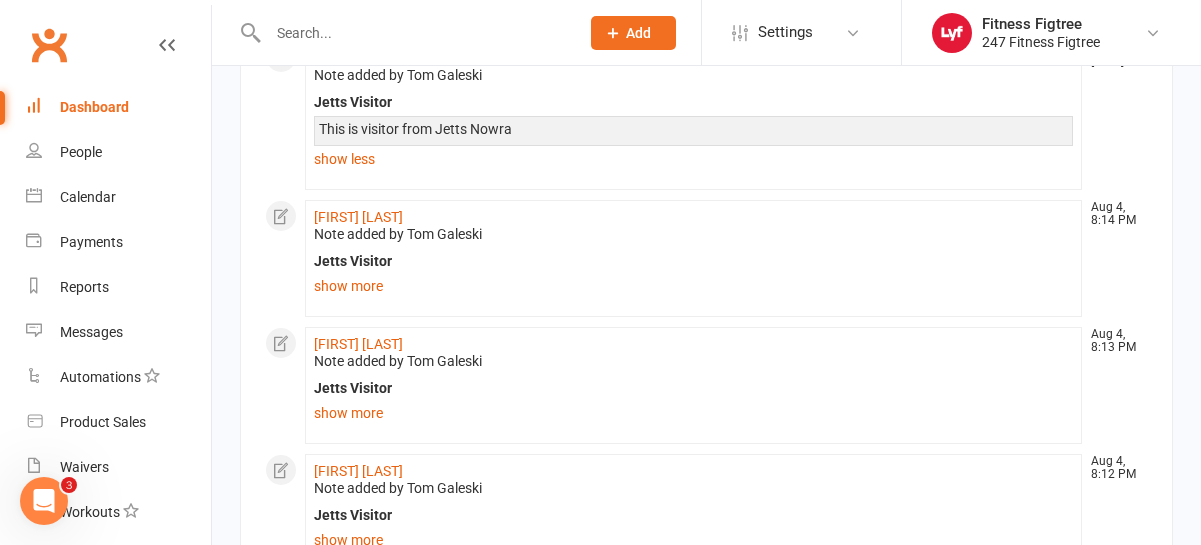 scroll, scrollTop: 1196, scrollLeft: 0, axis: vertical 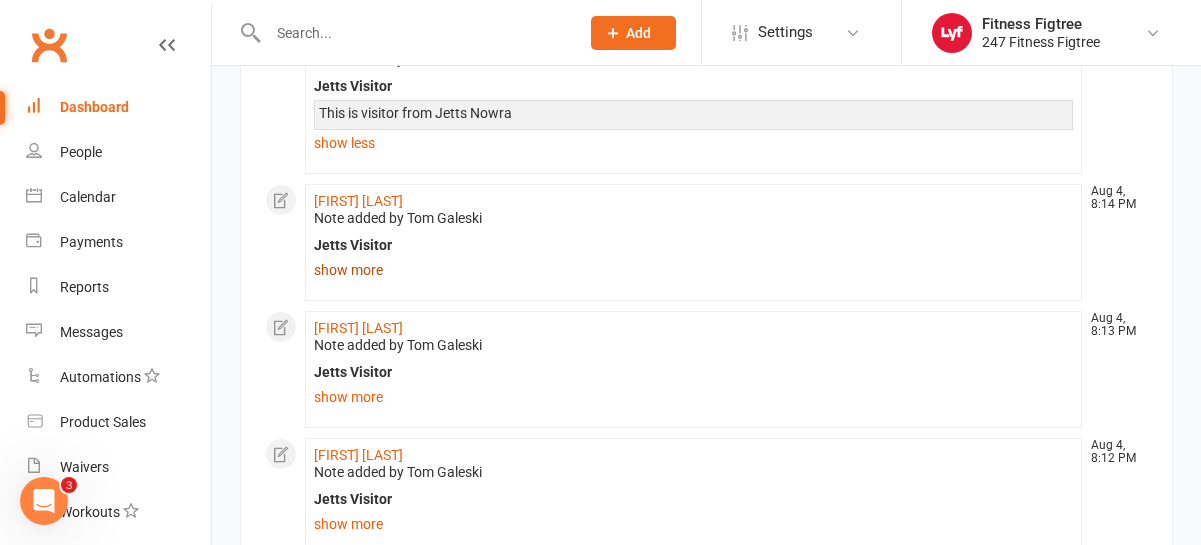 click on "show more" at bounding box center (693, 270) 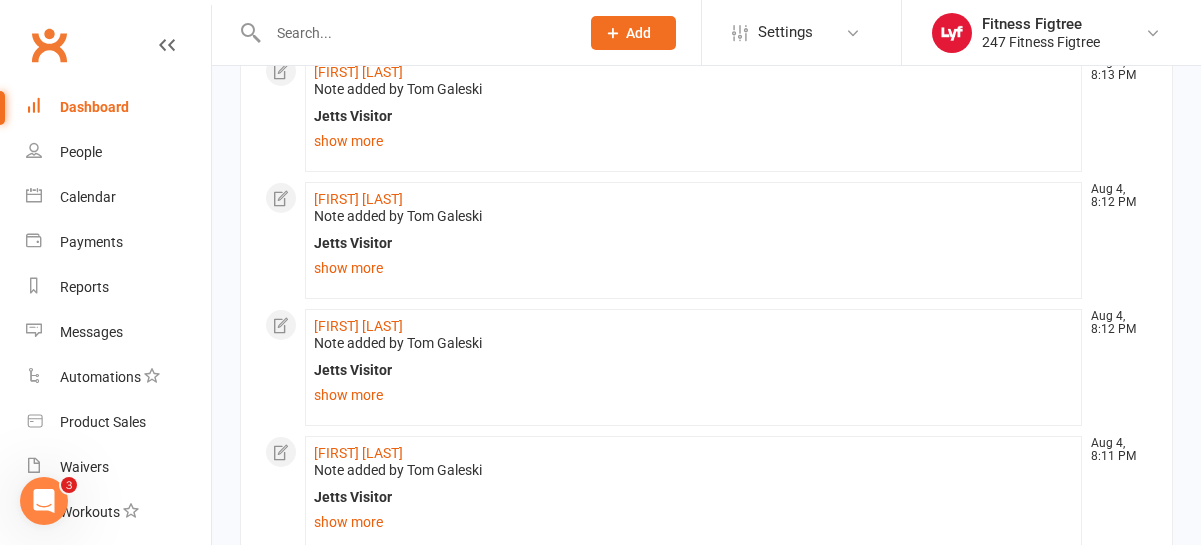 scroll, scrollTop: 1500, scrollLeft: 0, axis: vertical 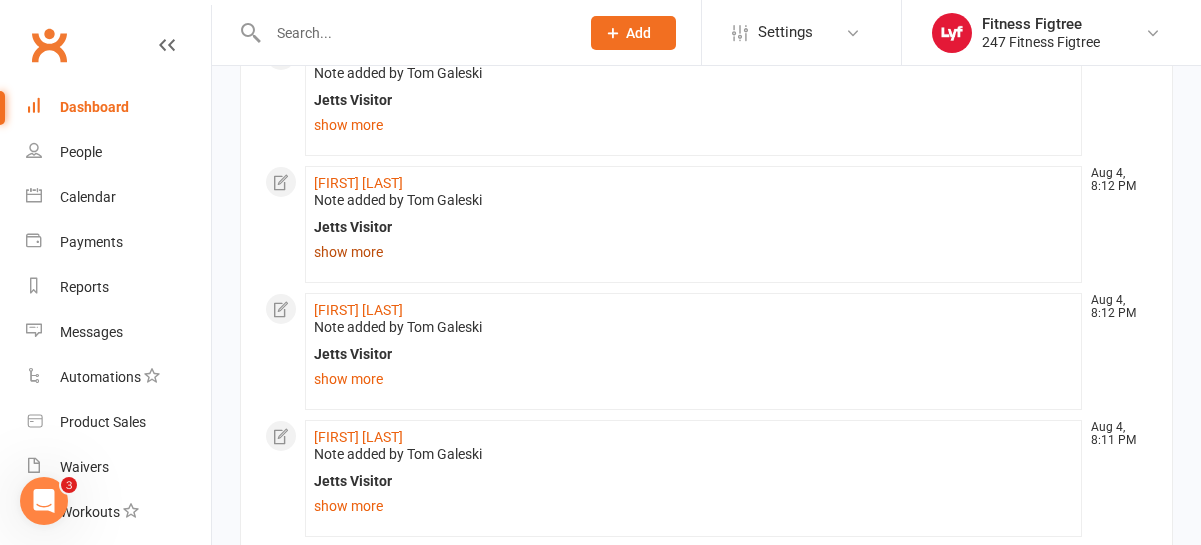 click on "show more" at bounding box center (693, 252) 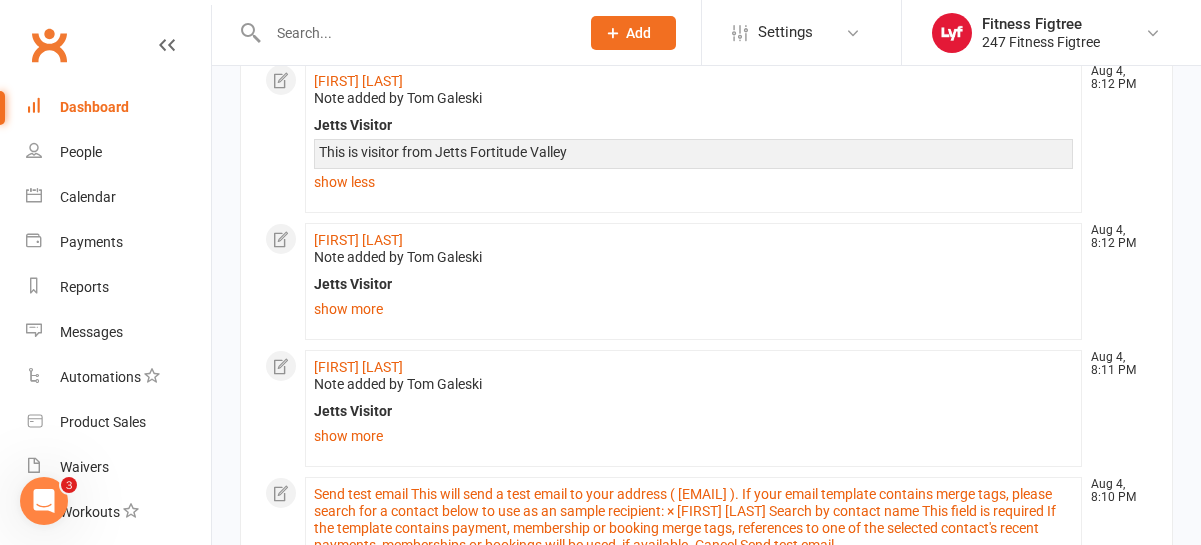 scroll, scrollTop: 1616, scrollLeft: 0, axis: vertical 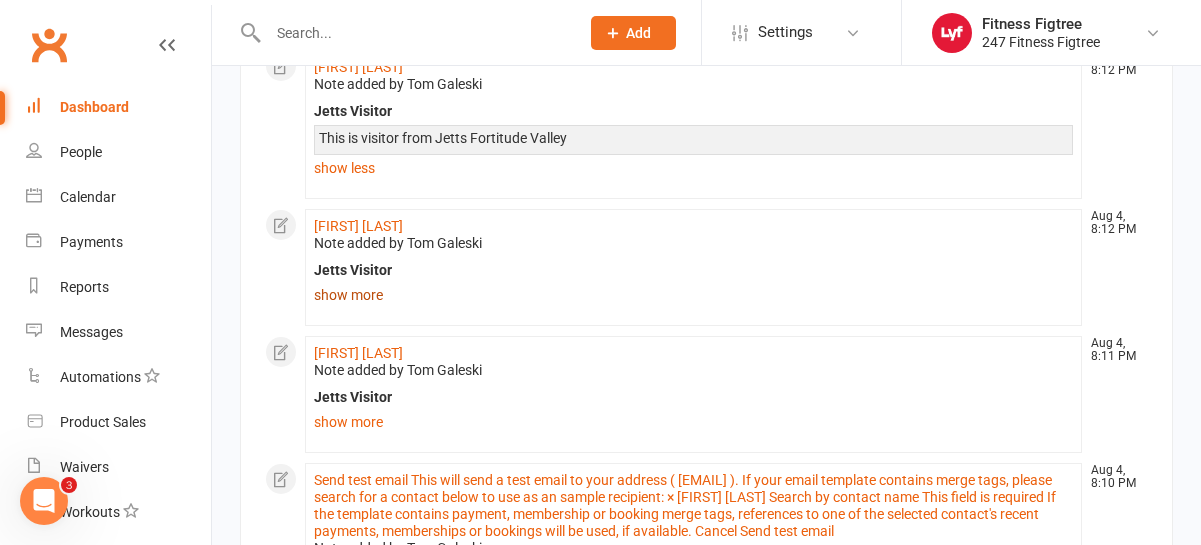 click on "show more" at bounding box center (693, 295) 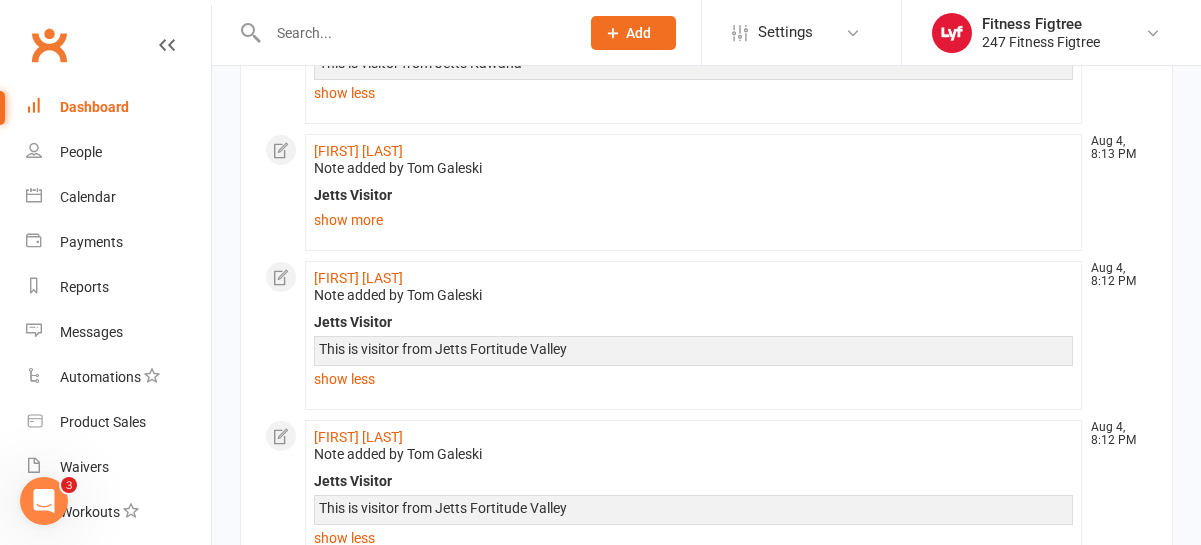 scroll, scrollTop: 1387, scrollLeft: 0, axis: vertical 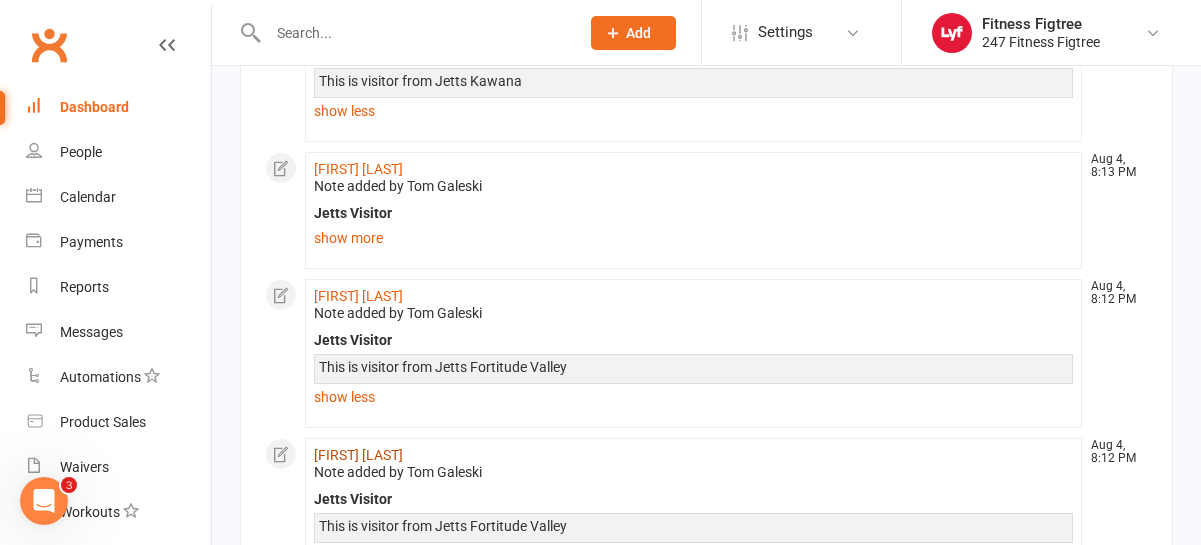click on "[FIRST] [LAST]" at bounding box center (358, 455) 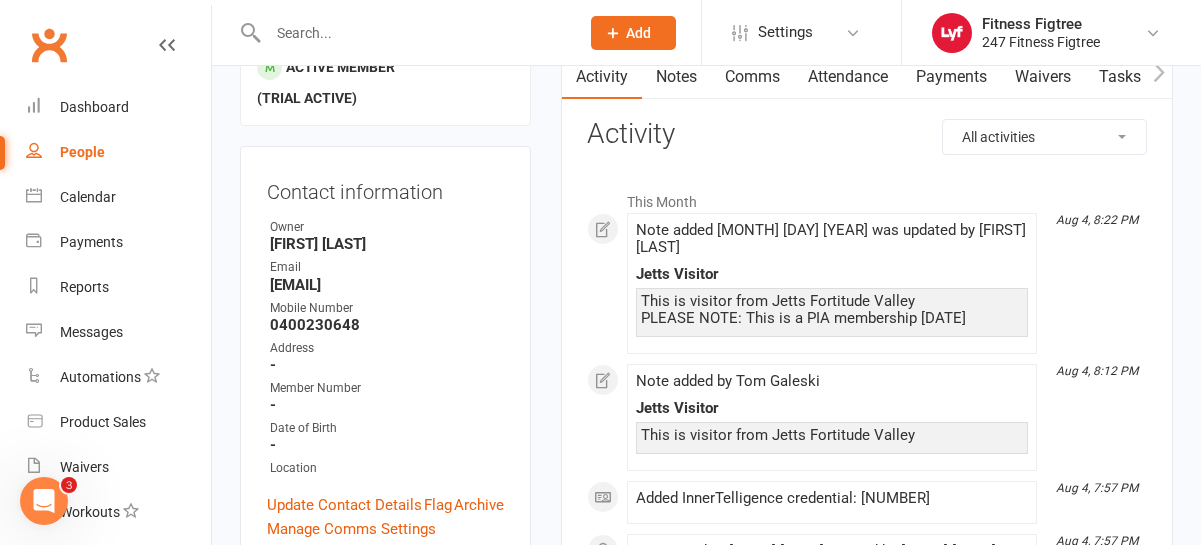 scroll, scrollTop: 0, scrollLeft: 0, axis: both 